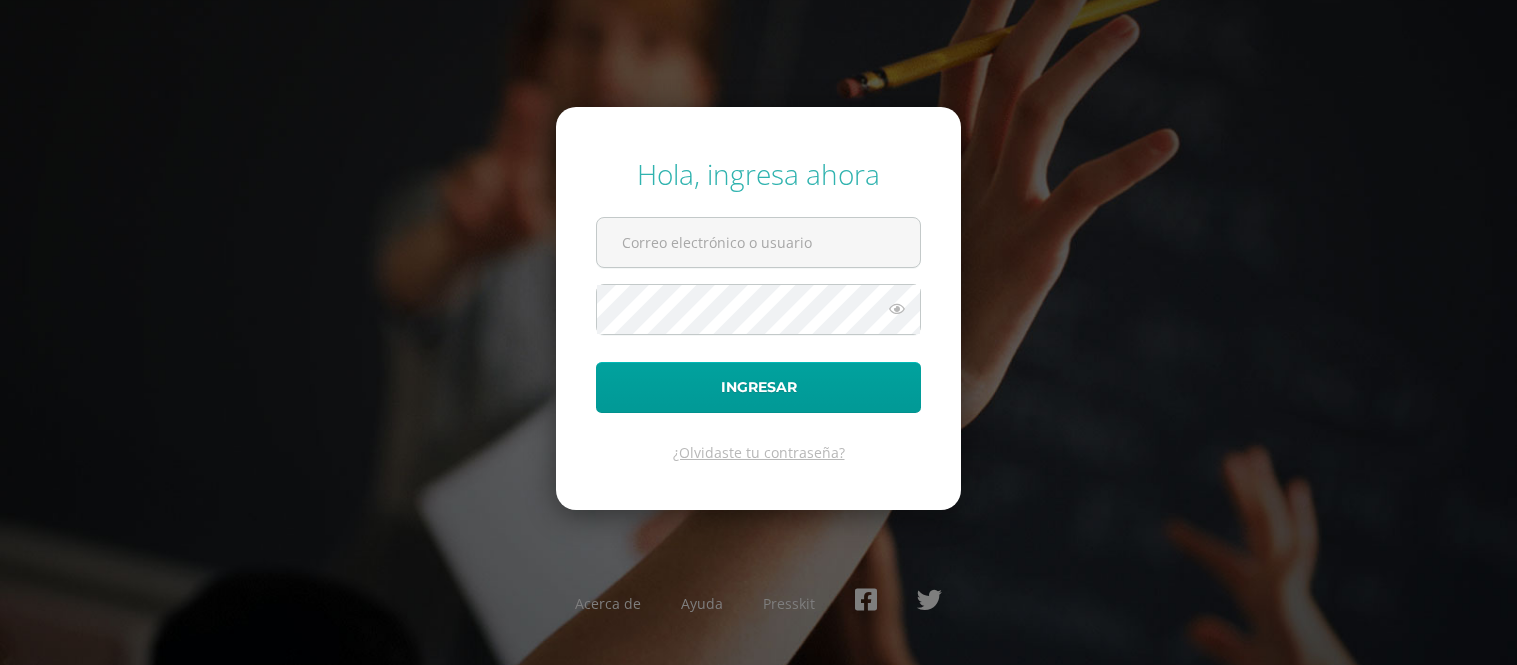 scroll, scrollTop: 0, scrollLeft: 0, axis: both 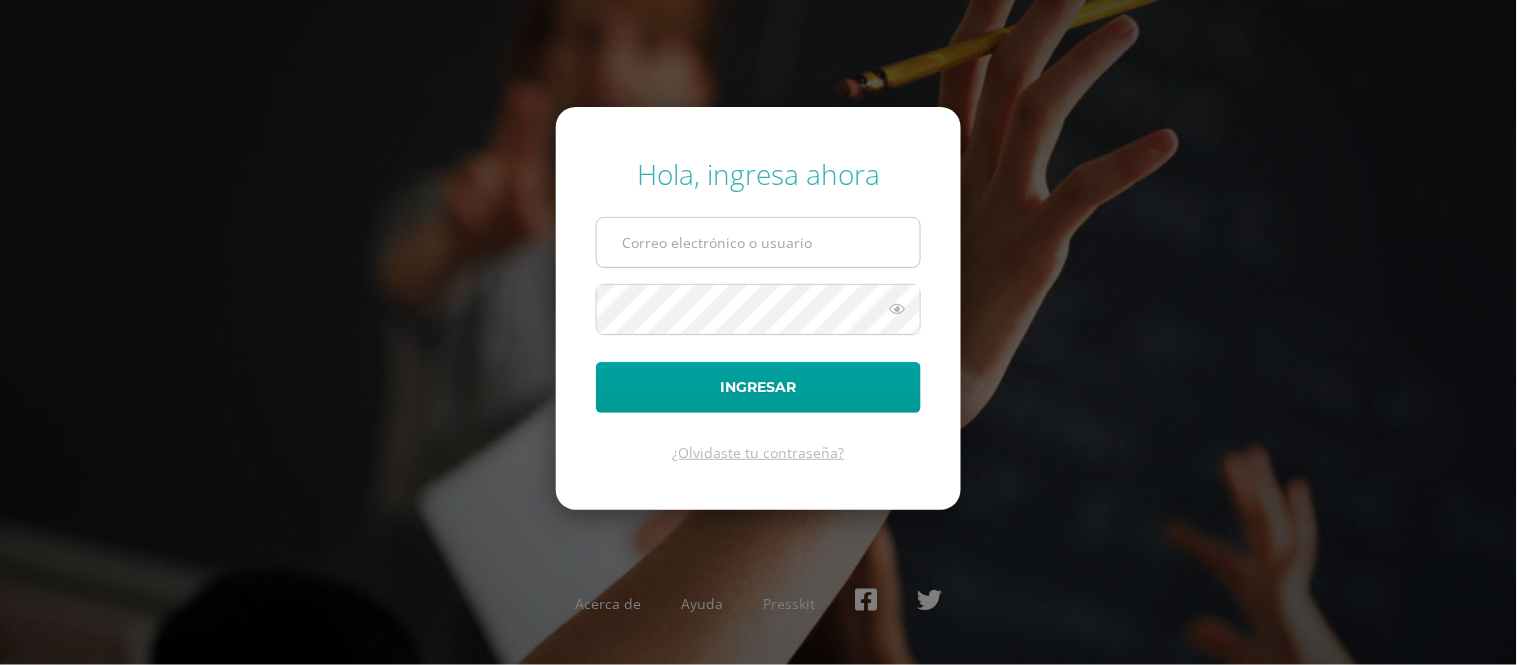 click at bounding box center [758, 242] 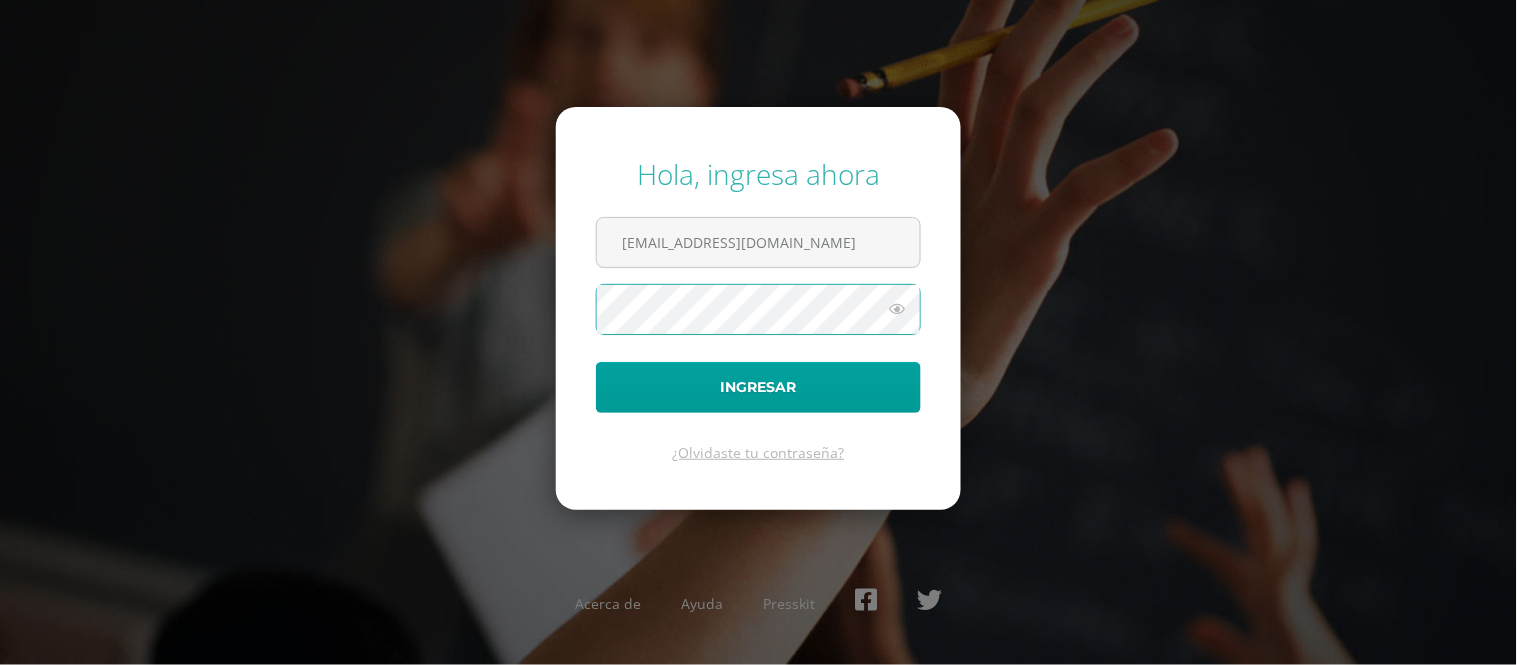 click on "Ingresar" at bounding box center (758, 387) 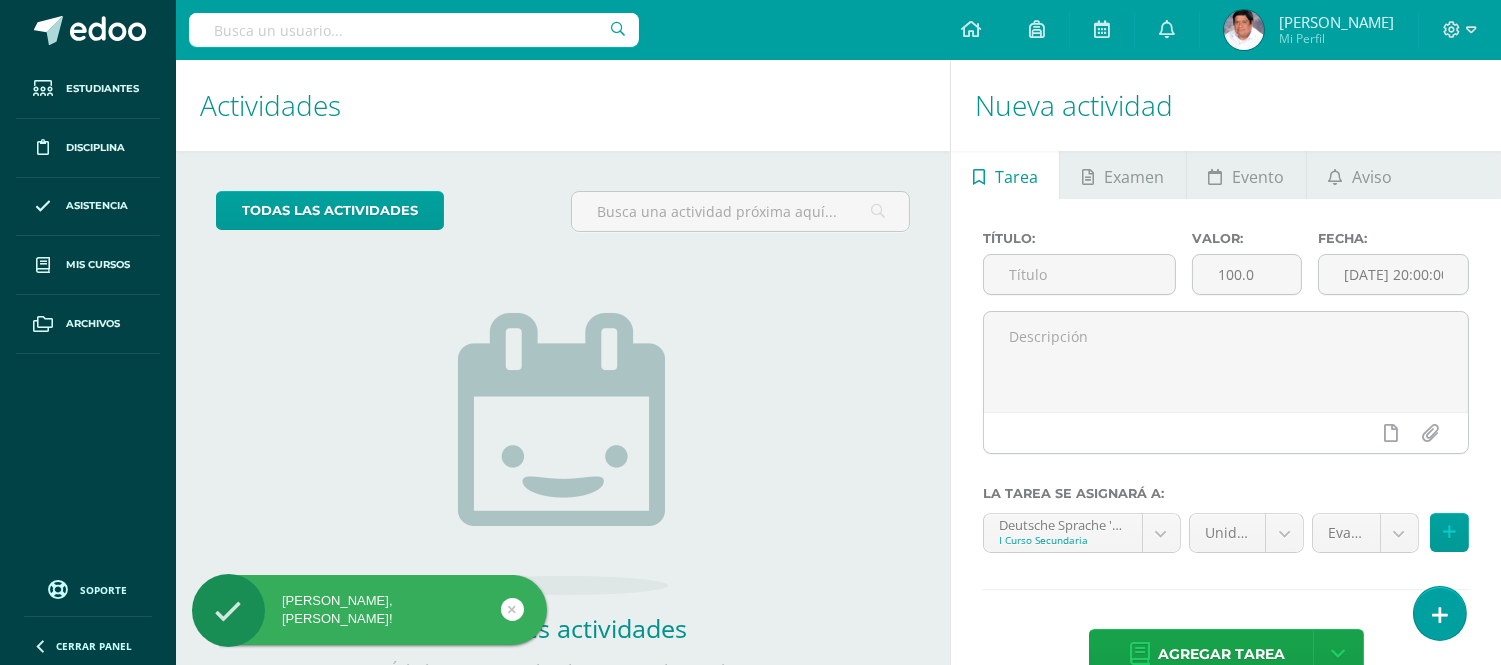 scroll, scrollTop: 0, scrollLeft: 0, axis: both 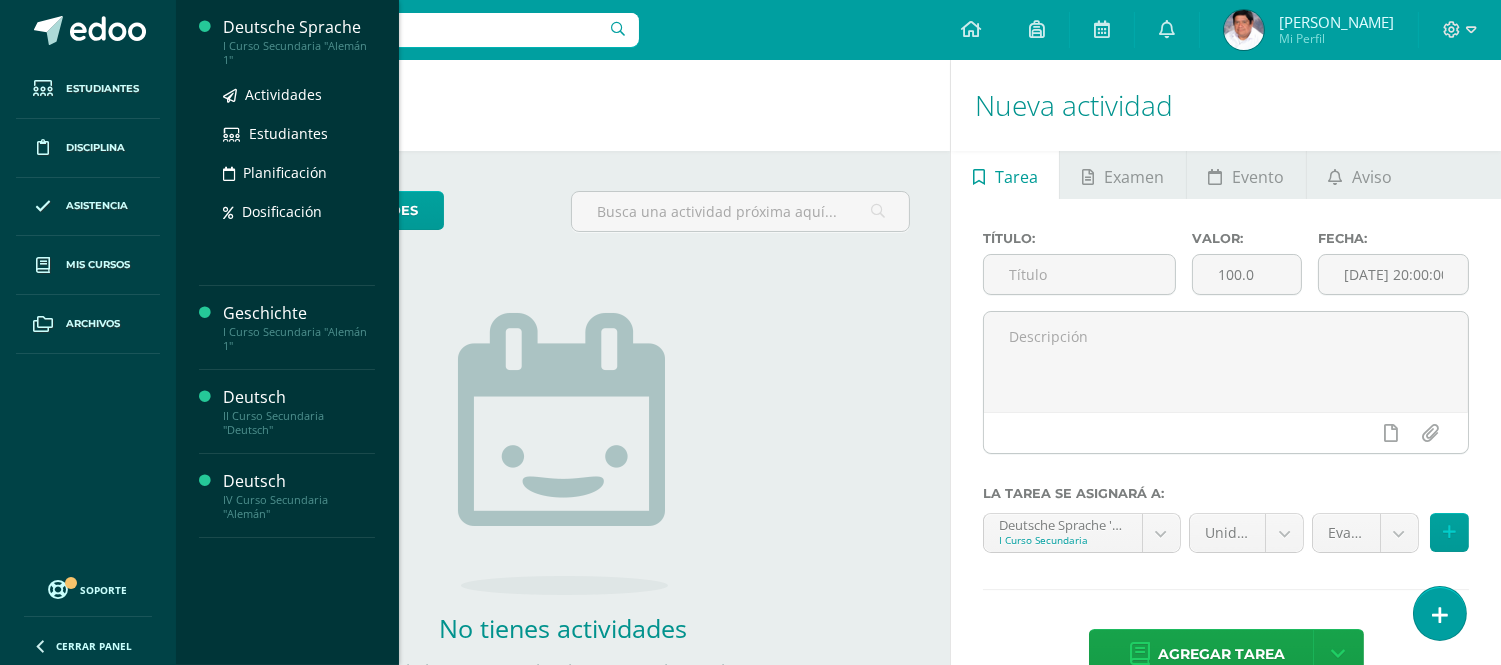 click on "Deutsche Sprache" at bounding box center (299, 27) 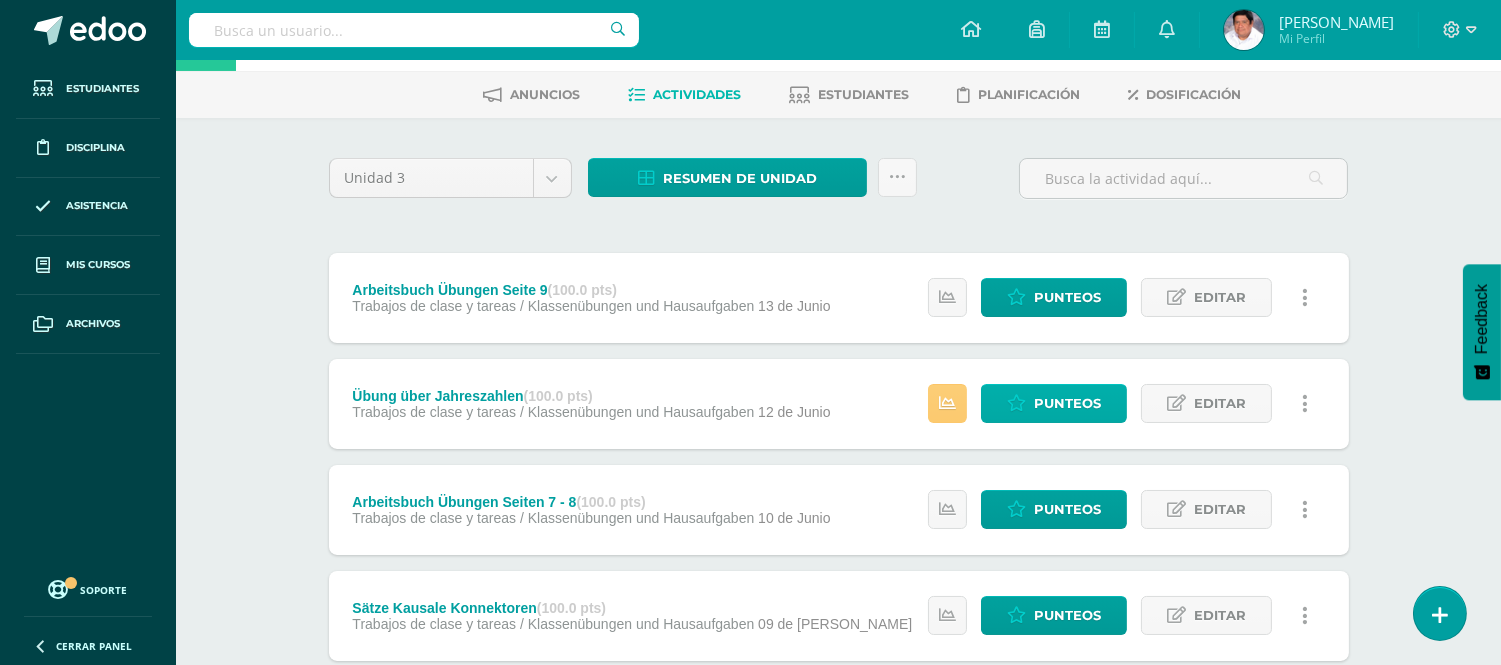 scroll, scrollTop: 0, scrollLeft: 0, axis: both 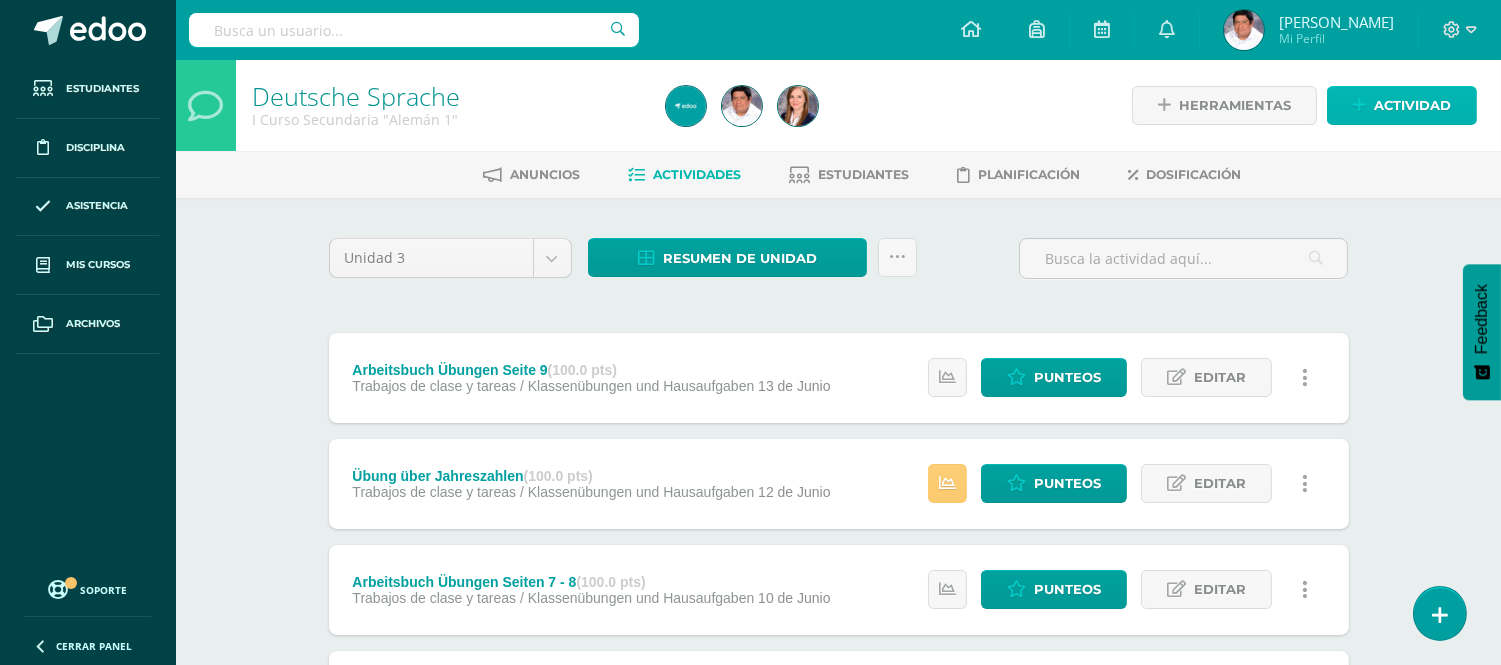 click on "Actividad" at bounding box center (1412, 105) 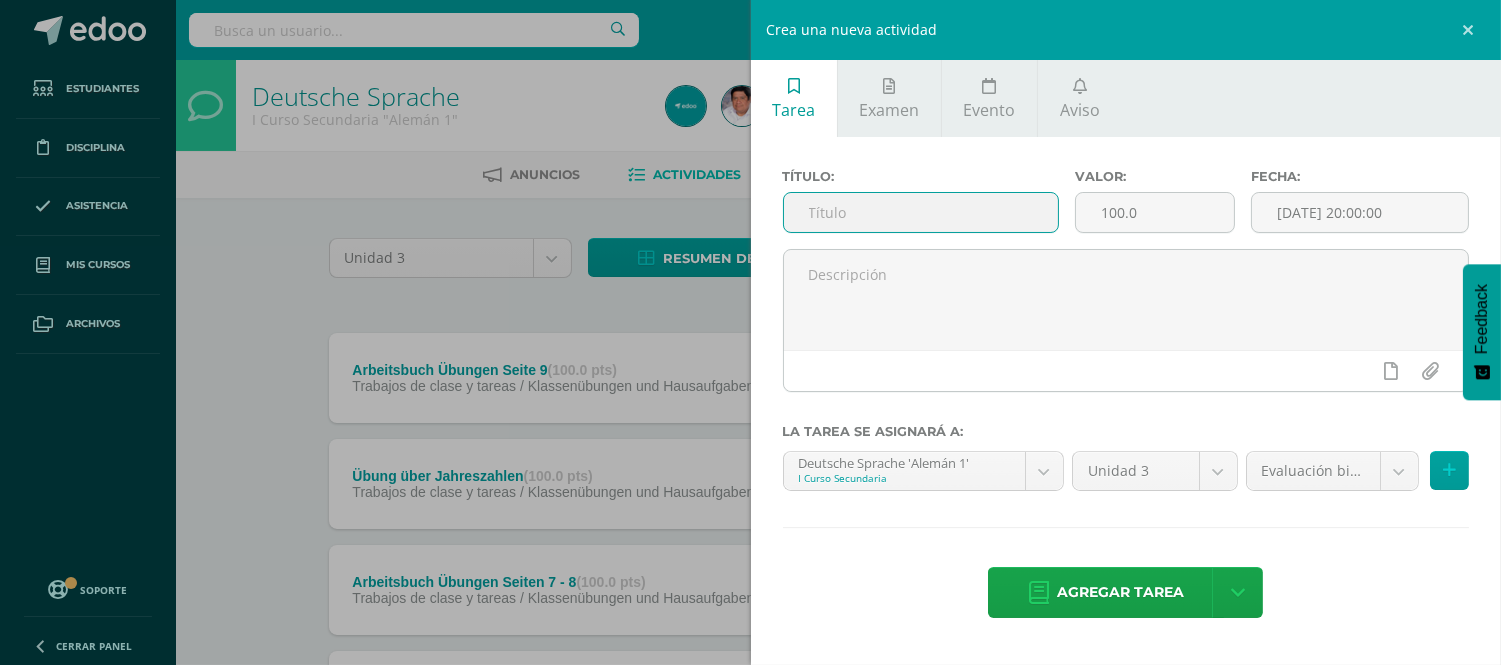 click at bounding box center [921, 212] 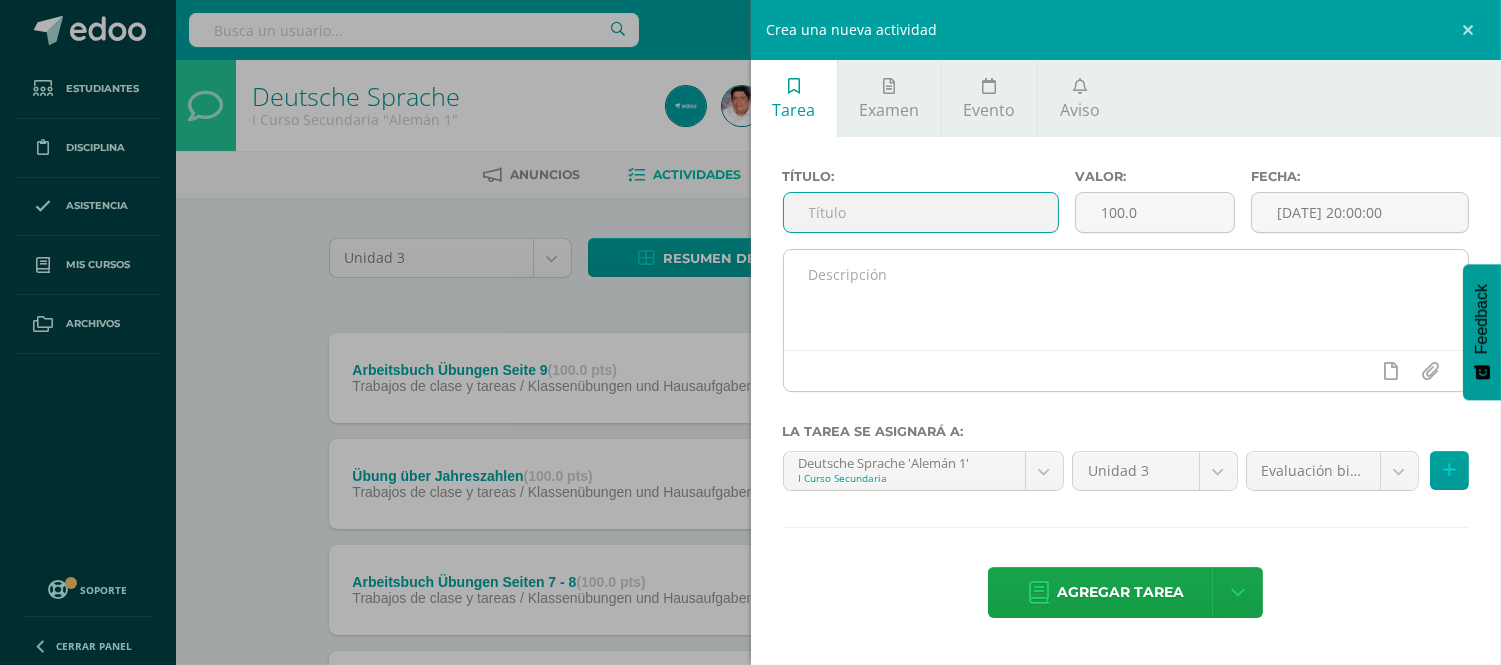 paste on "Zwischenprüfung 1 Deutsch am 17.06.25" 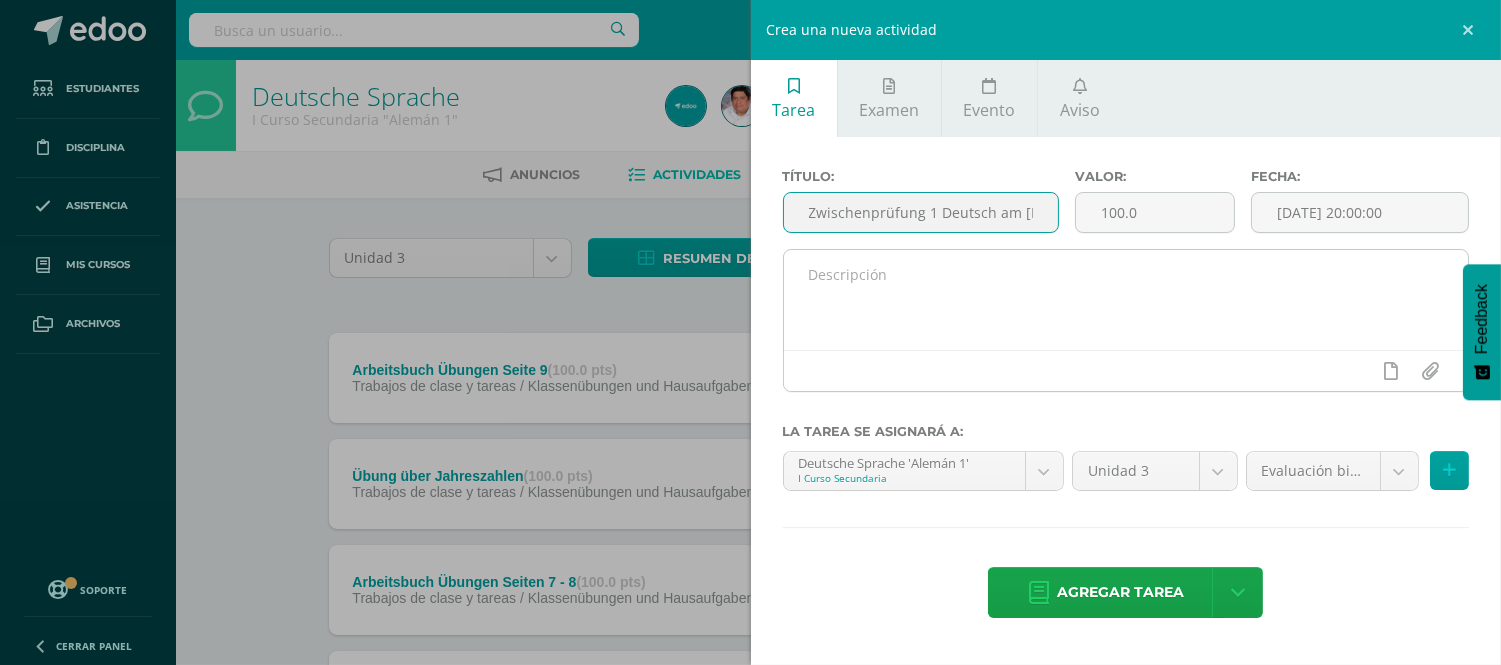 scroll, scrollTop: 0, scrollLeft: 40, axis: horizontal 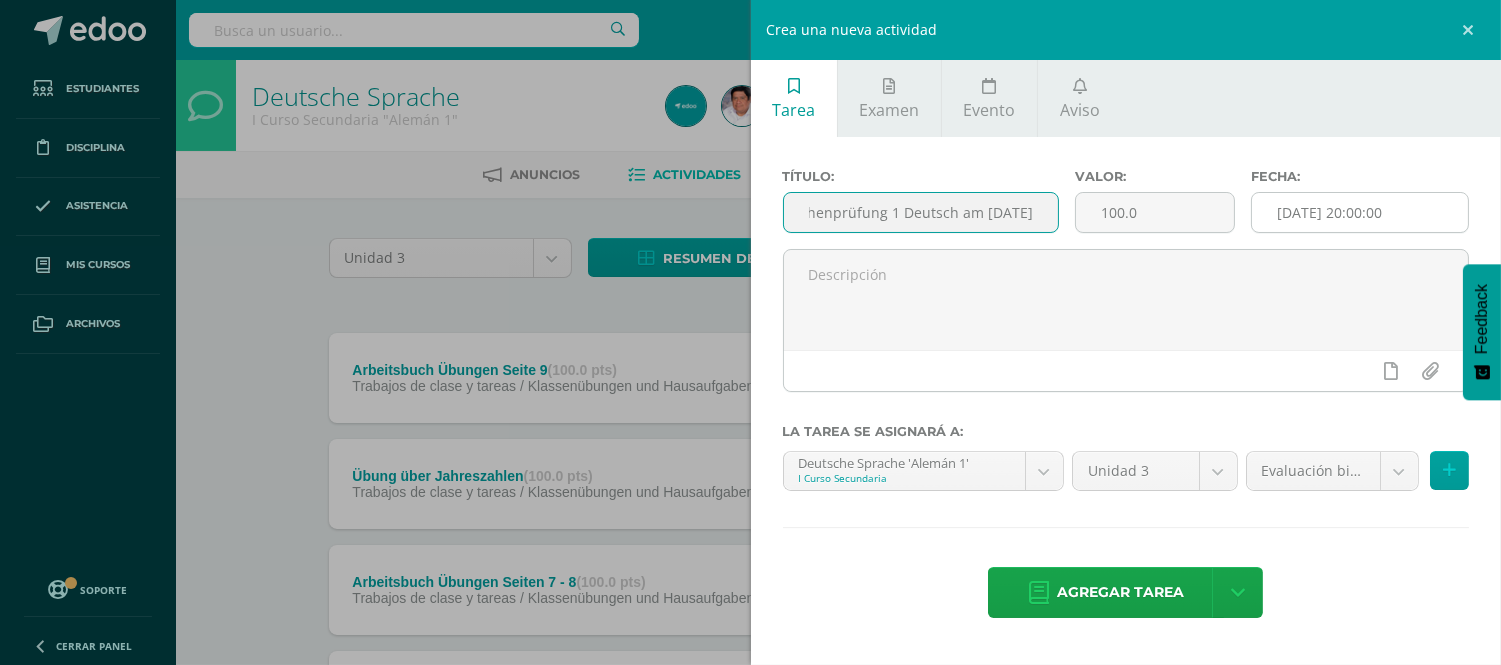 type on "Zwischenprüfung 1 Deutsch am 17.06.25" 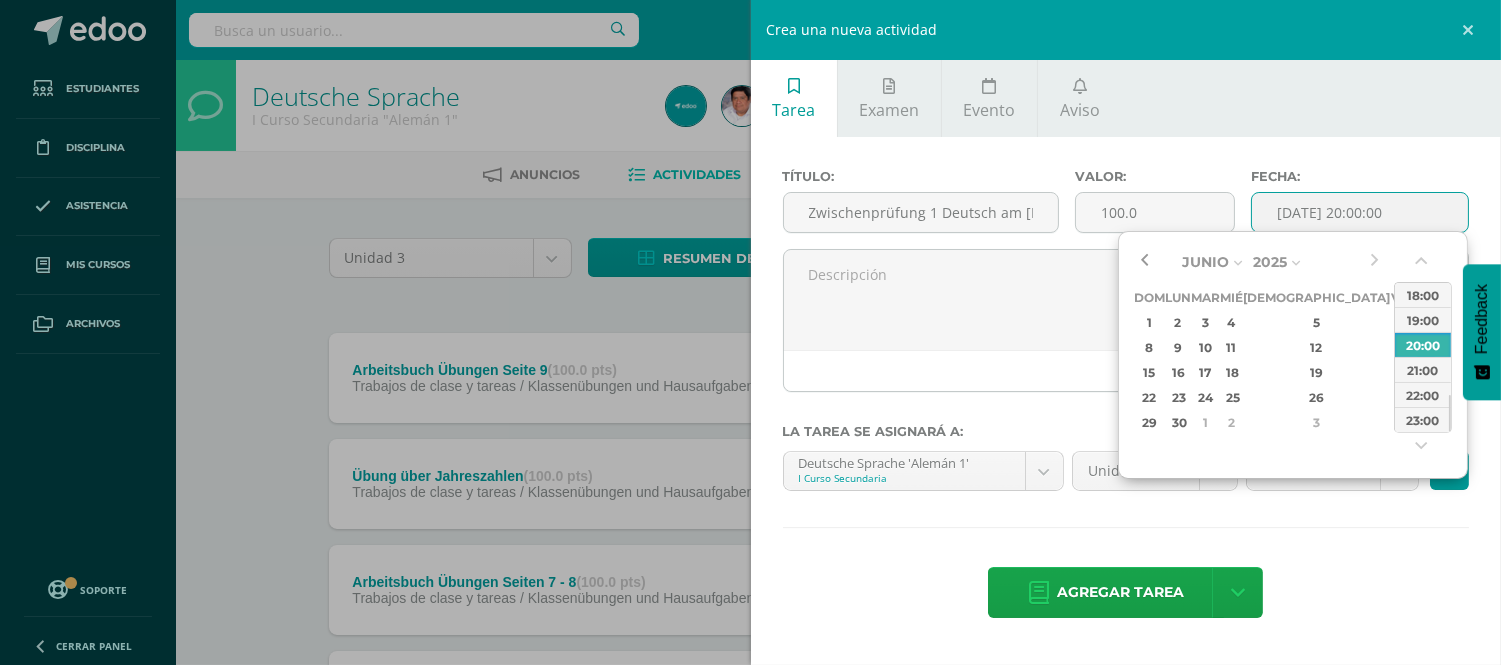 click at bounding box center (1144, 262) 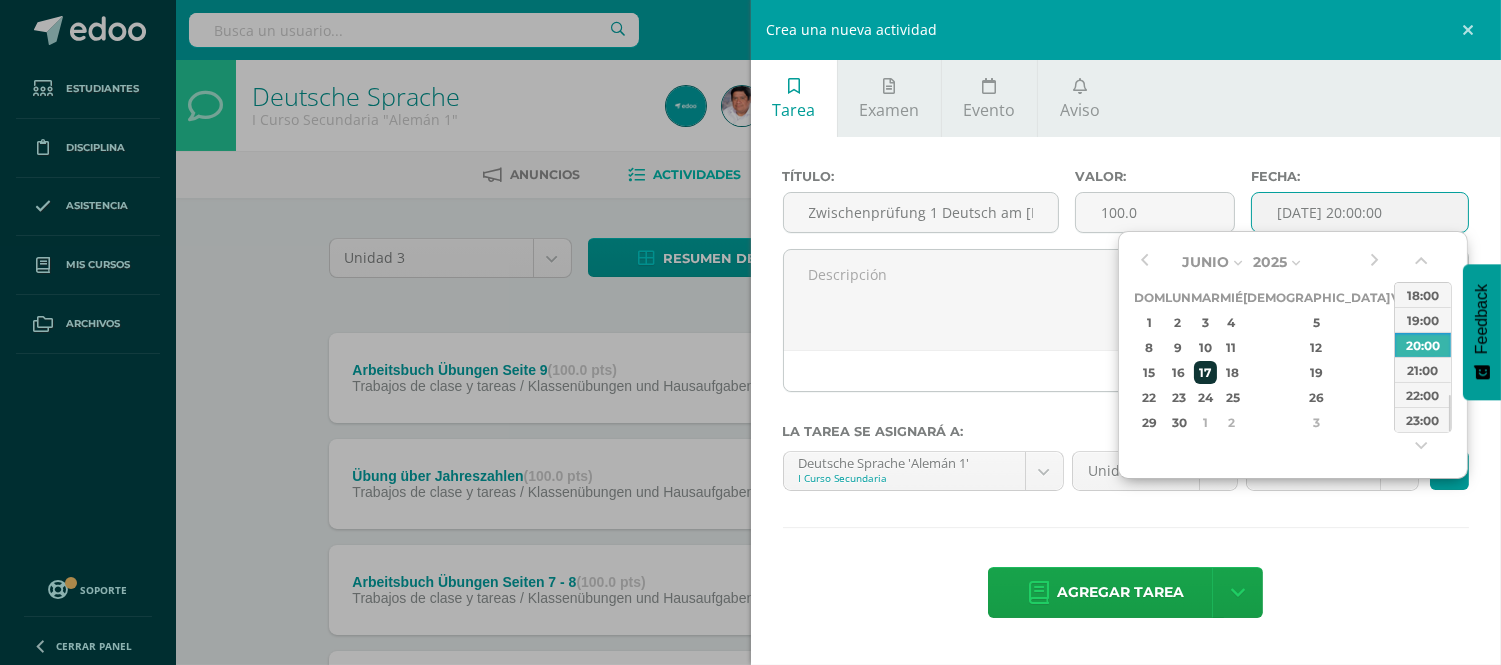click on "17" at bounding box center [1205, 372] 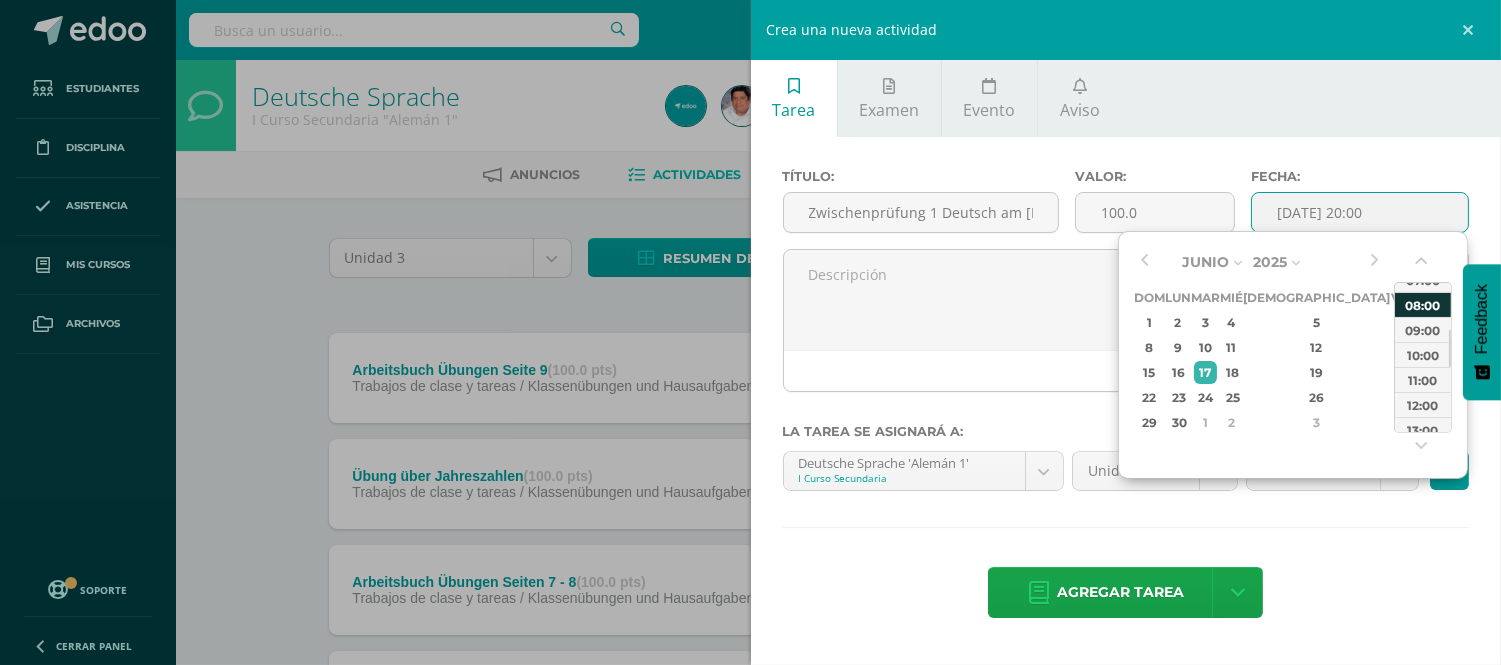 click on "08:00" at bounding box center (1423, 304) 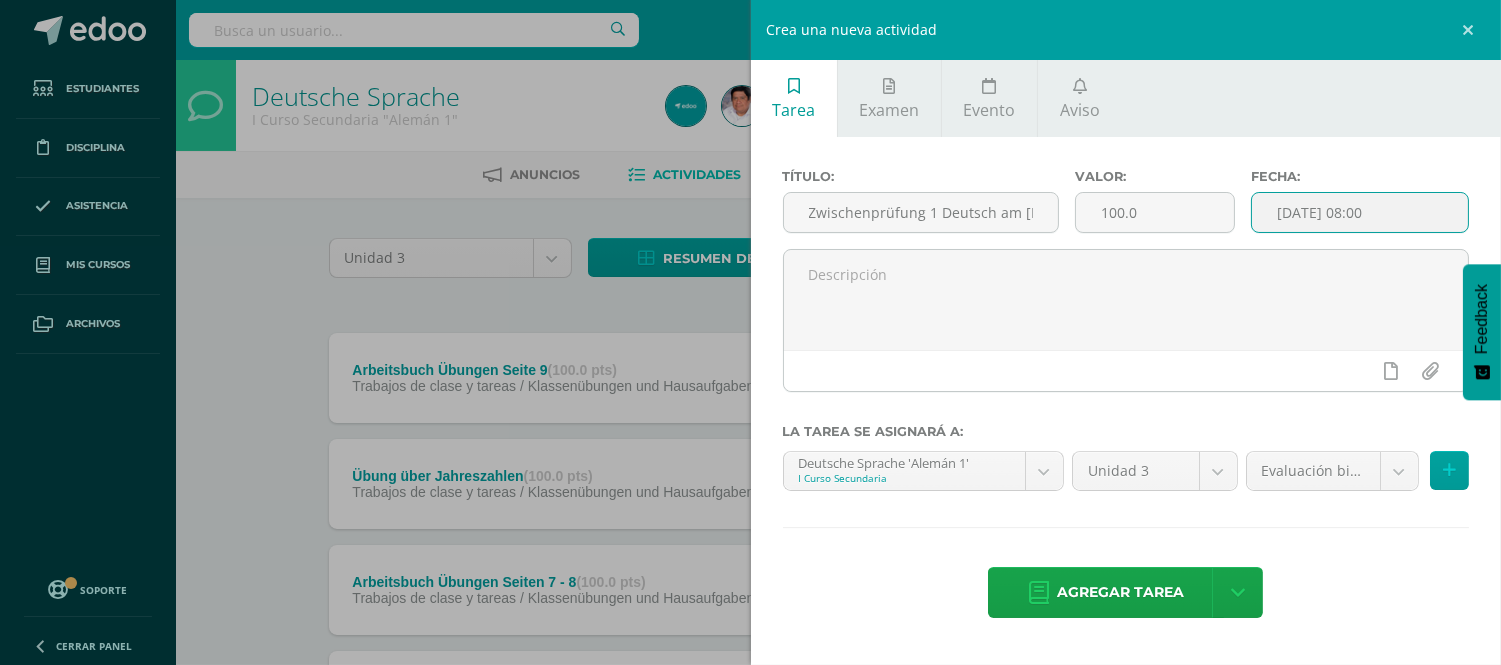 drag, startPoint x: 993, startPoint y: 206, endPoint x: 1516, endPoint y: 406, distance: 559.9366 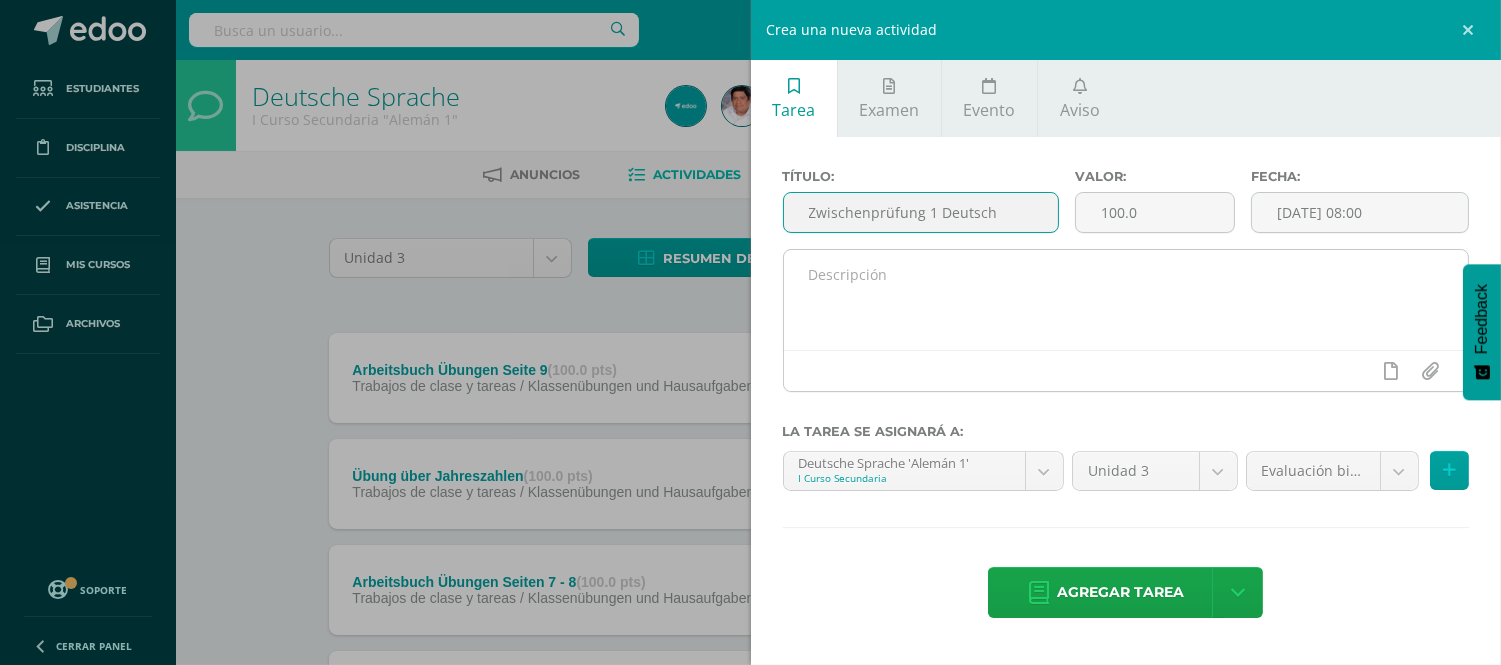type on "Zwischenprüfung 1 Deutsch" 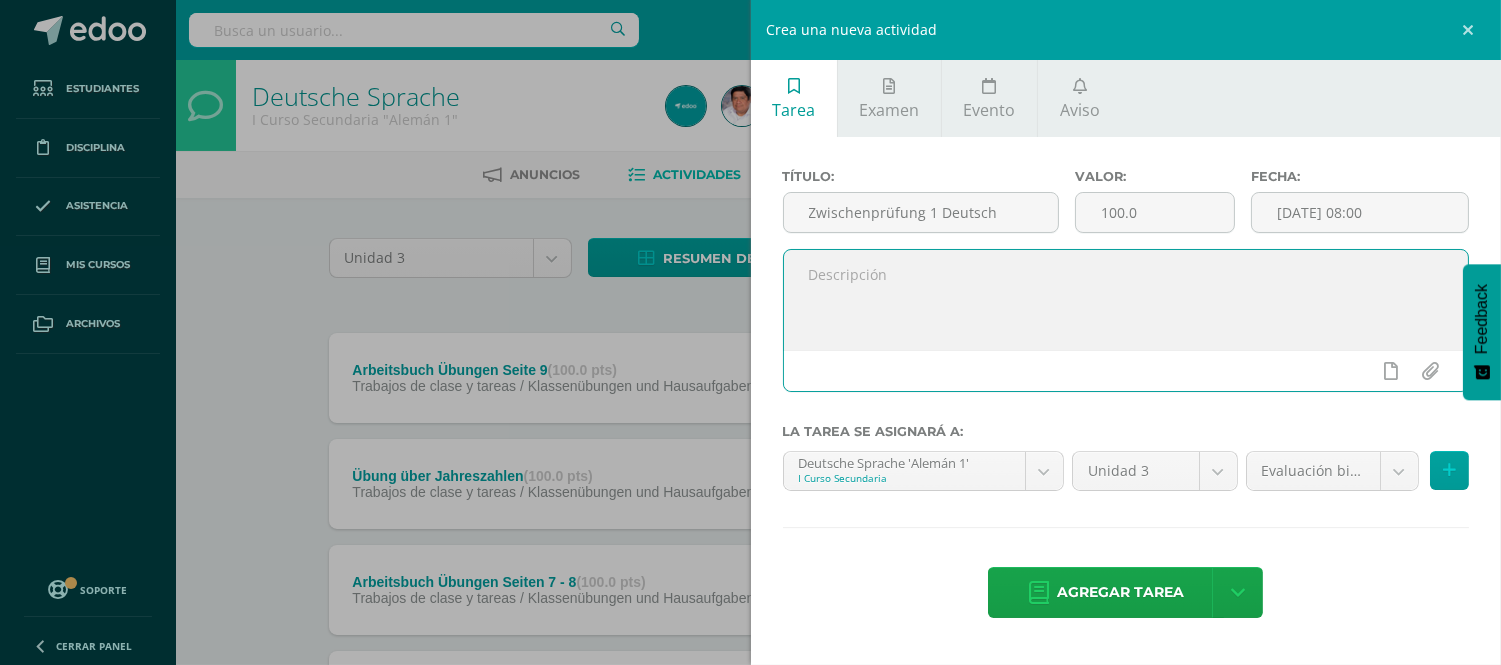 paste on "Zwischenprüfung 1 Deutsch am 17.06.25" 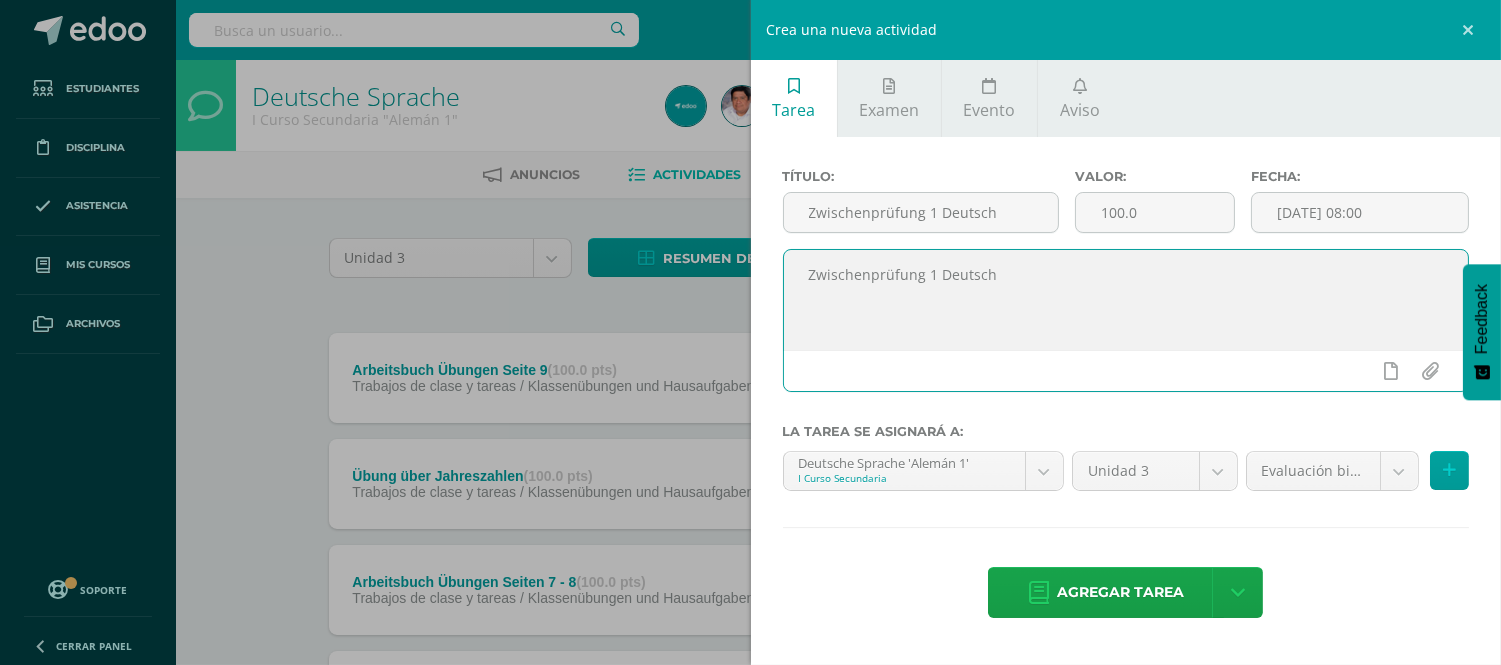 paste on "Die Themen sind:
Konnektoren „deshalb, deswegen“, Indefinitartikel in Nom – Akk - Dat, Jahreszahl schreiben, Gesund und Fit, Sport." 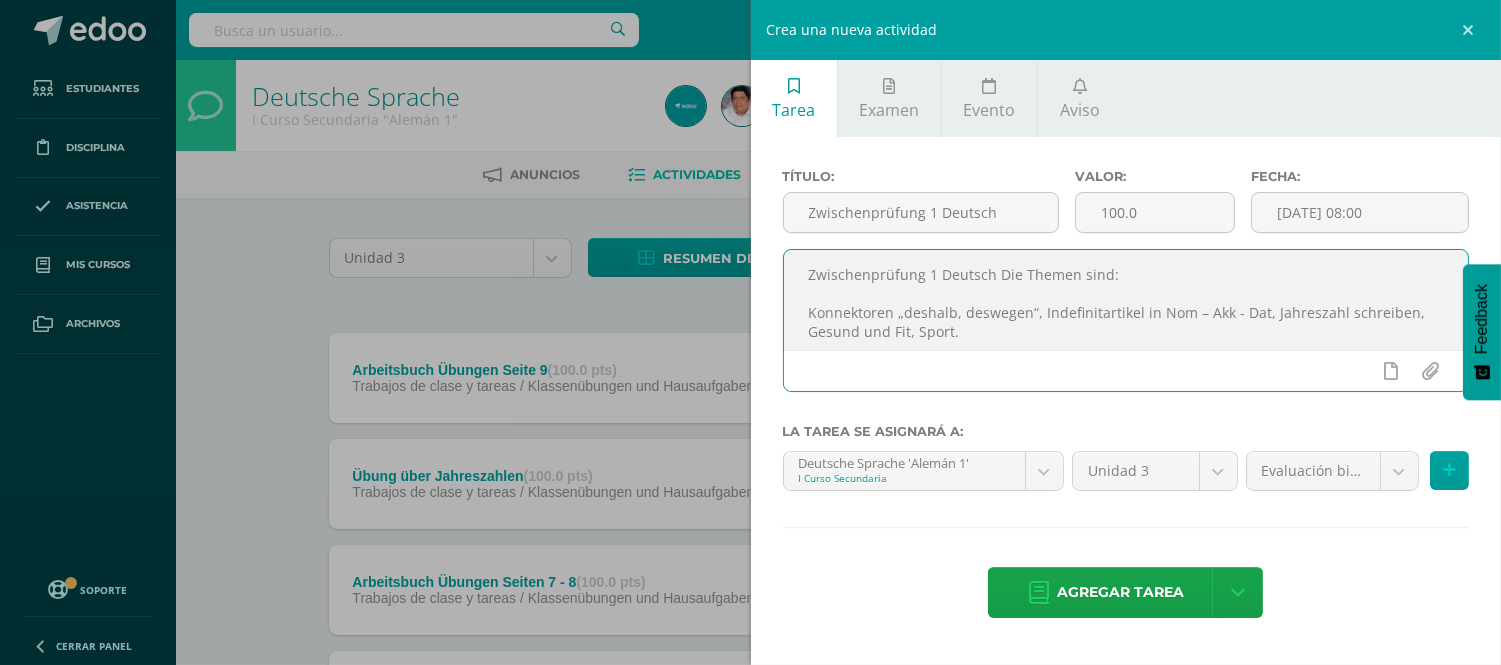 click on "Zwischenprüfung 1 Deutsch Die Themen sind:
Konnektoren „deshalb, deswegen“, Indefinitartikel in Nom – Akk - Dat, Jahreszahl schreiben, Gesund und Fit, Sport." at bounding box center [1126, 300] 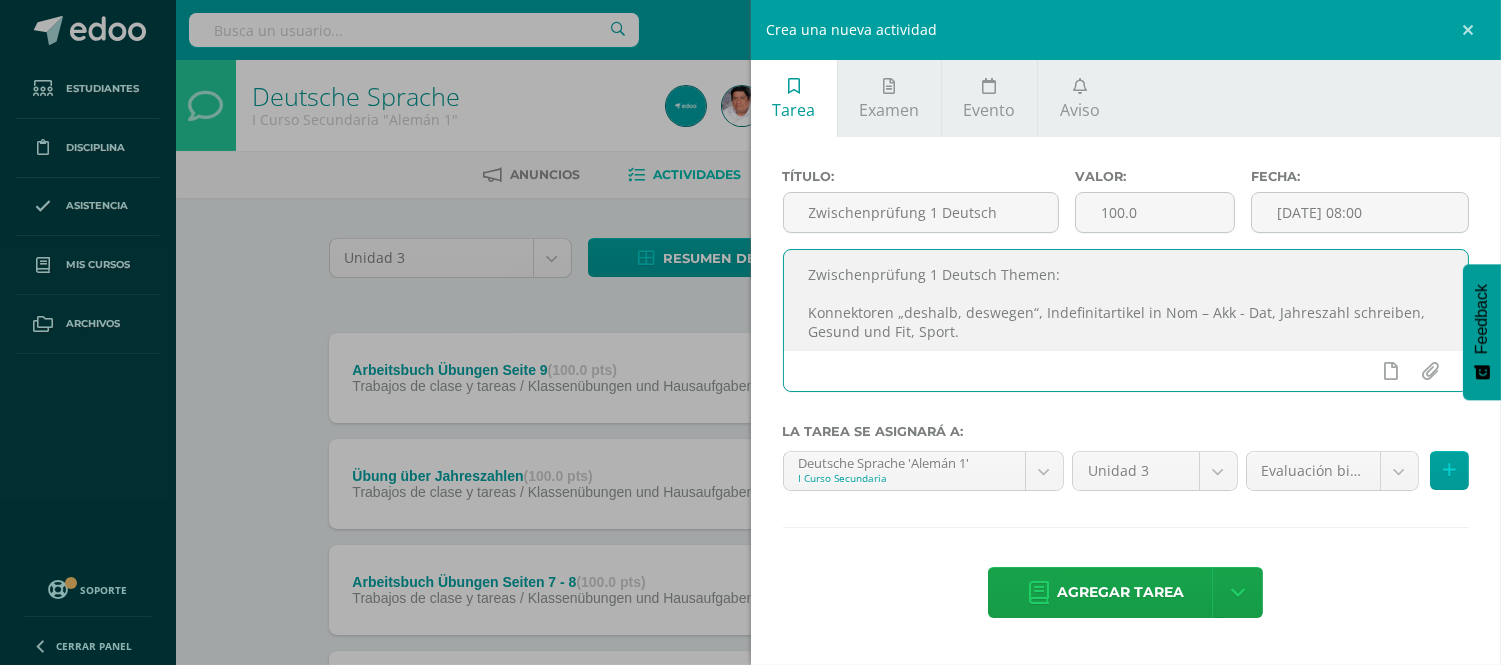 click on "Zwischenprüfung 1 Deutsch Themen:
Konnektoren „deshalb, deswegen“, Indefinitartikel in Nom – Akk - Dat, Jahreszahl schreiben, Gesund und Fit, Sport." at bounding box center [1126, 300] 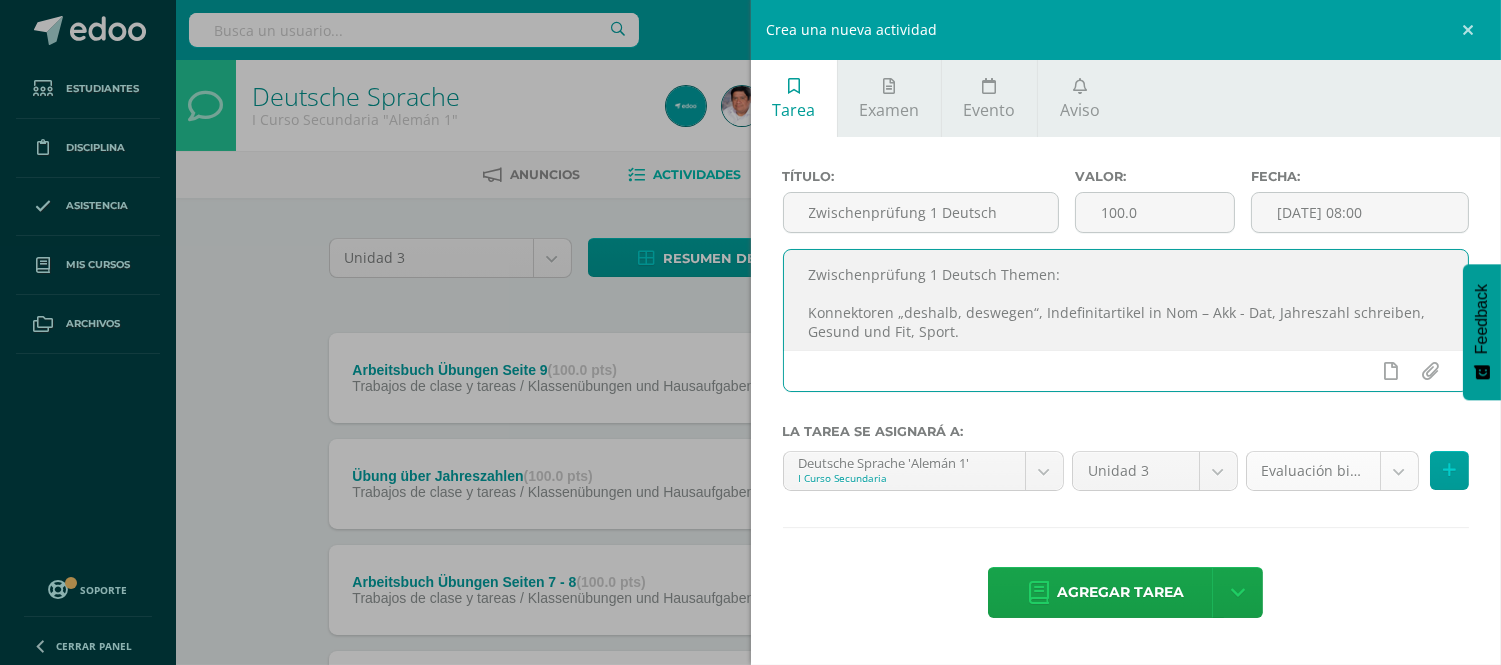type on "Zwischenprüfung 1 Deutsch Themen:
Konnektoren „deshalb, deswegen“, Indefinitartikel in Nom – Akk - Dat, Jahreszahl schreiben, Gesund und Fit, Sport." 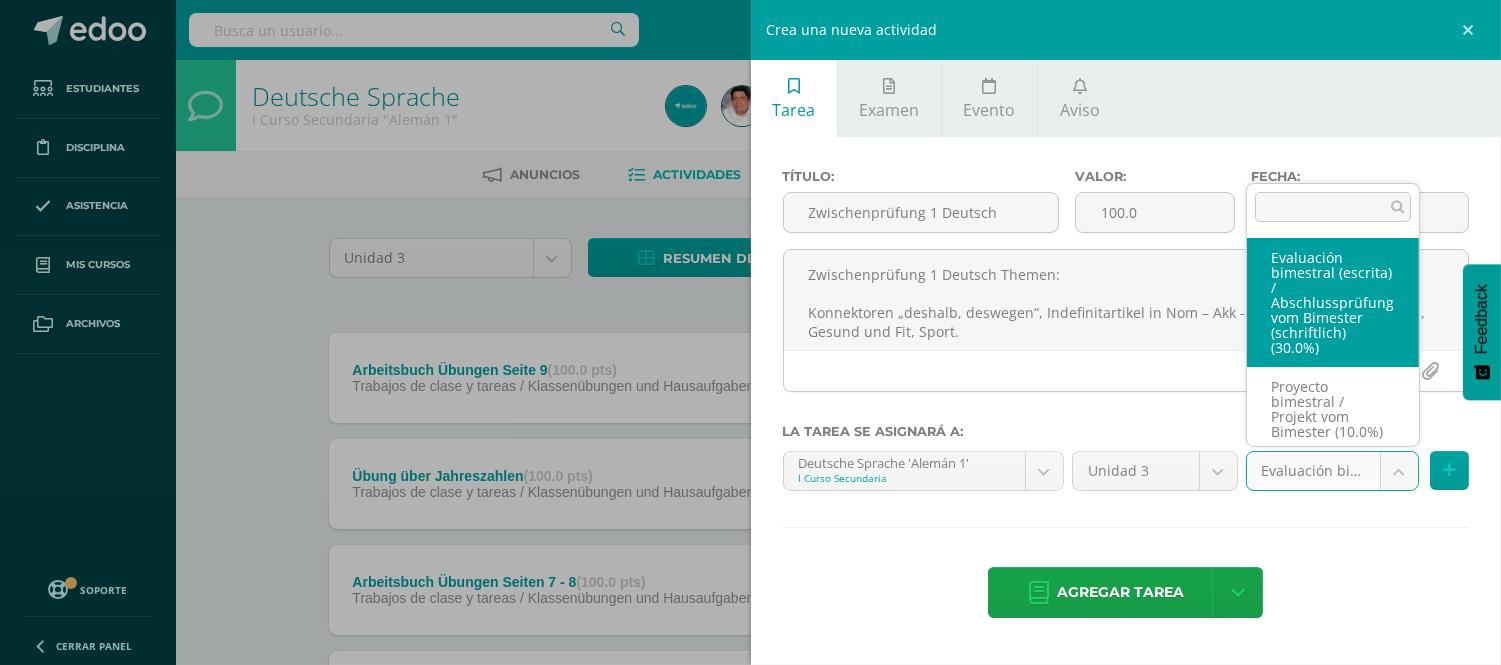 click on "Estudiantes Disciplina Asistencia Mis cursos Archivos Soporte
Centro de ayuda
Últimas actualizaciones
10+ Cerrar panel
Deutsche Sprache
I Curso
Secundaria
"Alemán 1"
Actividades Estudiantes Planificación Dosificación
Geschichte
I Curso
Secundaria
"Alemán 1"
Actividades Estudiantes Planificación Dosificación
Deutsch
II Curso
Secundaria
"Deutsch"
Actividades Estudiantes Planificación Dosificación
Deutsch
Actividades Estudiantes Planificación Mi Perfil y" at bounding box center (750, 649) 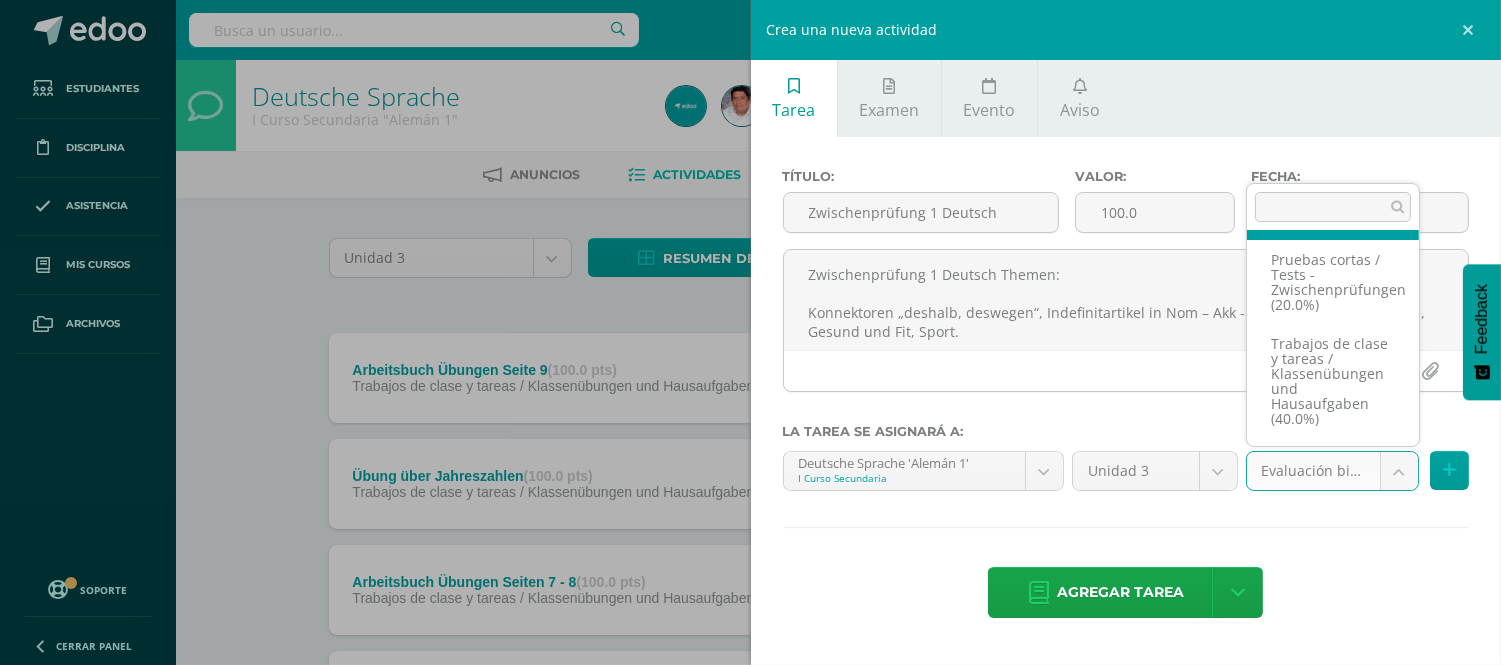 scroll, scrollTop: 225, scrollLeft: 0, axis: vertical 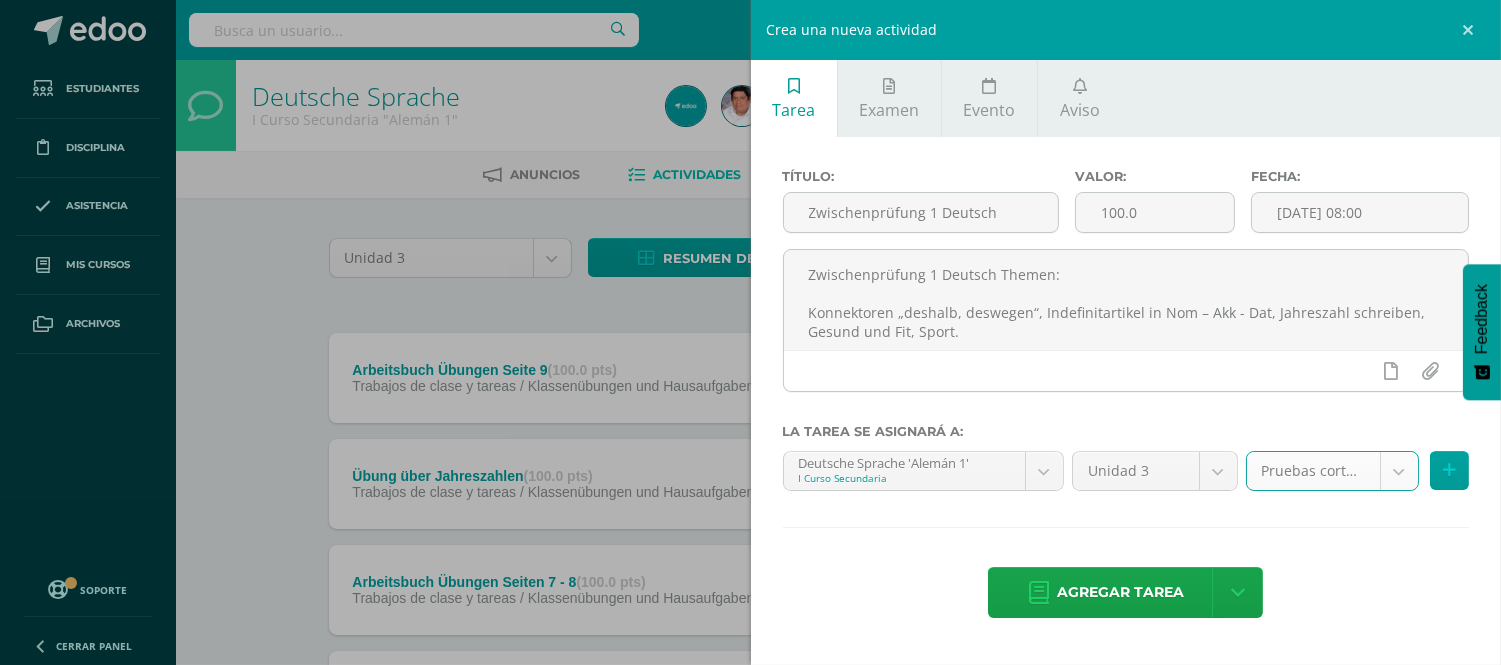 select on "226774" 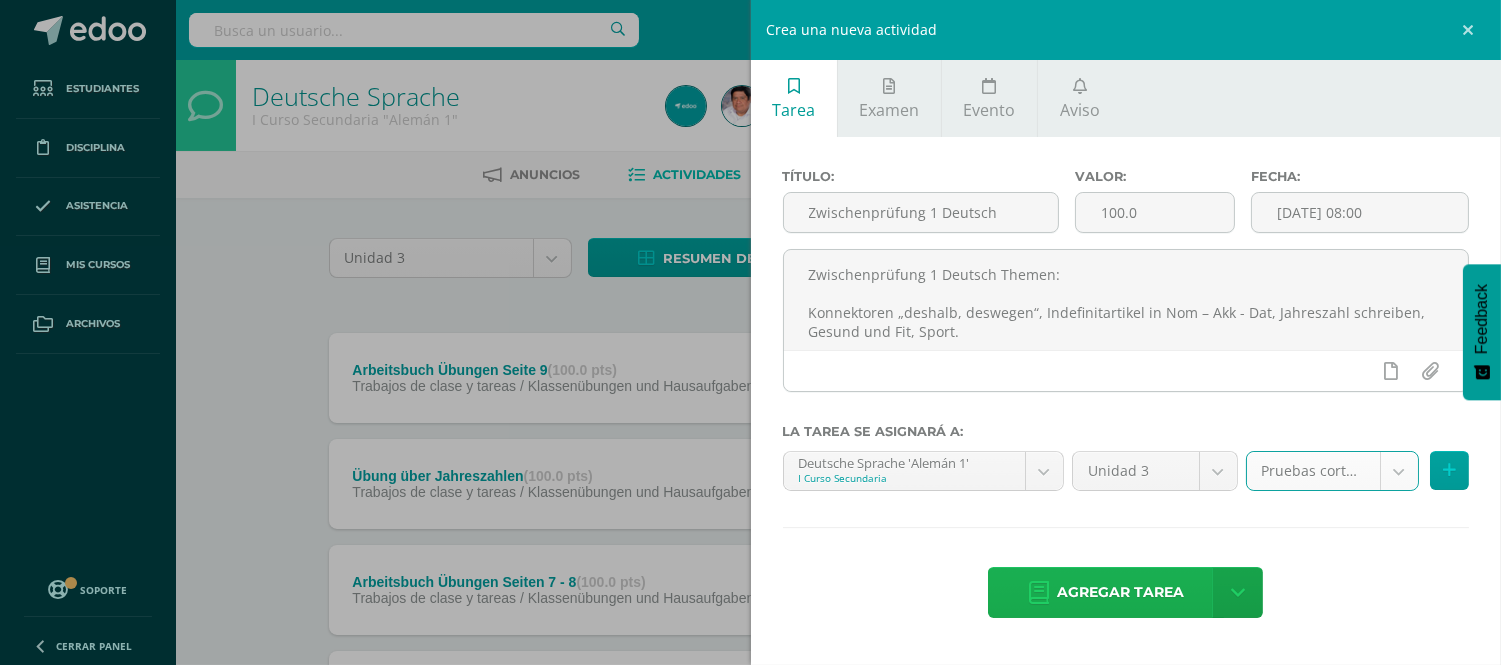 click on "Agregar tarea" at bounding box center (1120, 592) 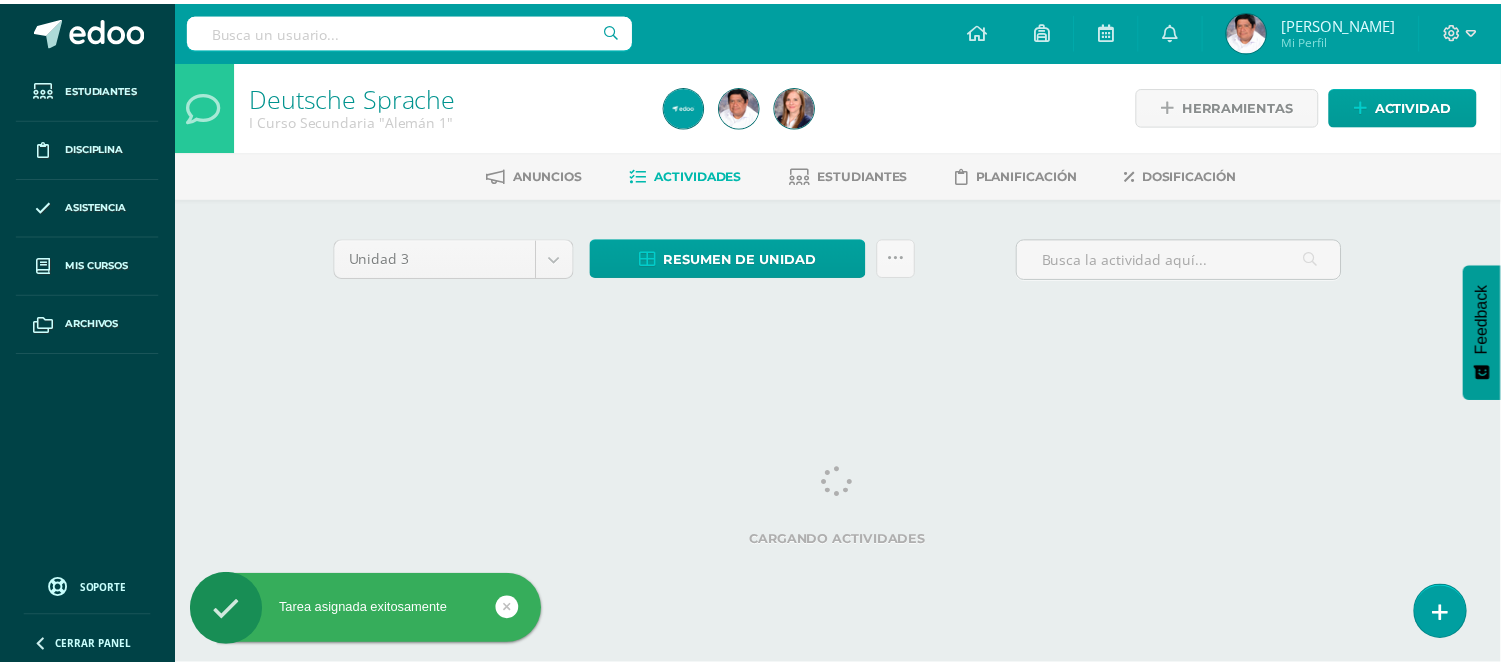 scroll, scrollTop: 0, scrollLeft: 0, axis: both 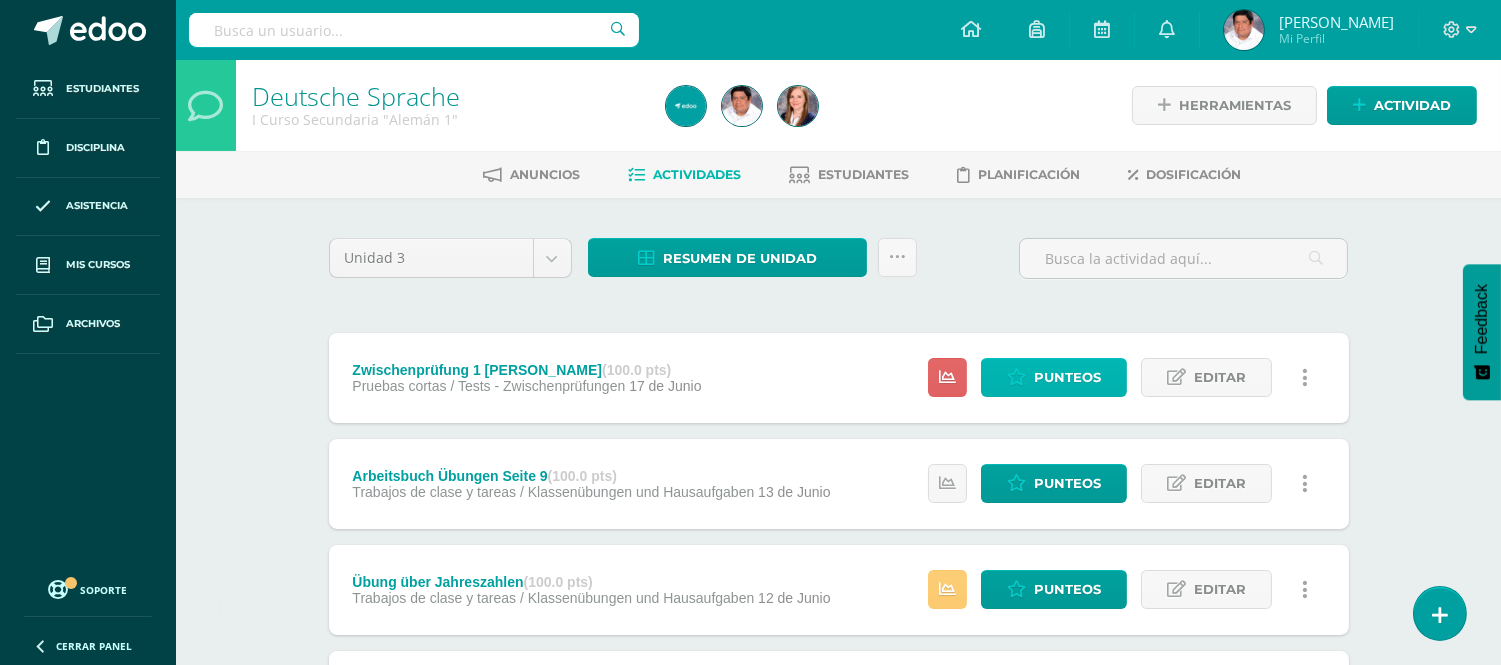 click on "Punteos" at bounding box center [1067, 377] 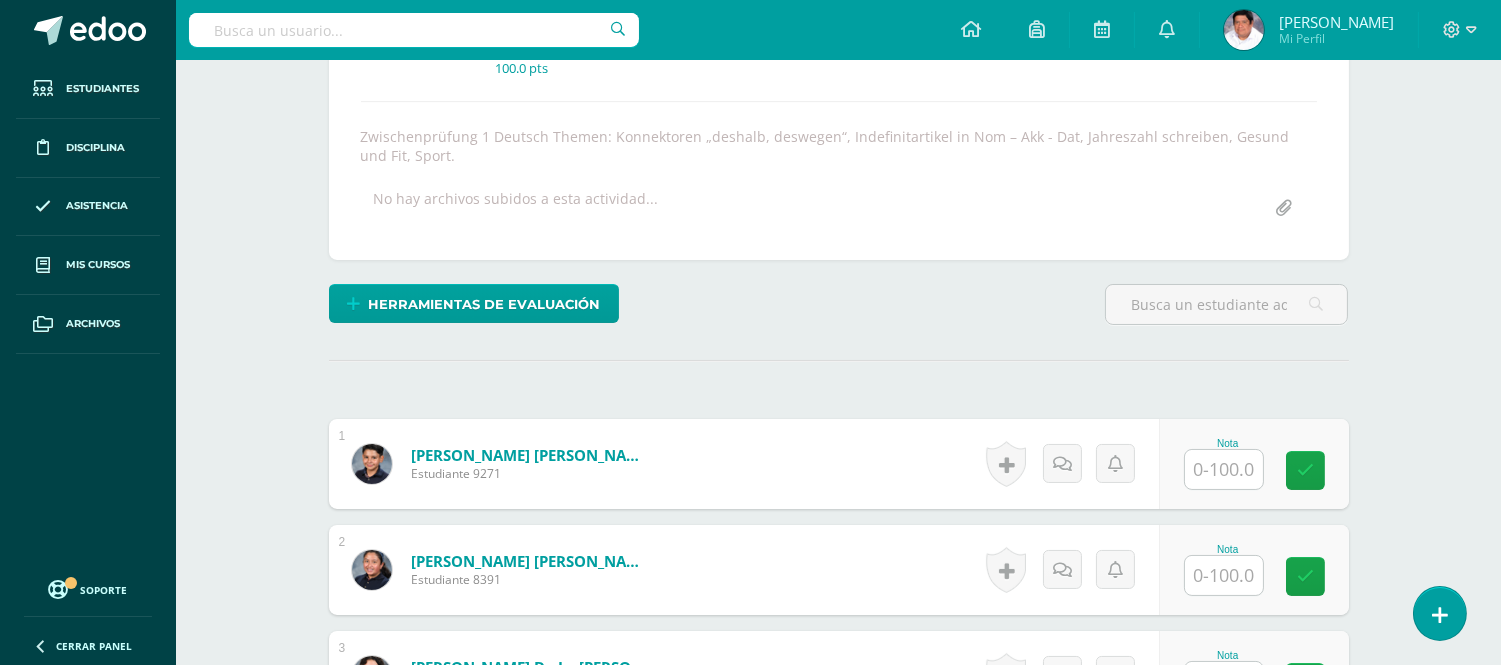 scroll, scrollTop: 342, scrollLeft: 0, axis: vertical 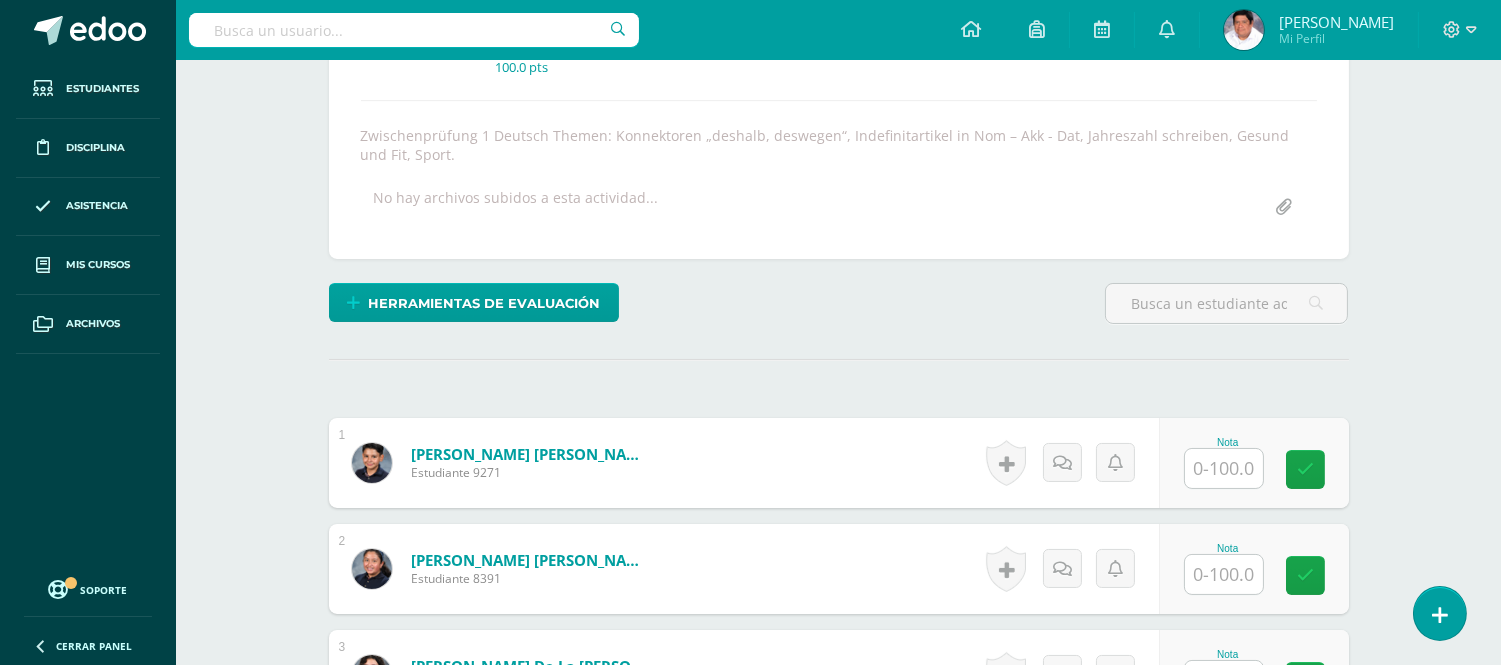 click at bounding box center [1224, 468] 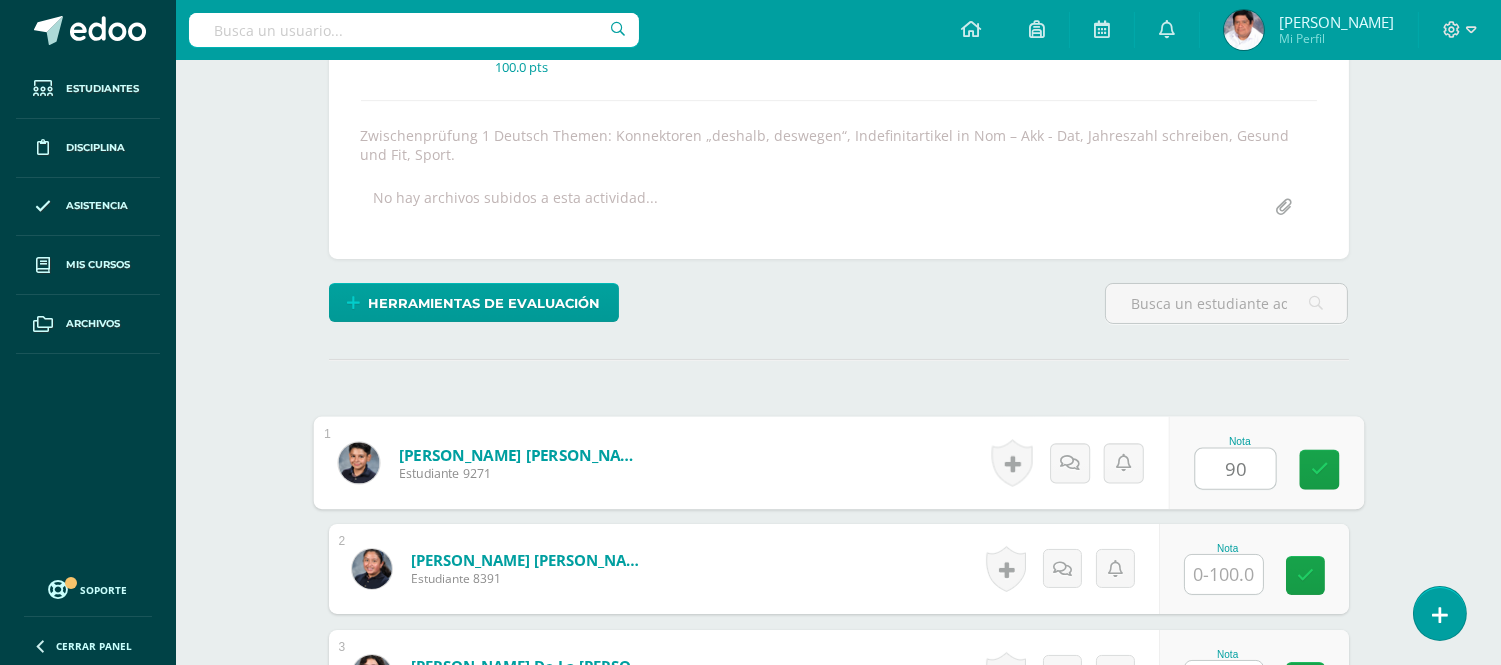 type on "90" 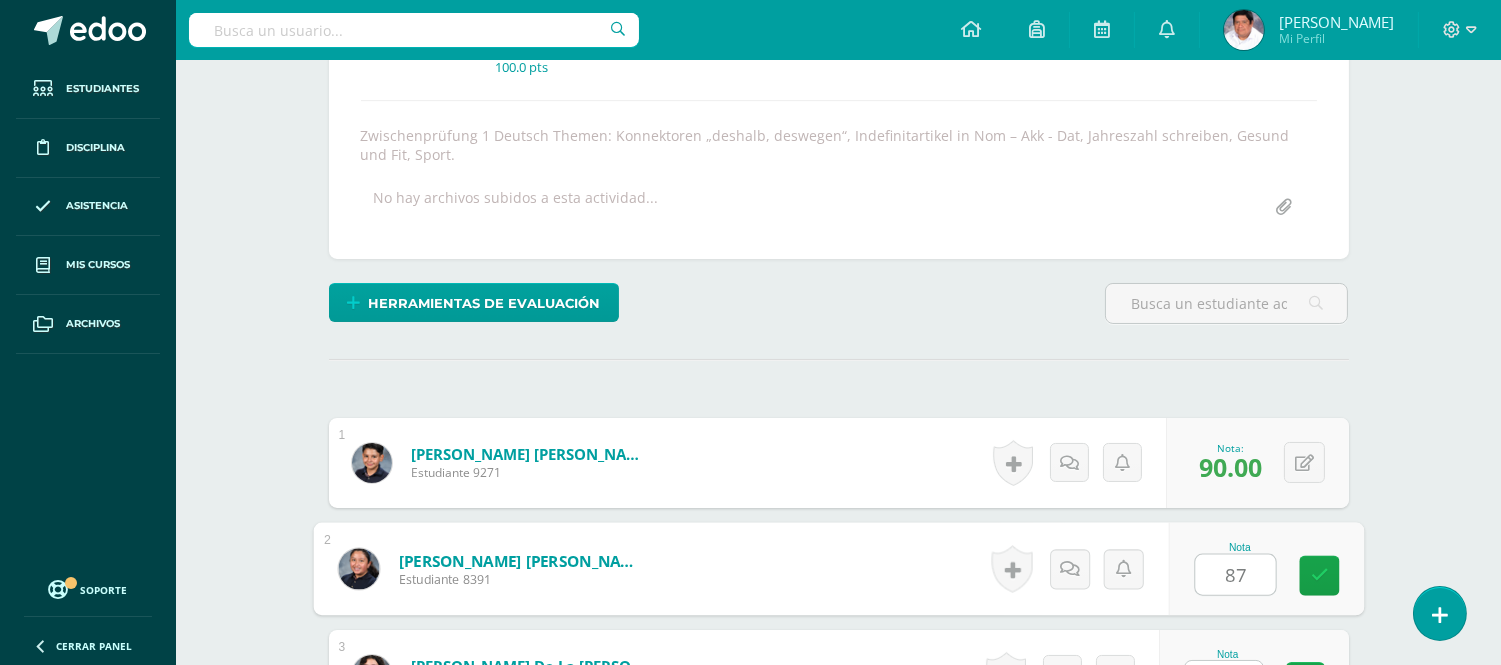 type on "8" 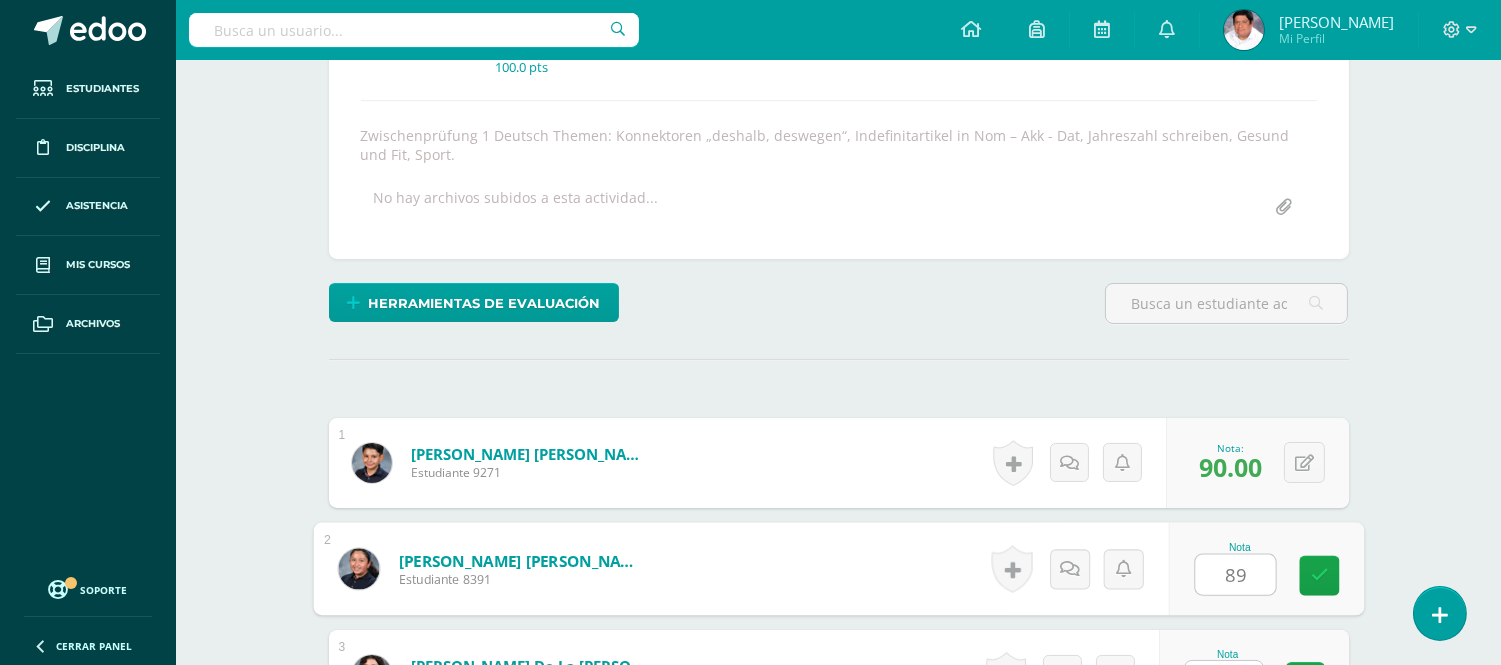 type on "89" 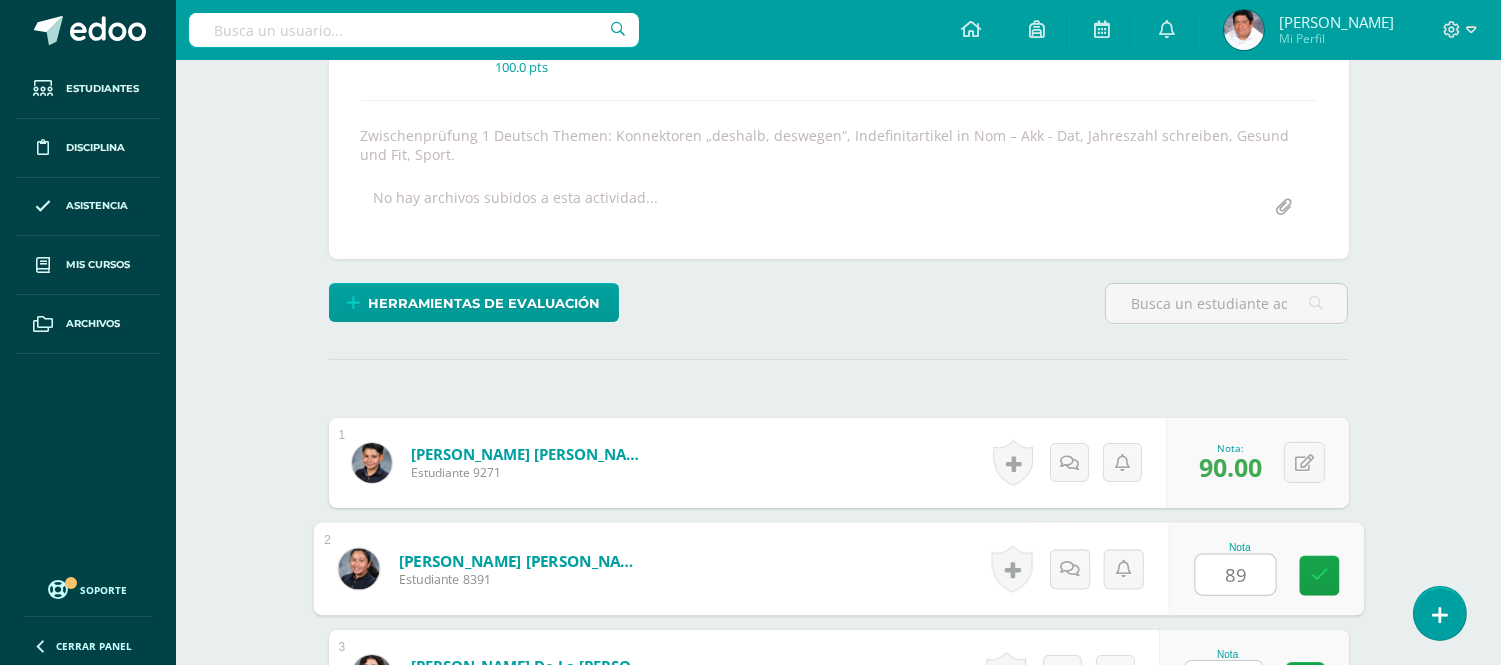 scroll, scrollTop: 376, scrollLeft: 0, axis: vertical 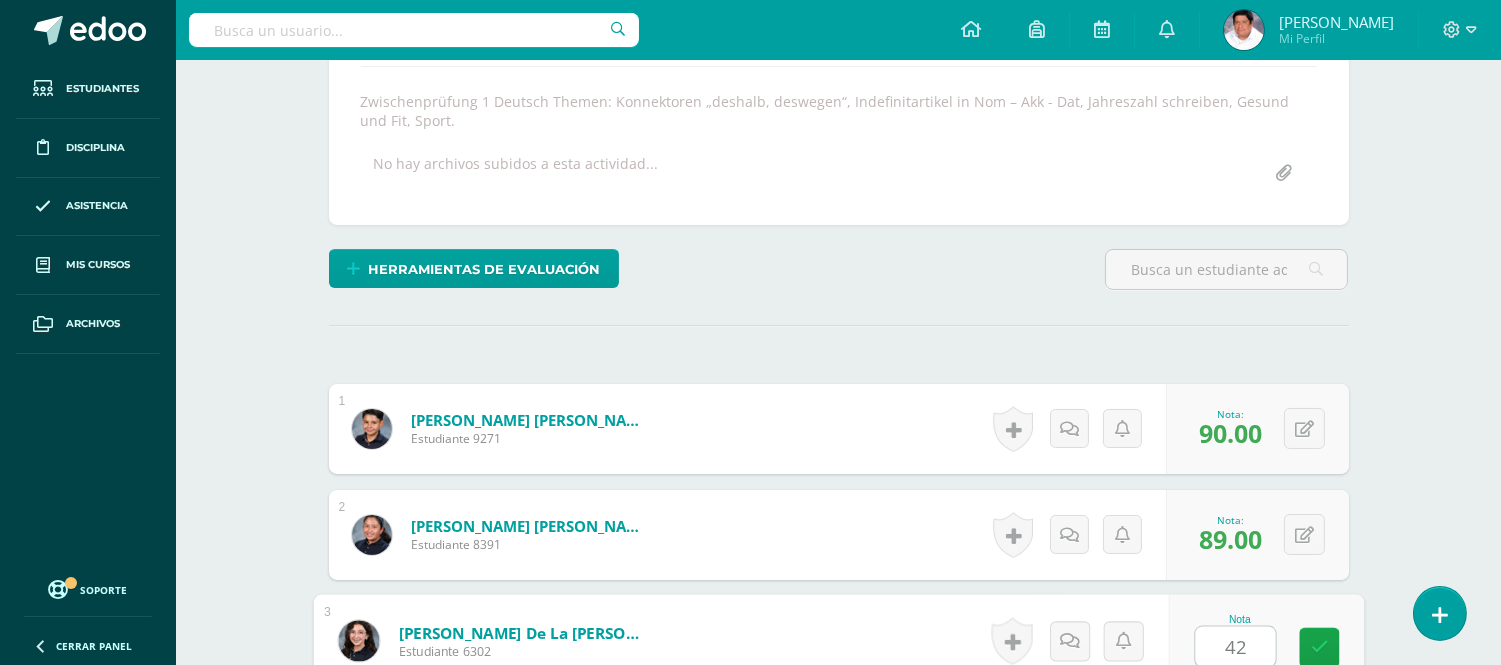 type on "42" 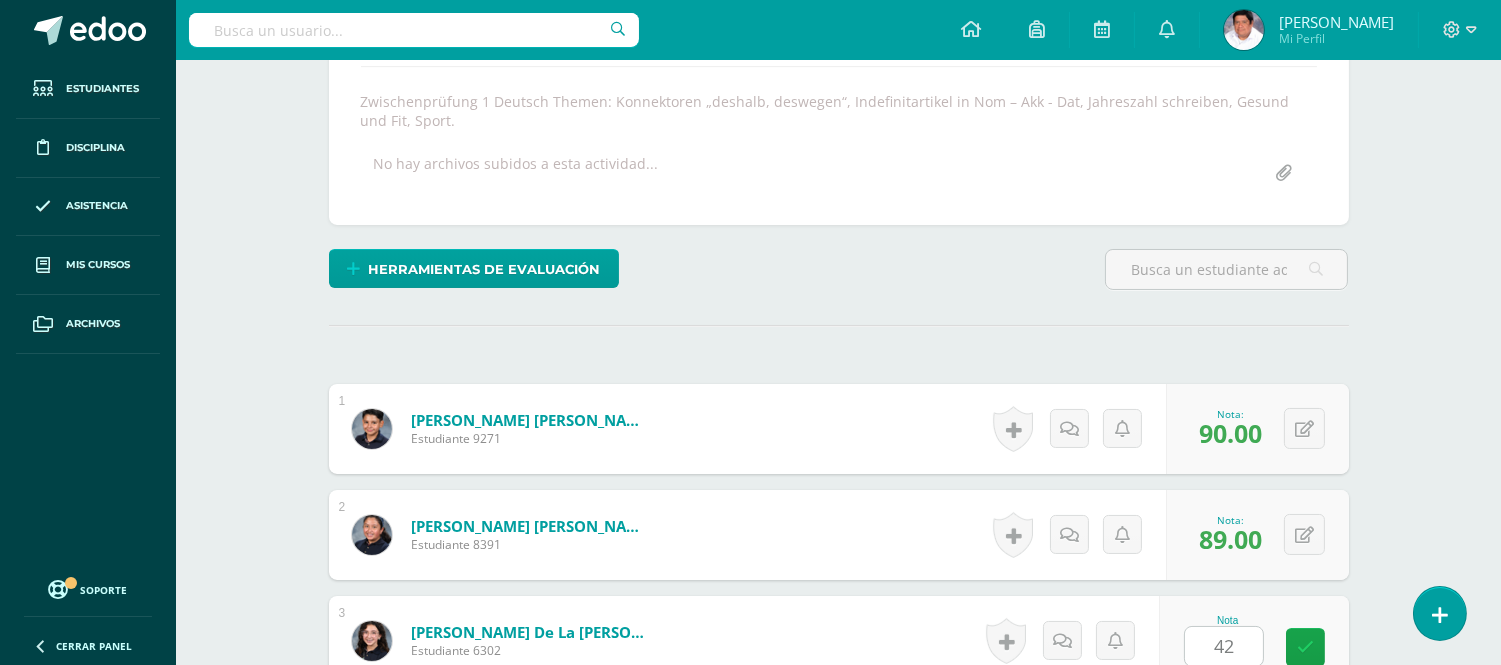 scroll, scrollTop: 795, scrollLeft: 0, axis: vertical 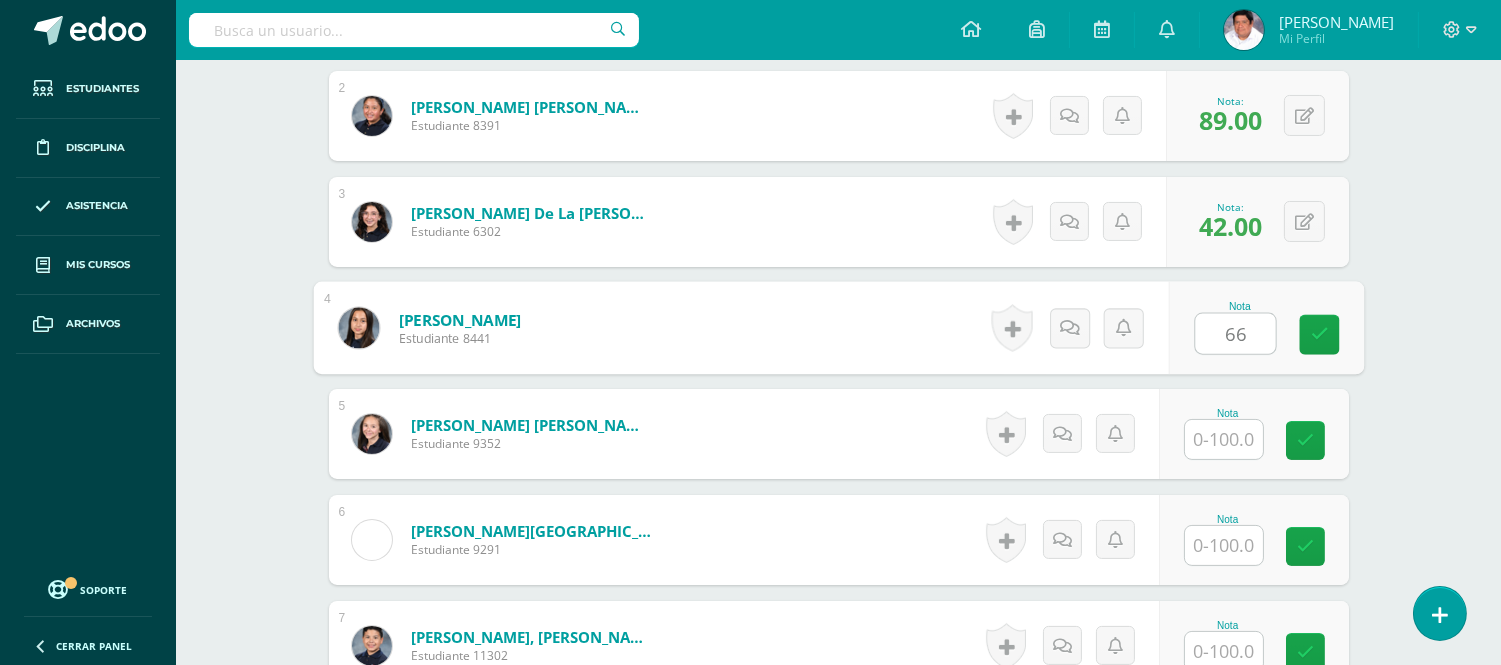 type on "66" 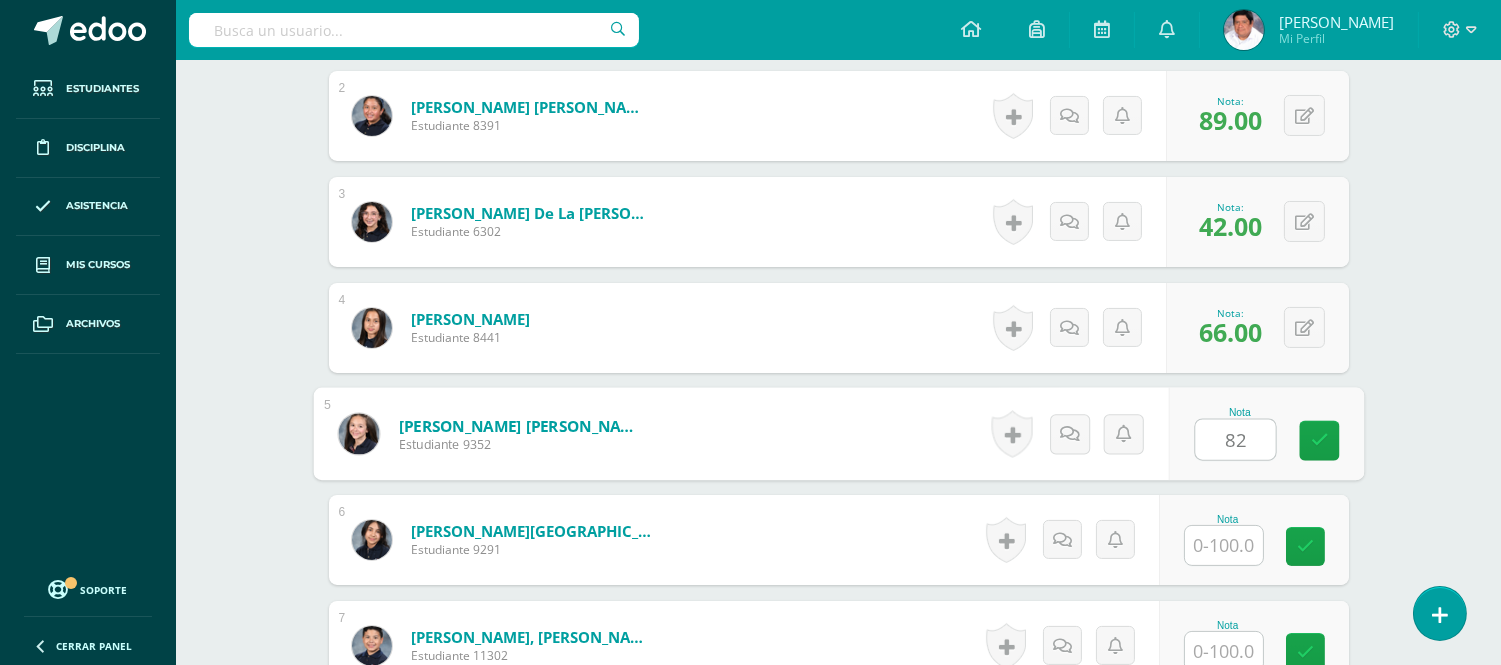 type on "82" 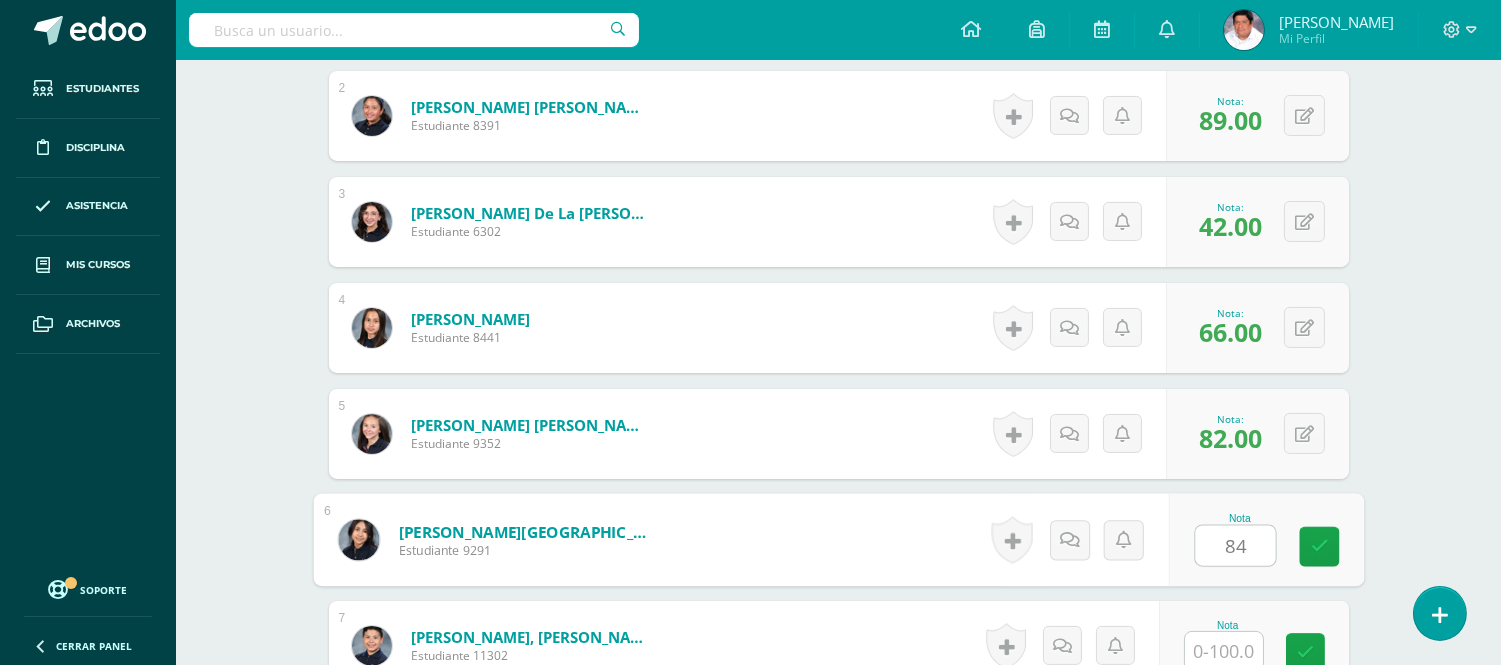 type on "84" 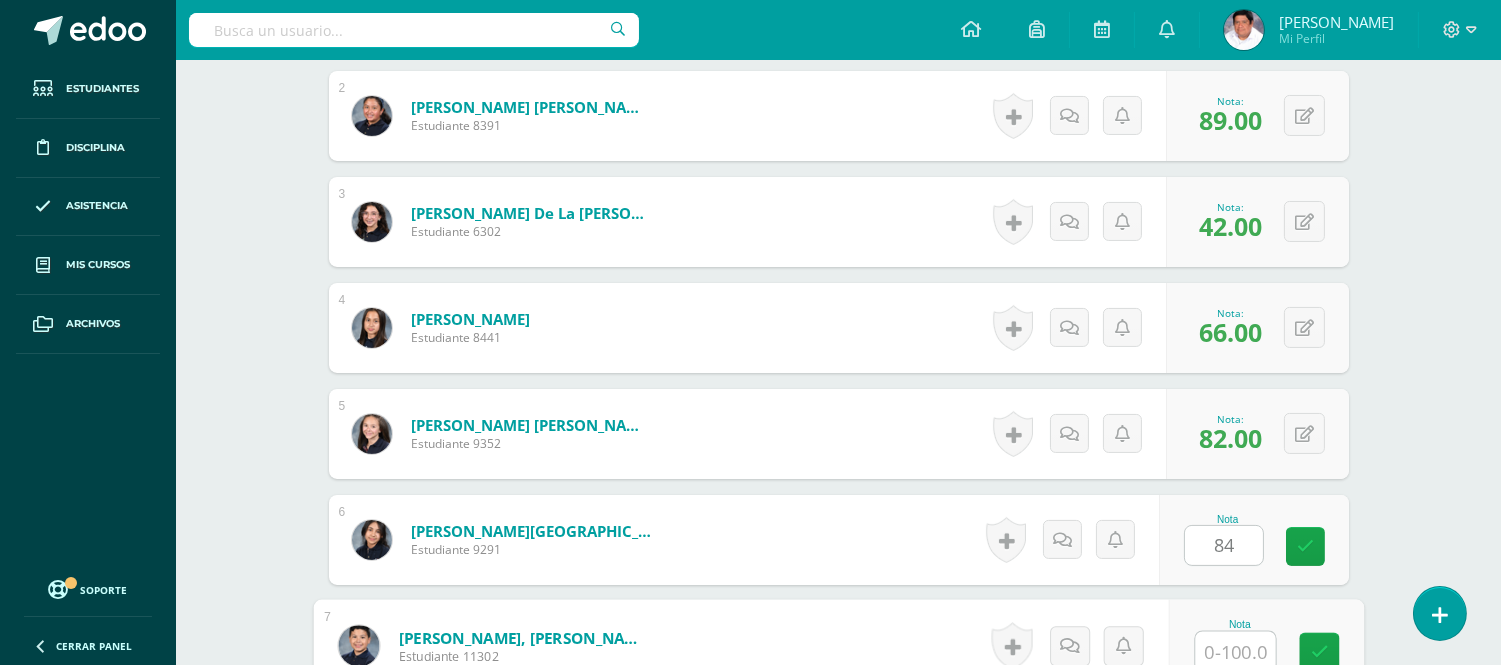 scroll, scrollTop: 801, scrollLeft: 0, axis: vertical 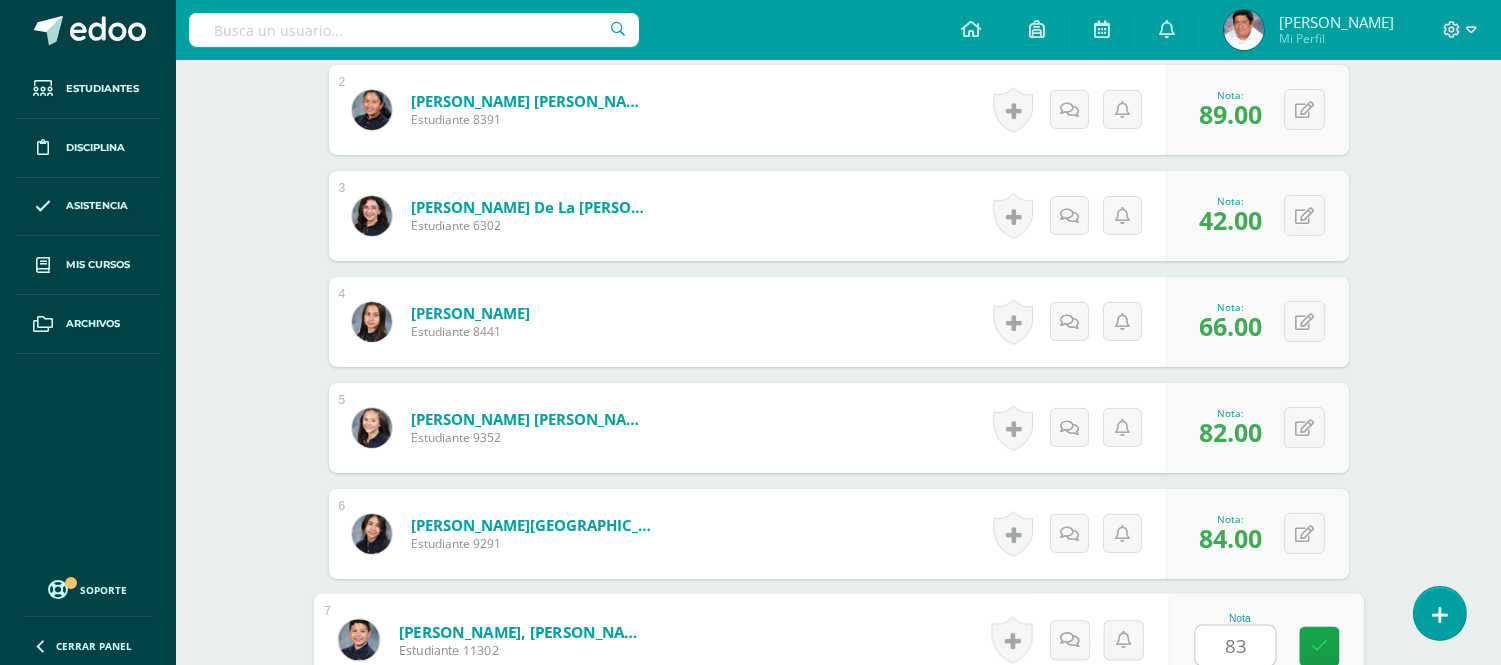 type on "83" 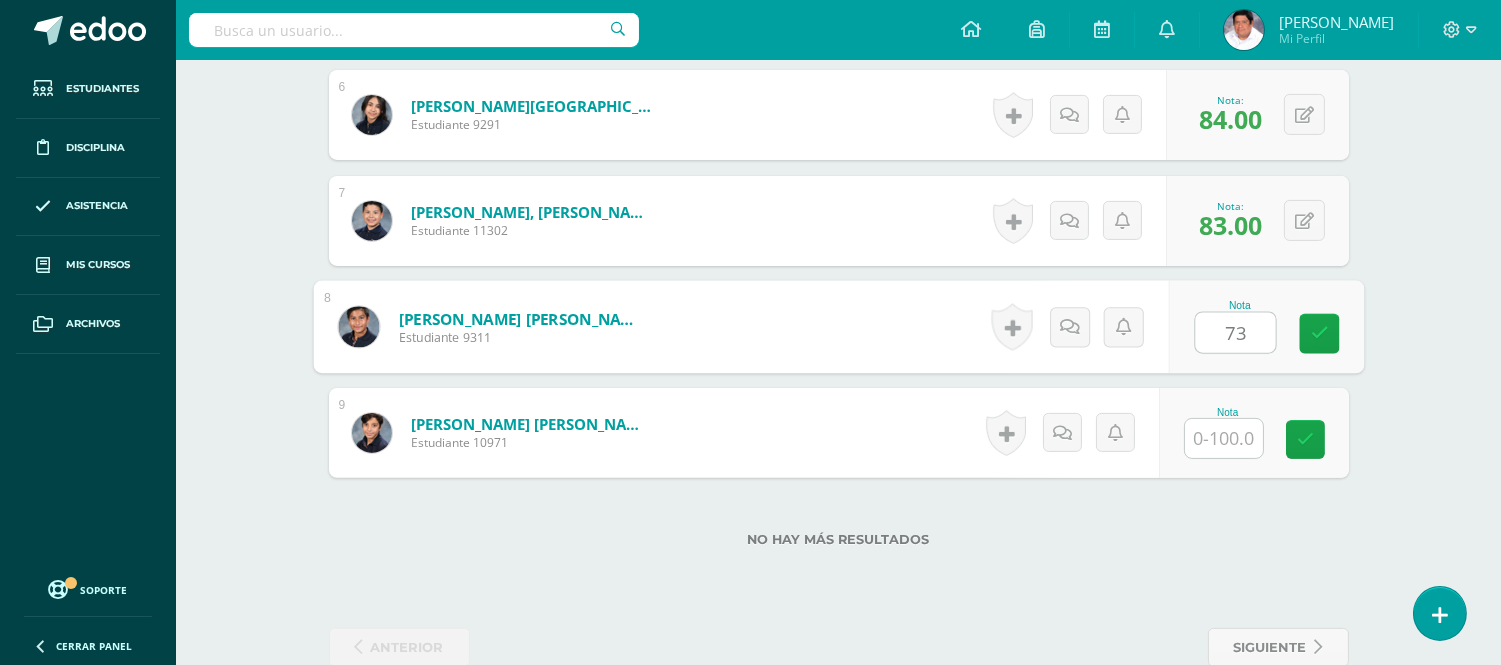 type on "73" 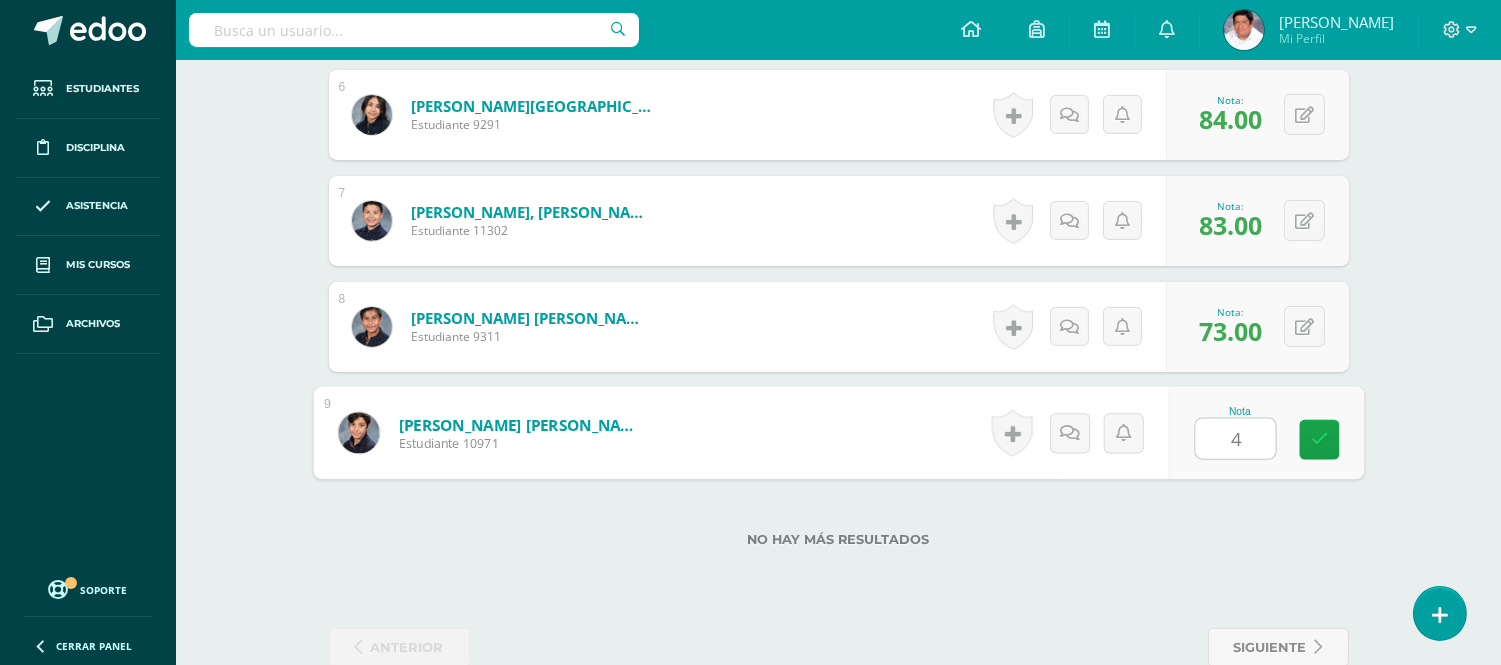 type on "47" 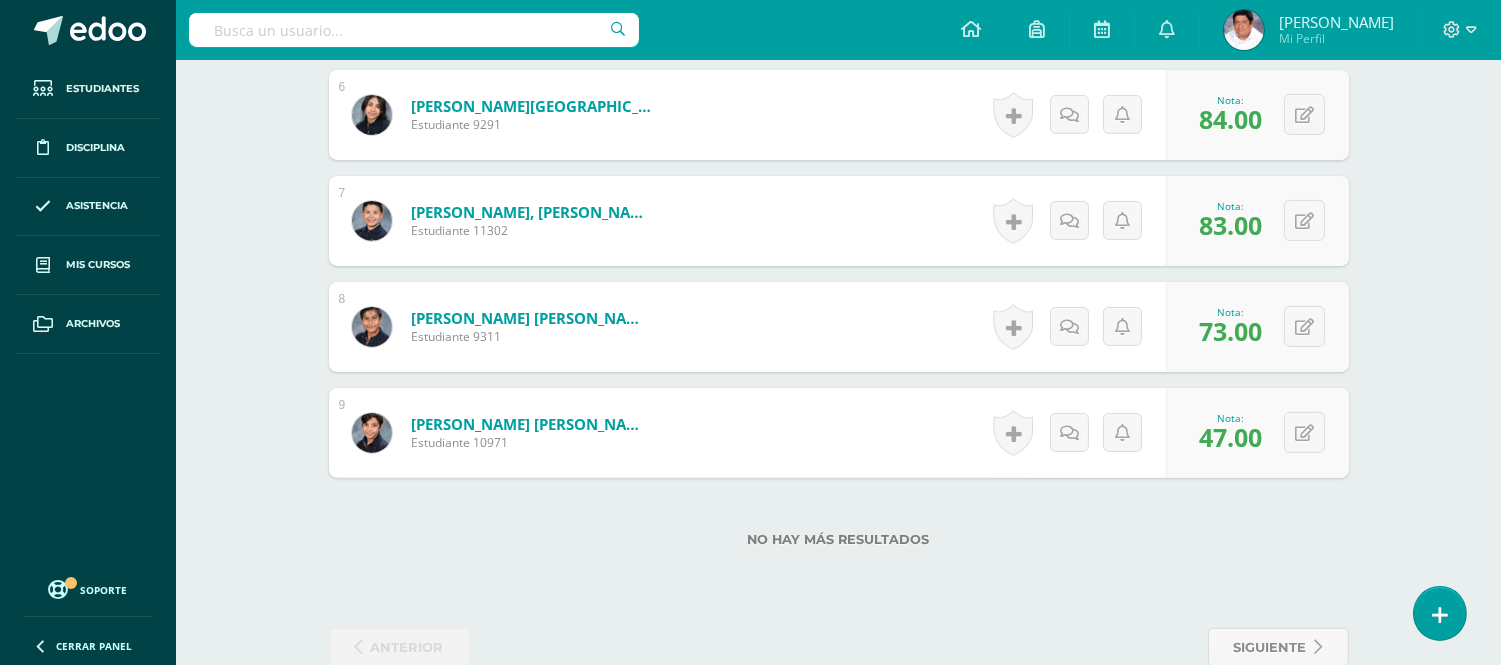 click on "Deutsche Sprache
I Curso Secundaria "Alemán 1"
Herramientas
Detalle de asistencias
Actividad
Anuncios
Actividades
Estudiantes
Planificación
Dosificación
¿Estás seguro que quieres  eliminar  esta actividad?
Esto borrará la actividad y cualquier nota que hayas registrado
permanentemente. Esta acción no se puede revertir. Cancelar Eliminar
Administración de escalas de valoración
escala de valoración
Aún no has creado una escala de valoración.
Cancelar Agregar nueva escala de valoración: Cancelar Crear escala de valoración 1" at bounding box center (838, -227) 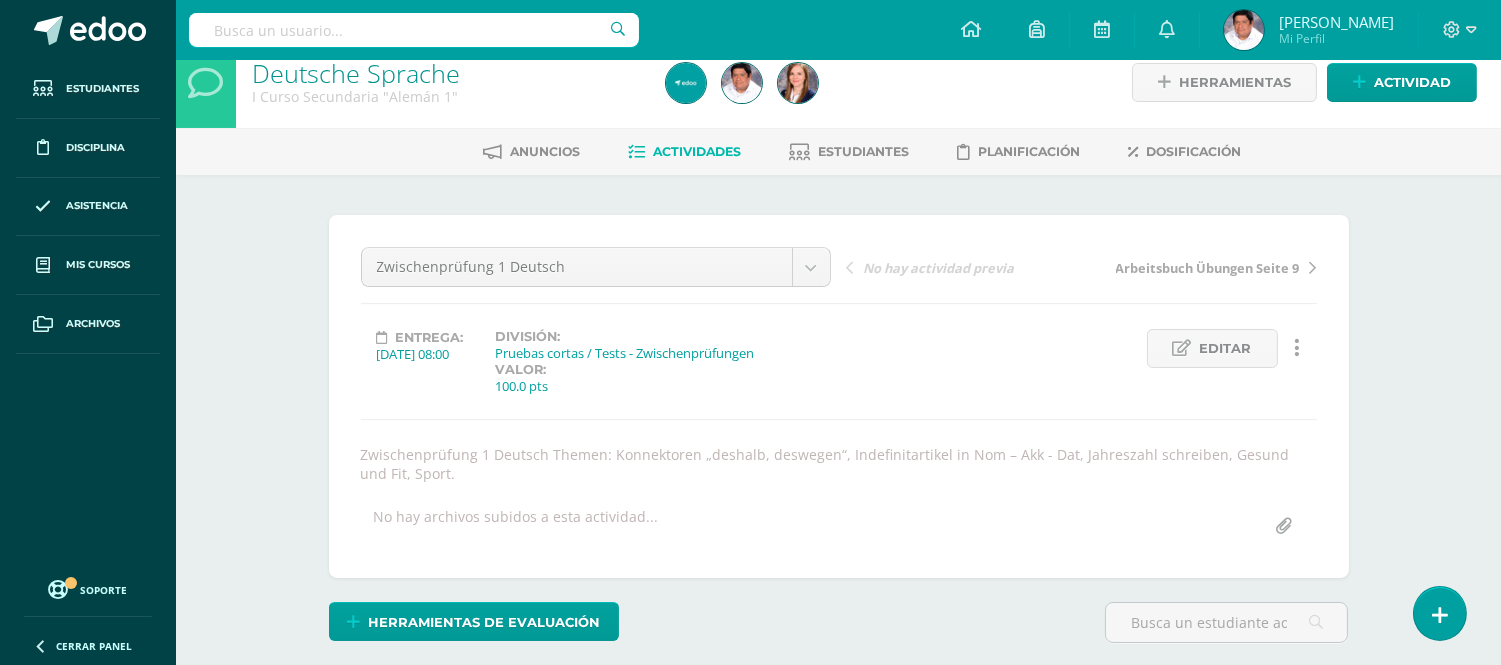 scroll, scrollTop: 0, scrollLeft: 0, axis: both 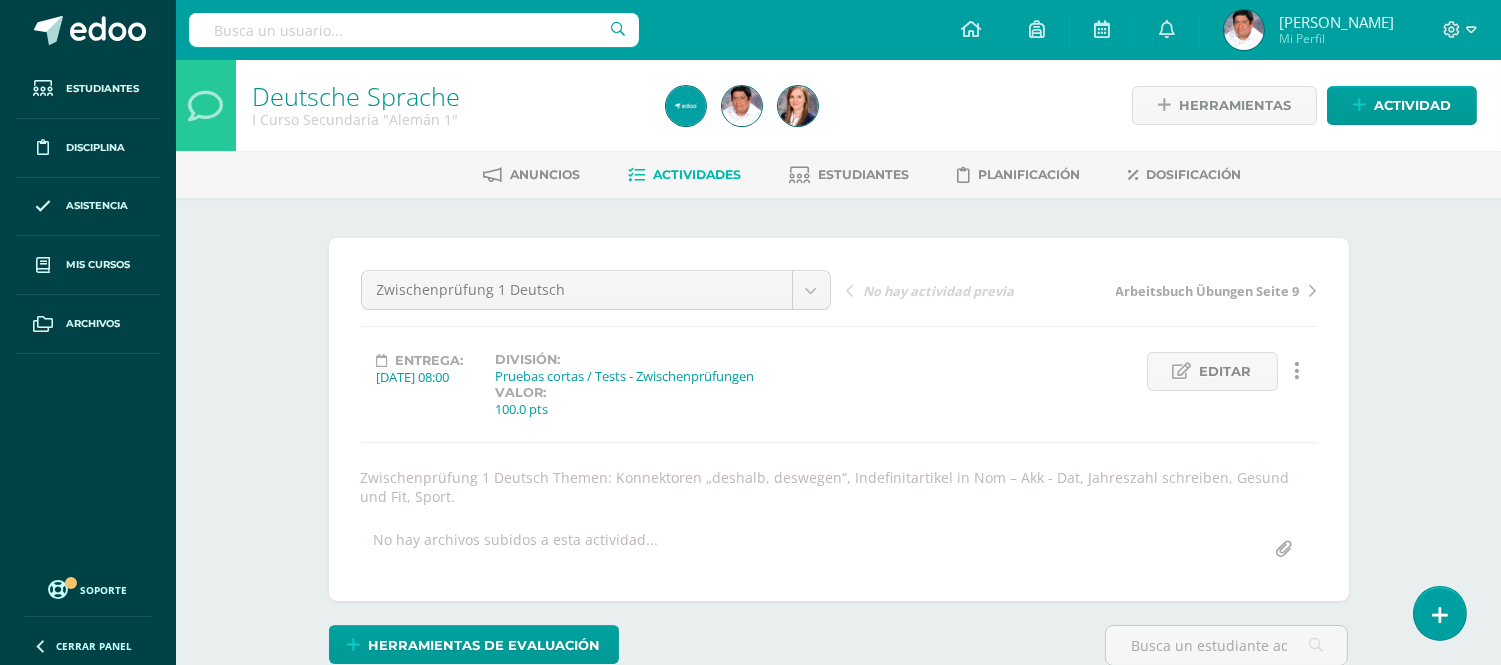 click on "Actividades" at bounding box center (698, 174) 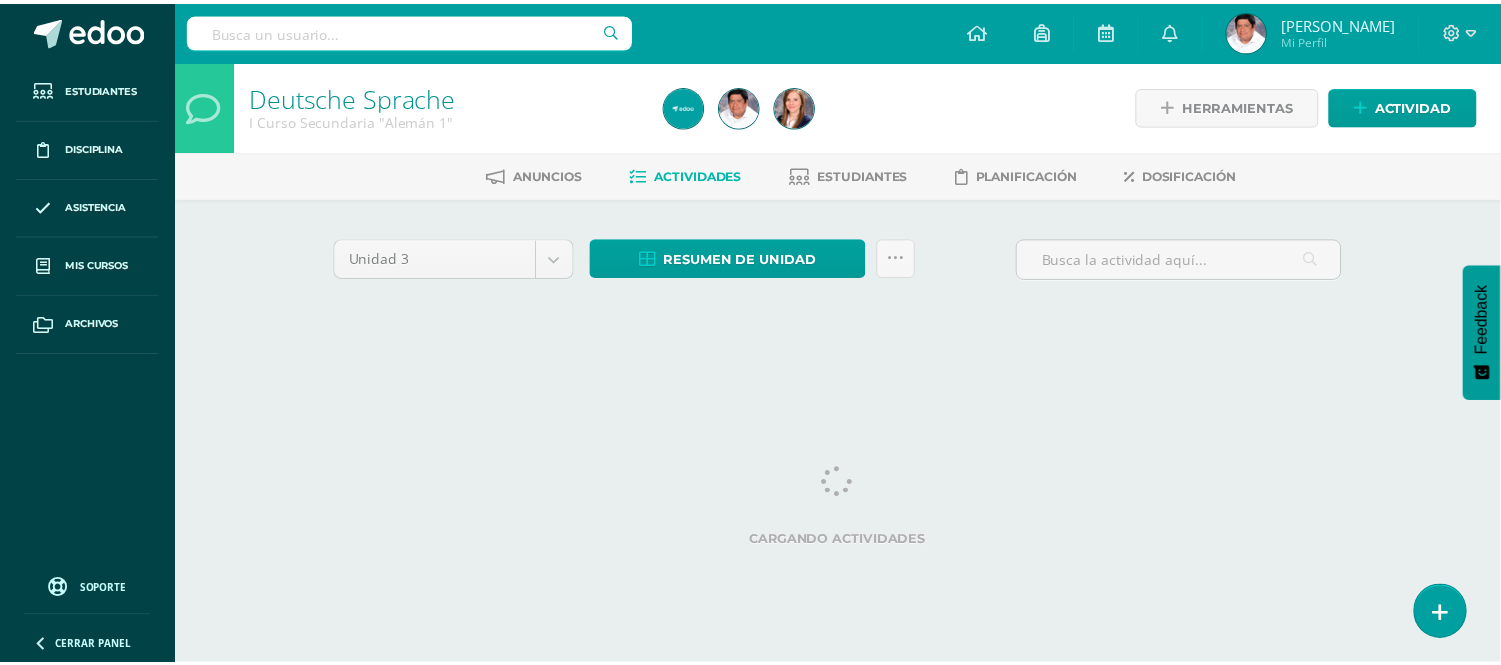 scroll, scrollTop: 0, scrollLeft: 0, axis: both 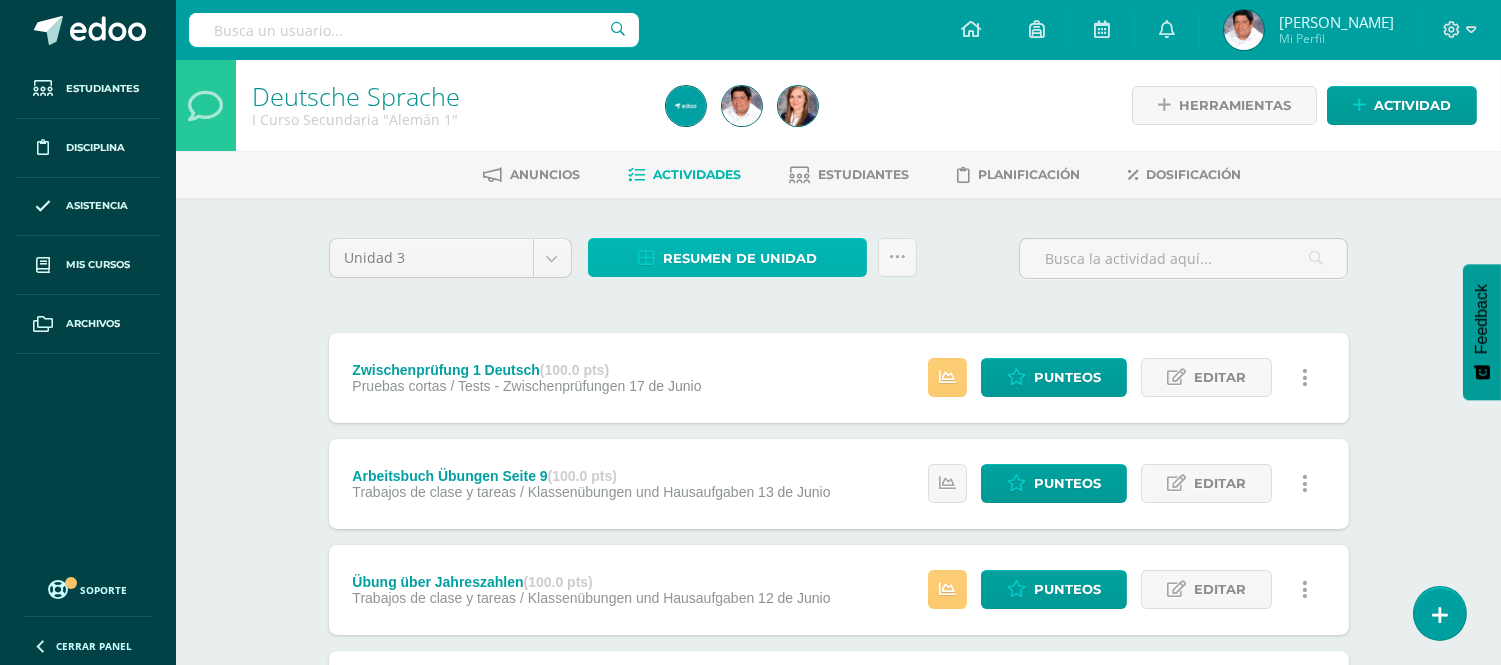 click on "Resumen de unidad" at bounding box center [740, 258] 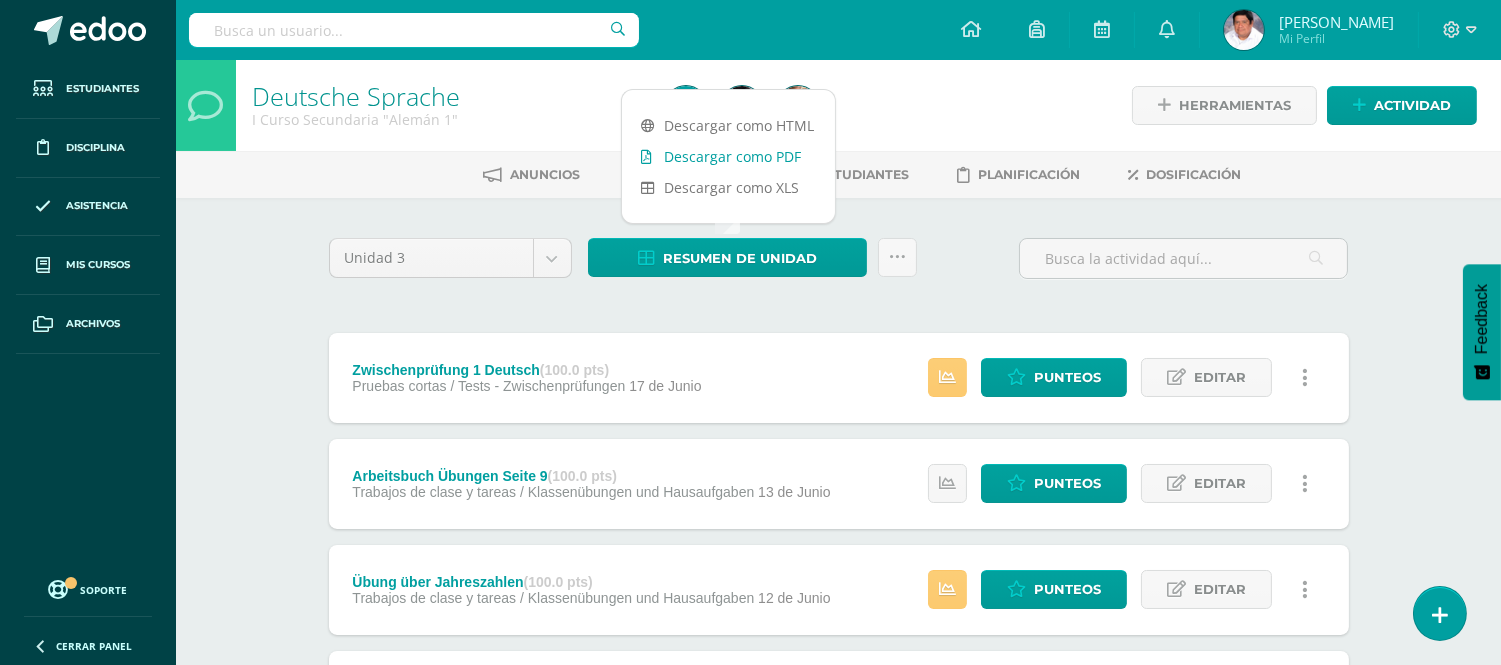 click on "Descargar como PDF" at bounding box center (728, 156) 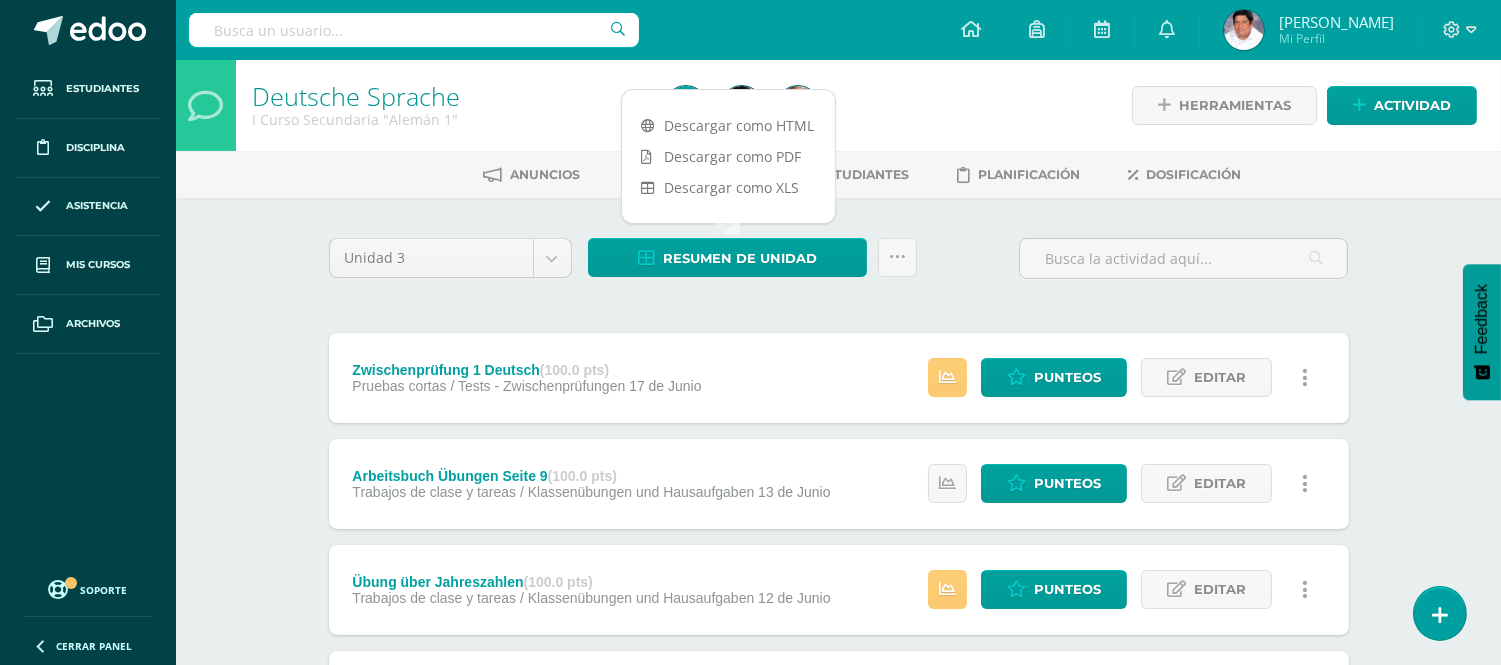 click on "Deutsche Sprache
I Curso Secundaria "Alemán 1"
Herramientas
Detalle de asistencias
Actividad
Anuncios
Actividades
Estudiantes
Planificación
Dosificación
Unidad 3                             Unidad 1 Unidad 2 Unidad 3 Unidad 4 Resumen de unidad
Subir actividades en masa
Enviar punteos a revision
Historial de actividad
¿Estás seguro que deseas  Enviar a revisión  las notas de este curso?
Esta acción  enviará una notificación a tu supervisor y no podrás eliminar o cambiar tus notas. Cancelar
Enviar a revisión
Creación  y  Calificación" at bounding box center (838, 732) 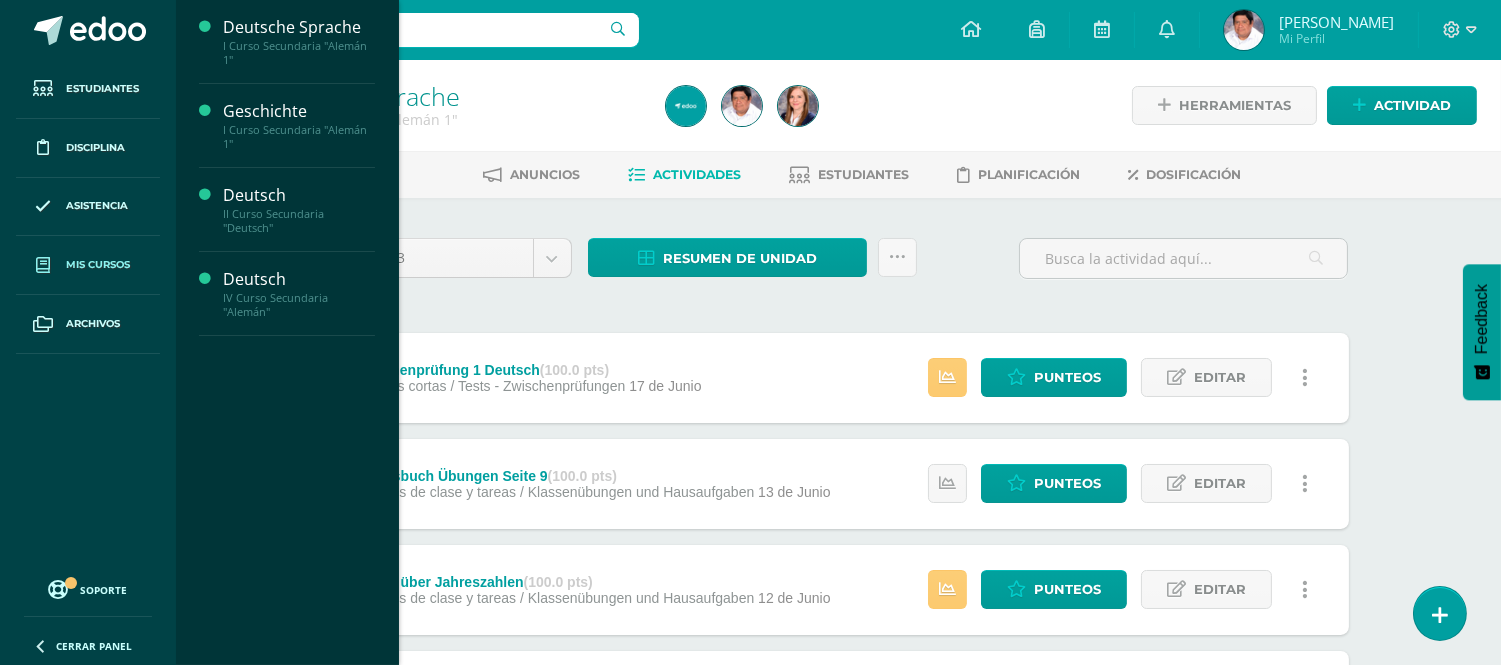 click on "Mis cursos" at bounding box center (88, 265) 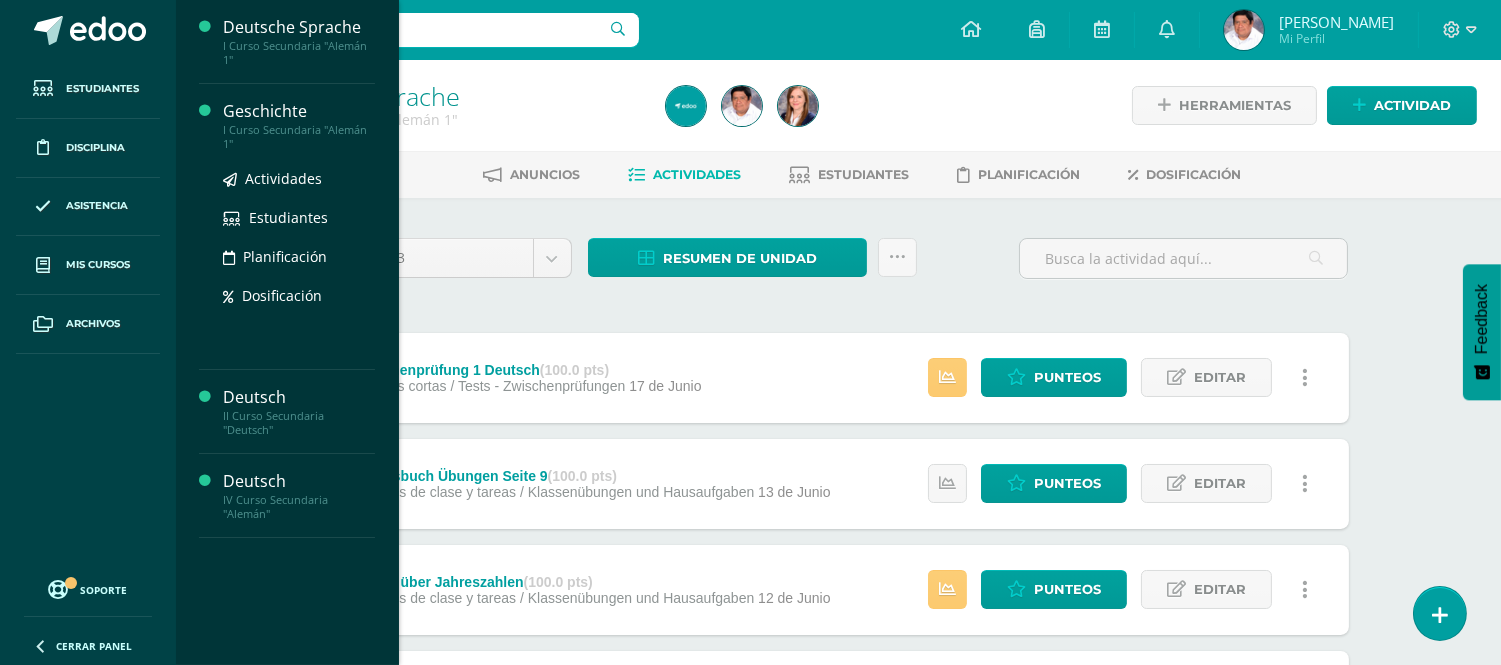 click on "Geschichte" at bounding box center (299, 111) 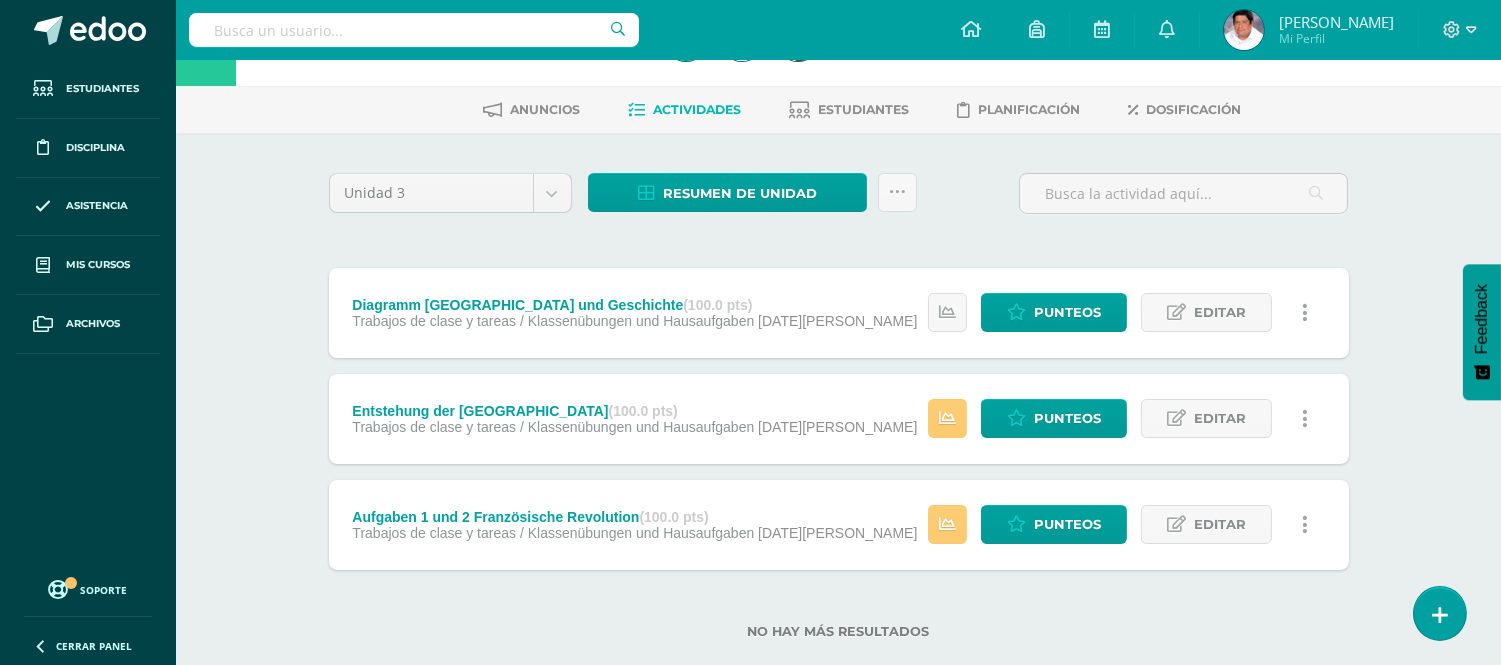 scroll, scrollTop: 101, scrollLeft: 0, axis: vertical 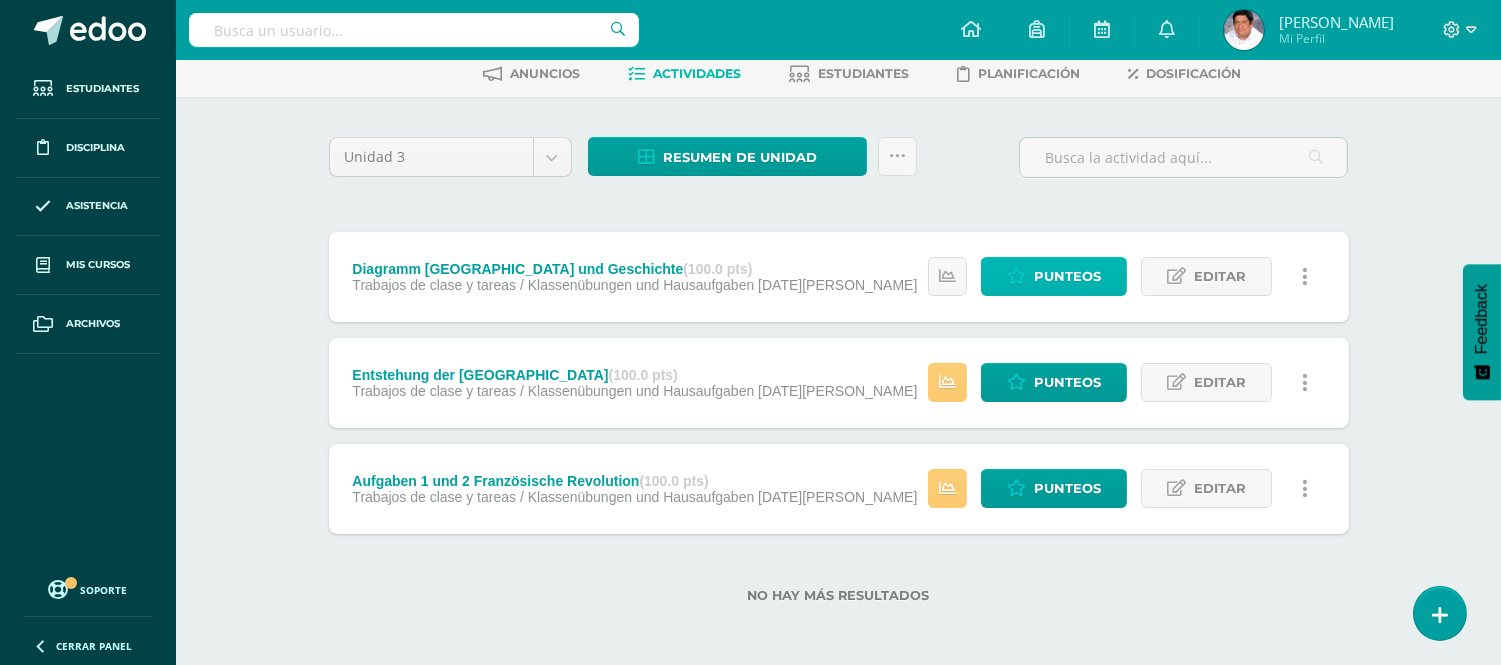 click on "Punteos" at bounding box center (1067, 276) 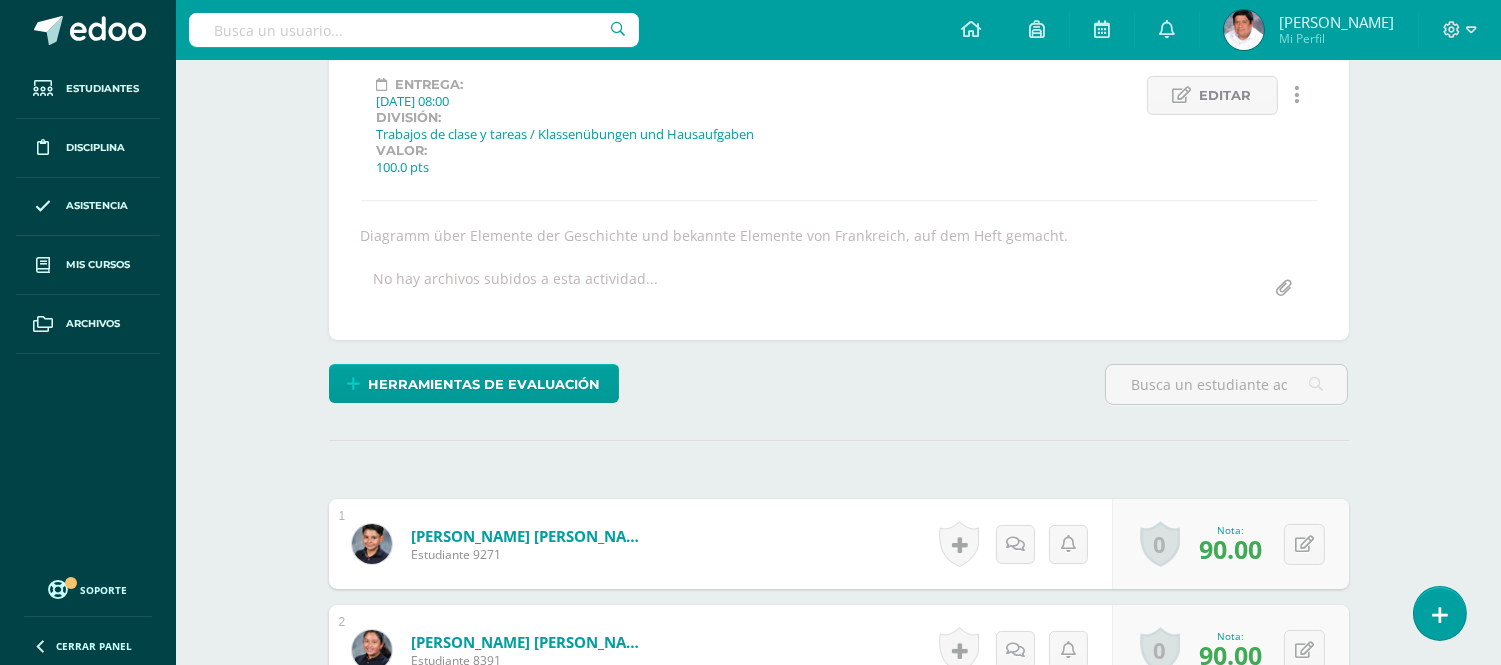 scroll, scrollTop: 0, scrollLeft: 0, axis: both 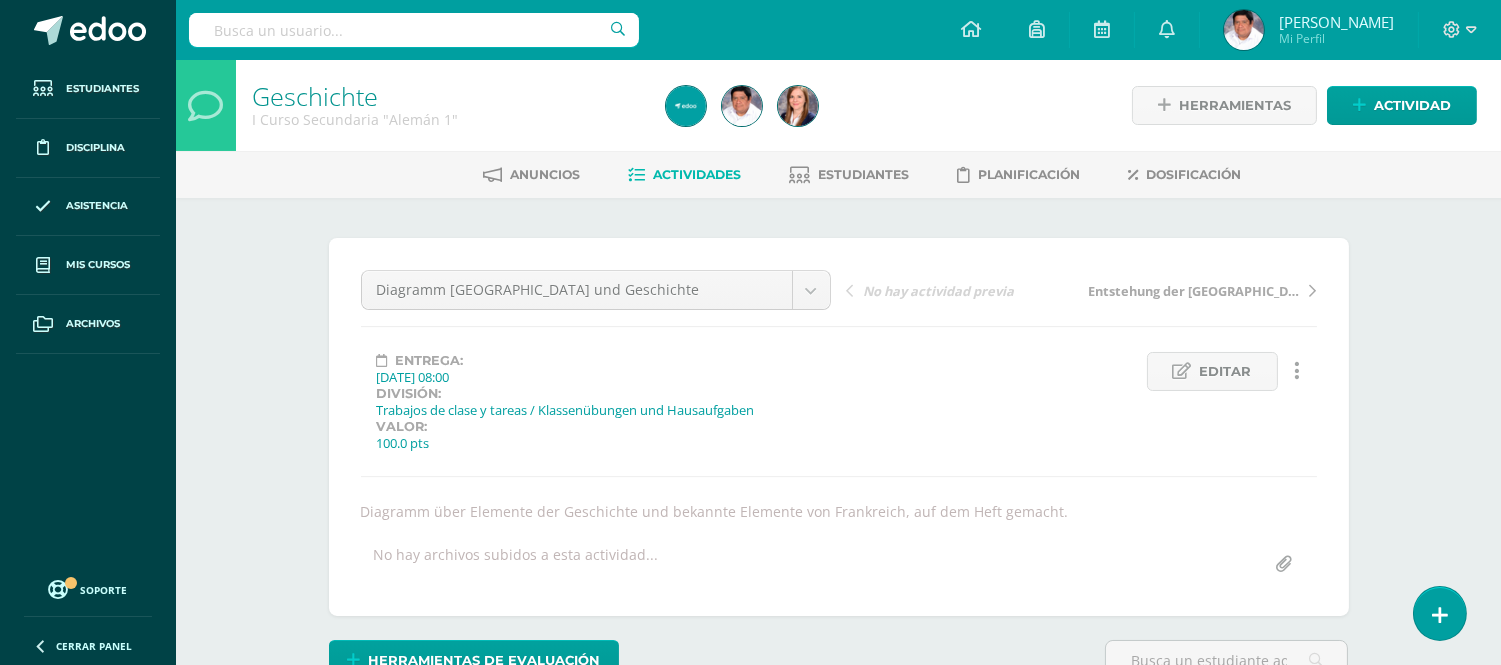 click on "Actividades" at bounding box center [698, 174] 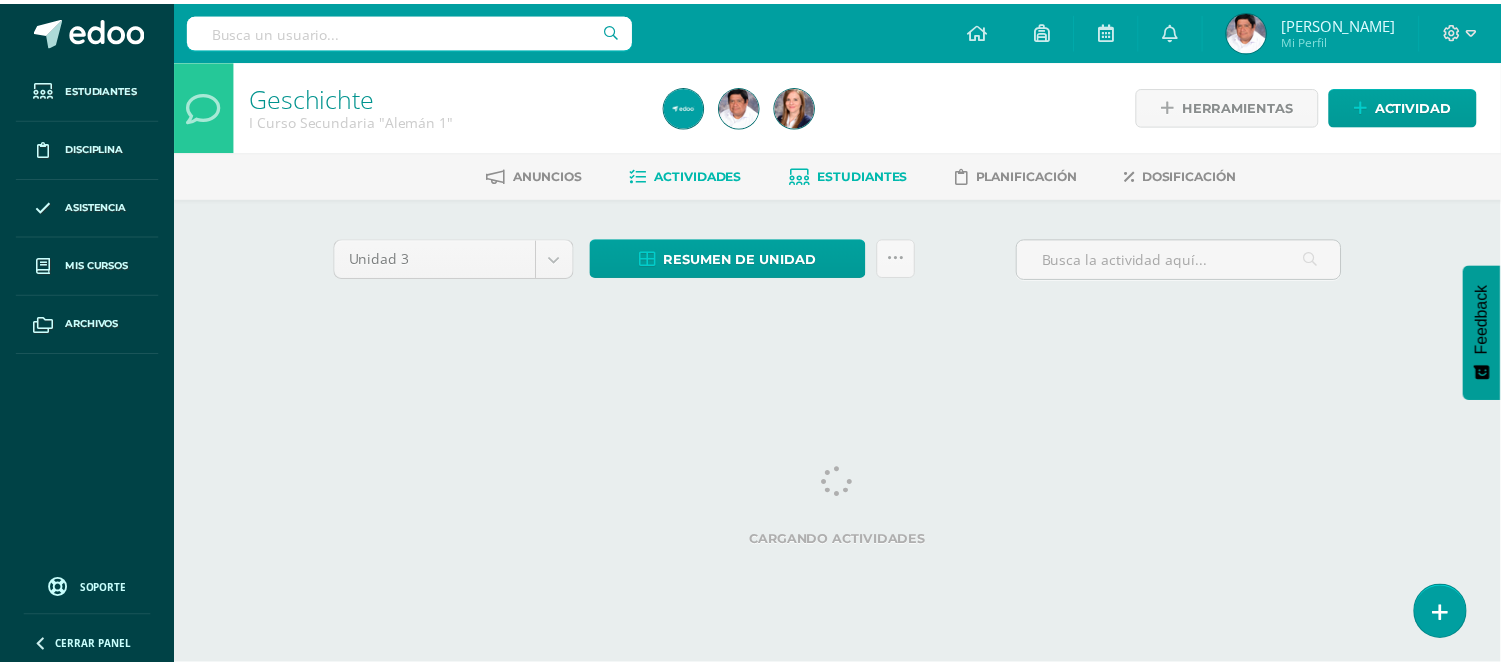 scroll, scrollTop: 0, scrollLeft: 0, axis: both 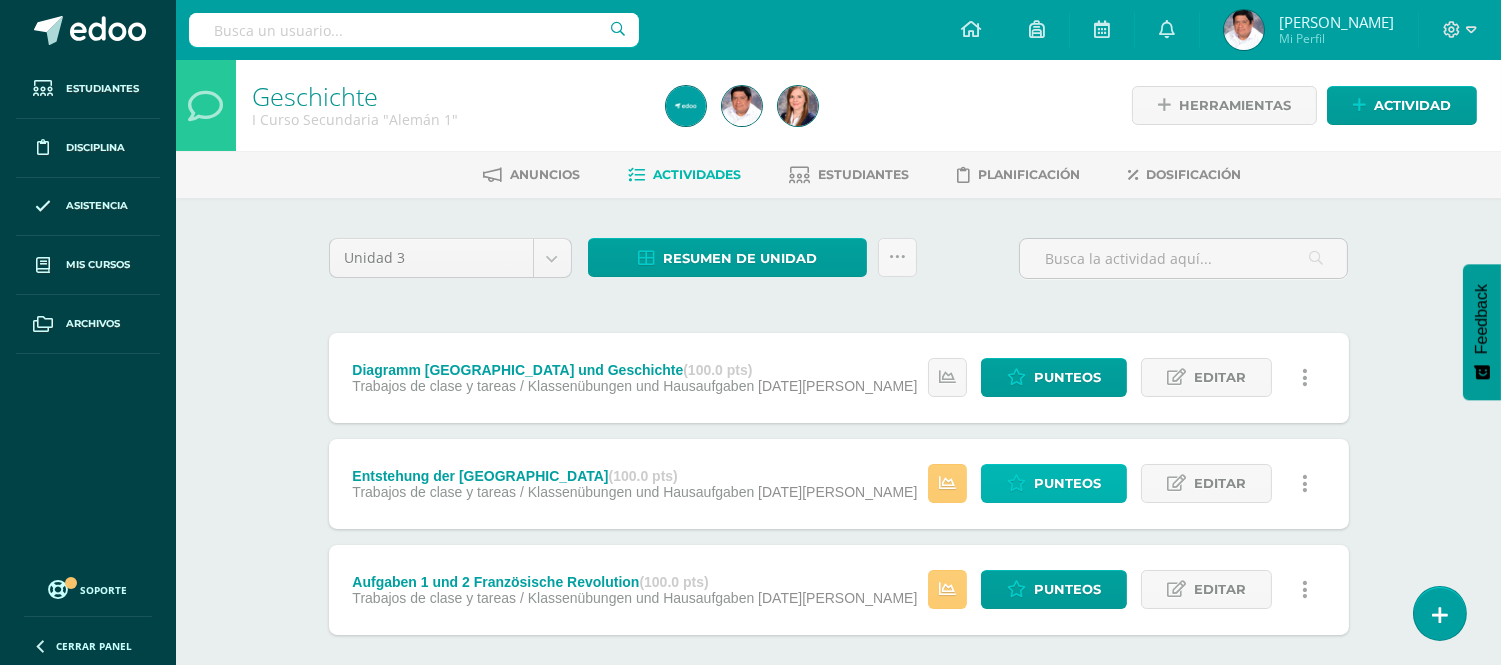 click on "Punteos" at bounding box center (1067, 483) 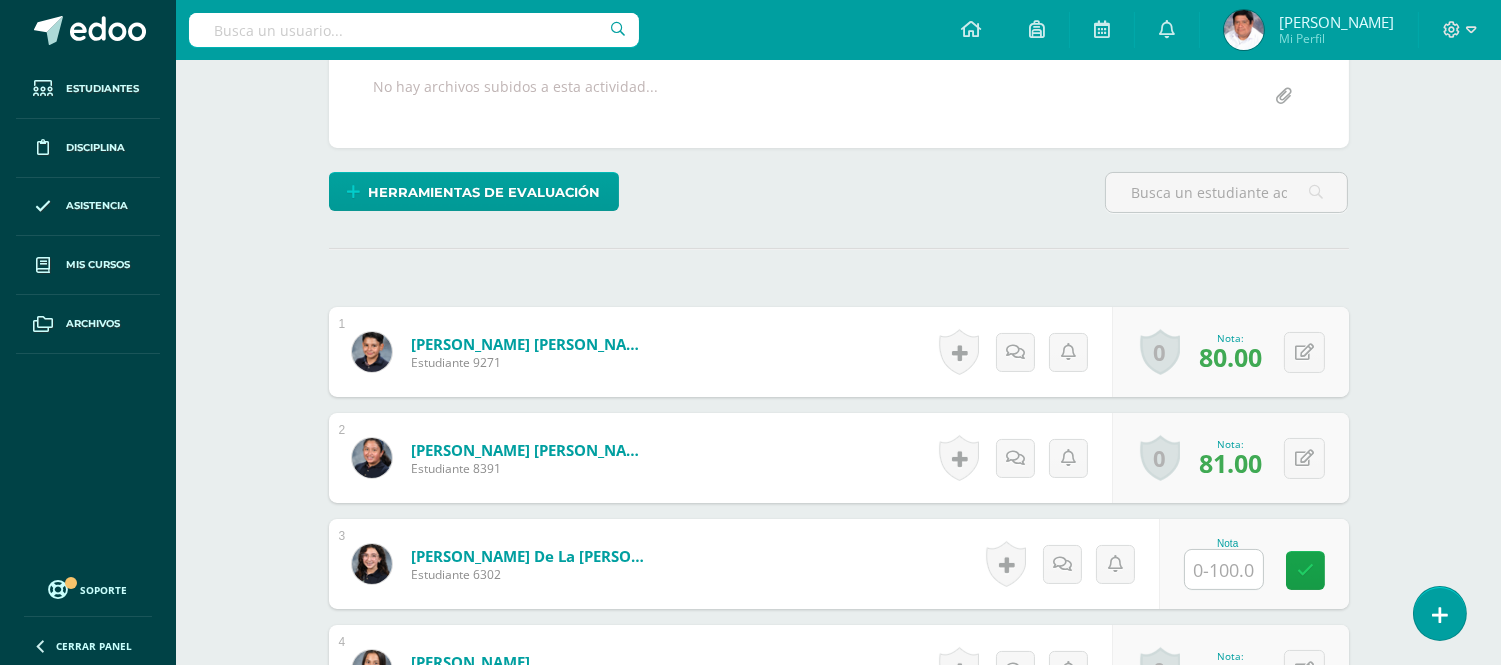 scroll, scrollTop: 580, scrollLeft: 0, axis: vertical 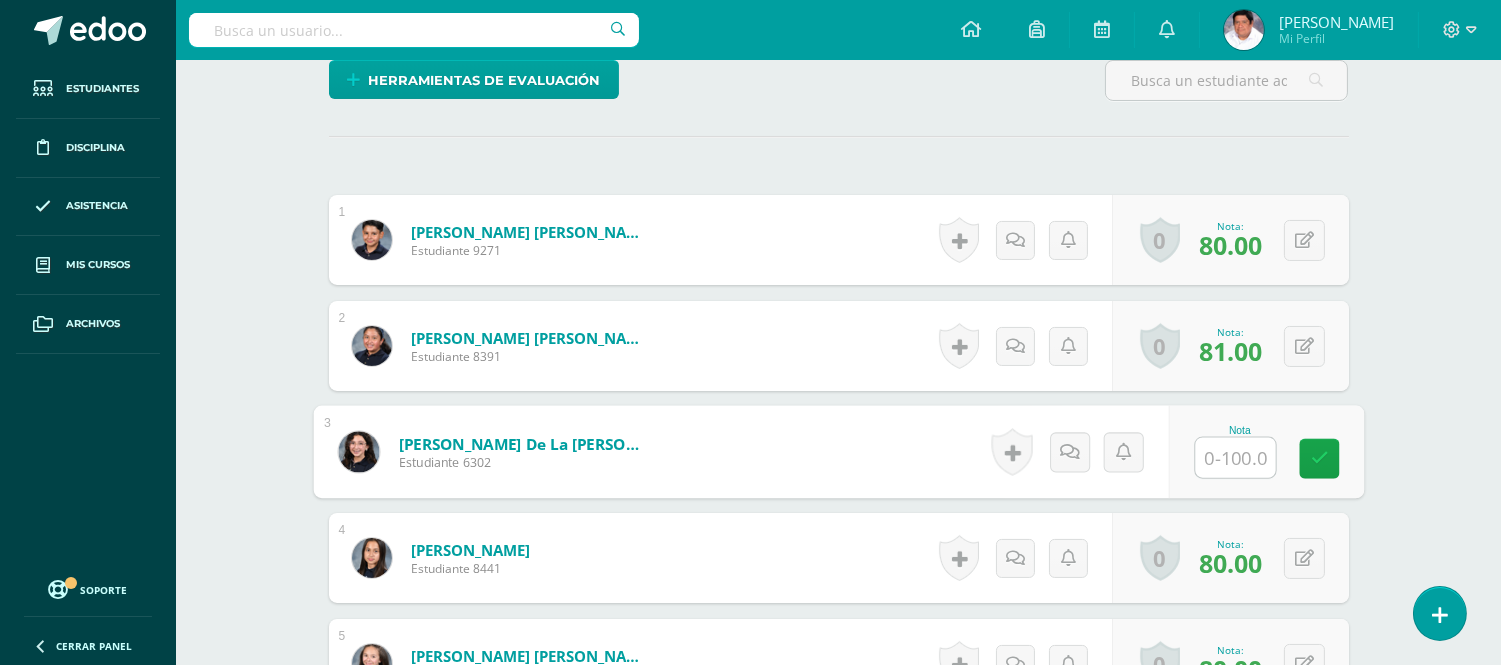 click at bounding box center [1235, 458] 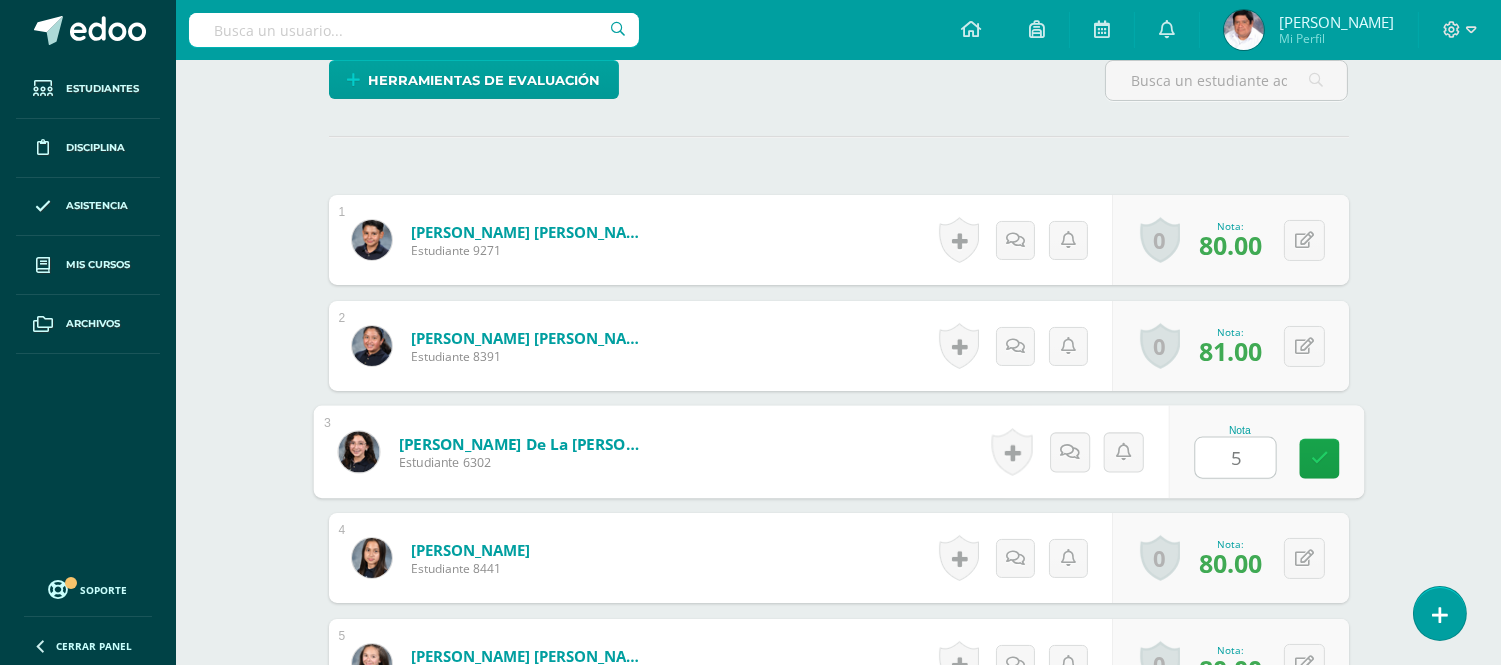 type on "50" 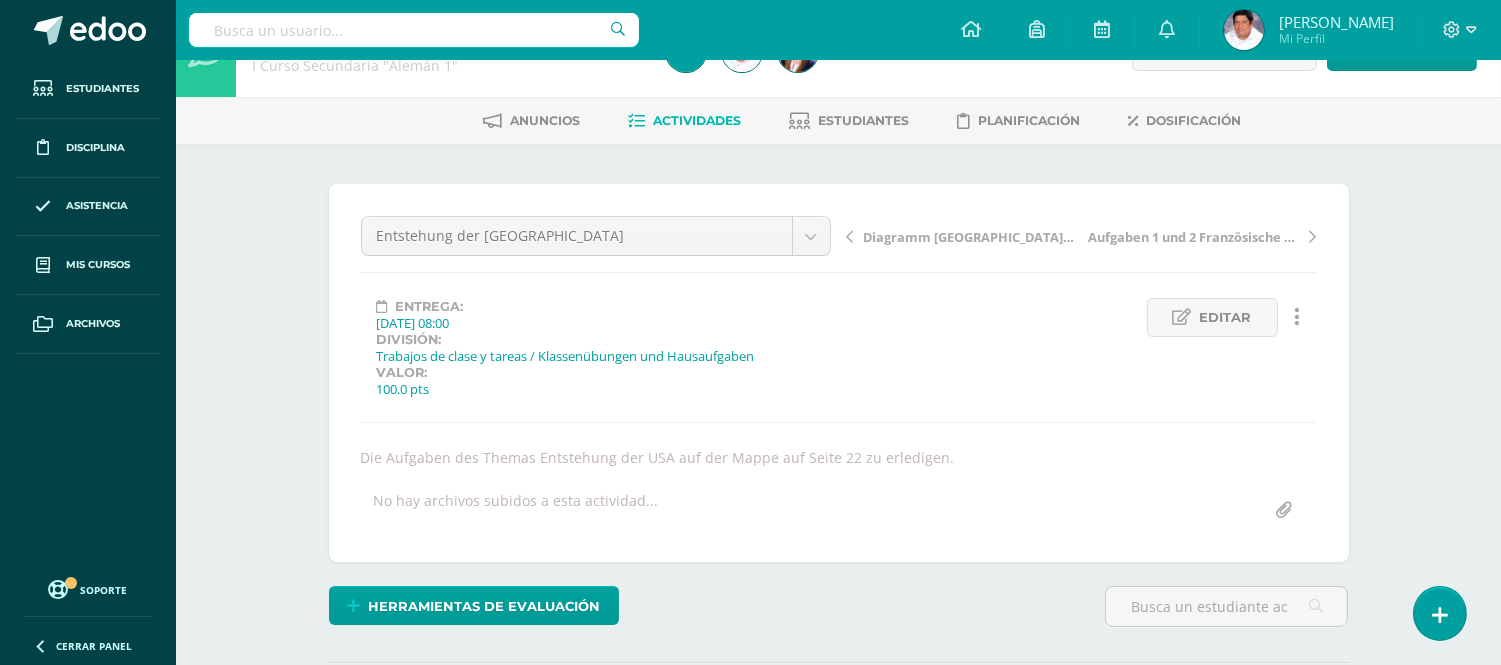 scroll, scrollTop: 0, scrollLeft: 0, axis: both 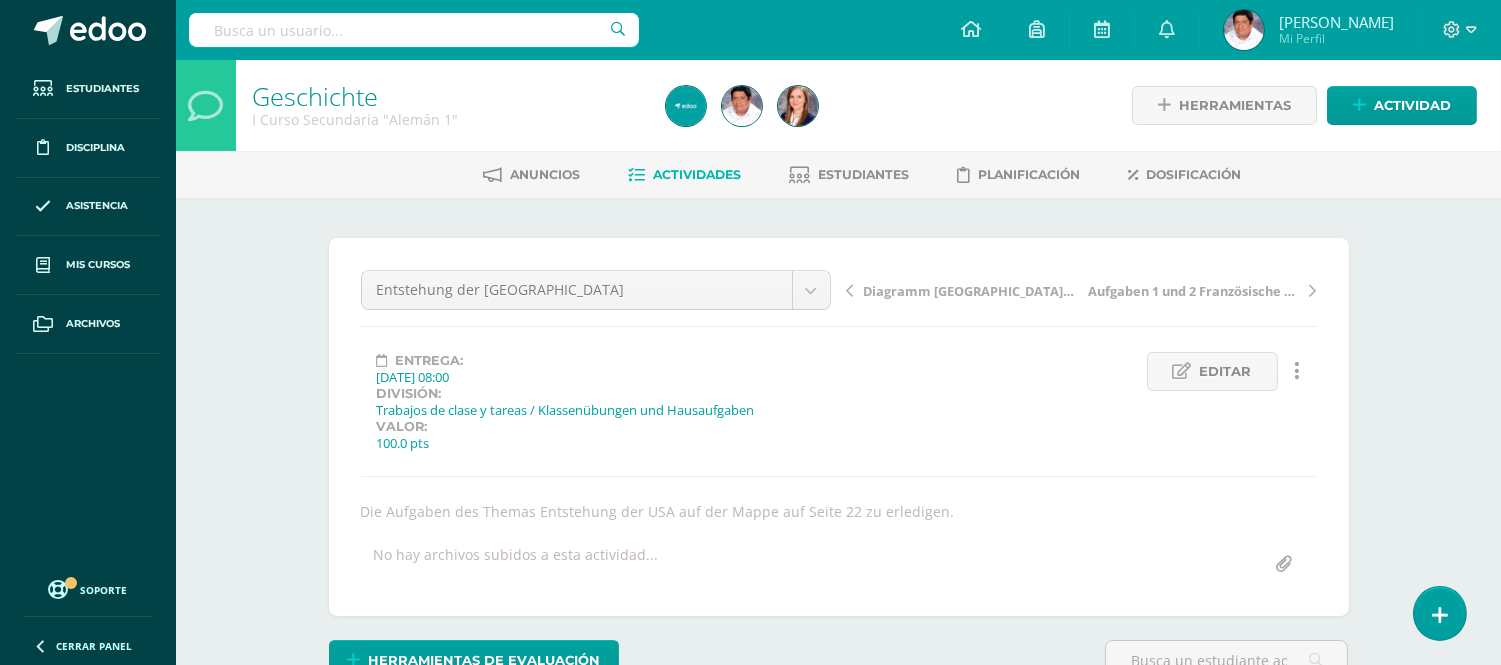 click on "Actividades" at bounding box center [698, 174] 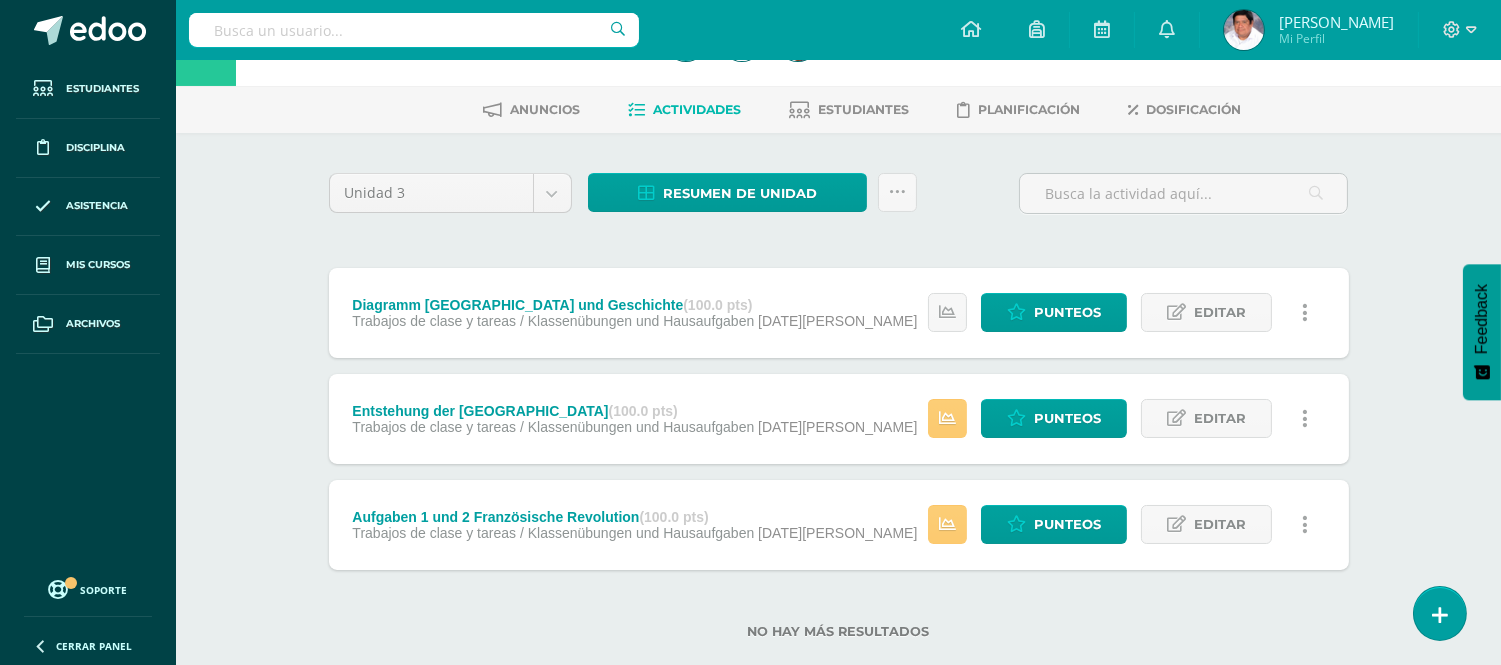 scroll, scrollTop: 101, scrollLeft: 0, axis: vertical 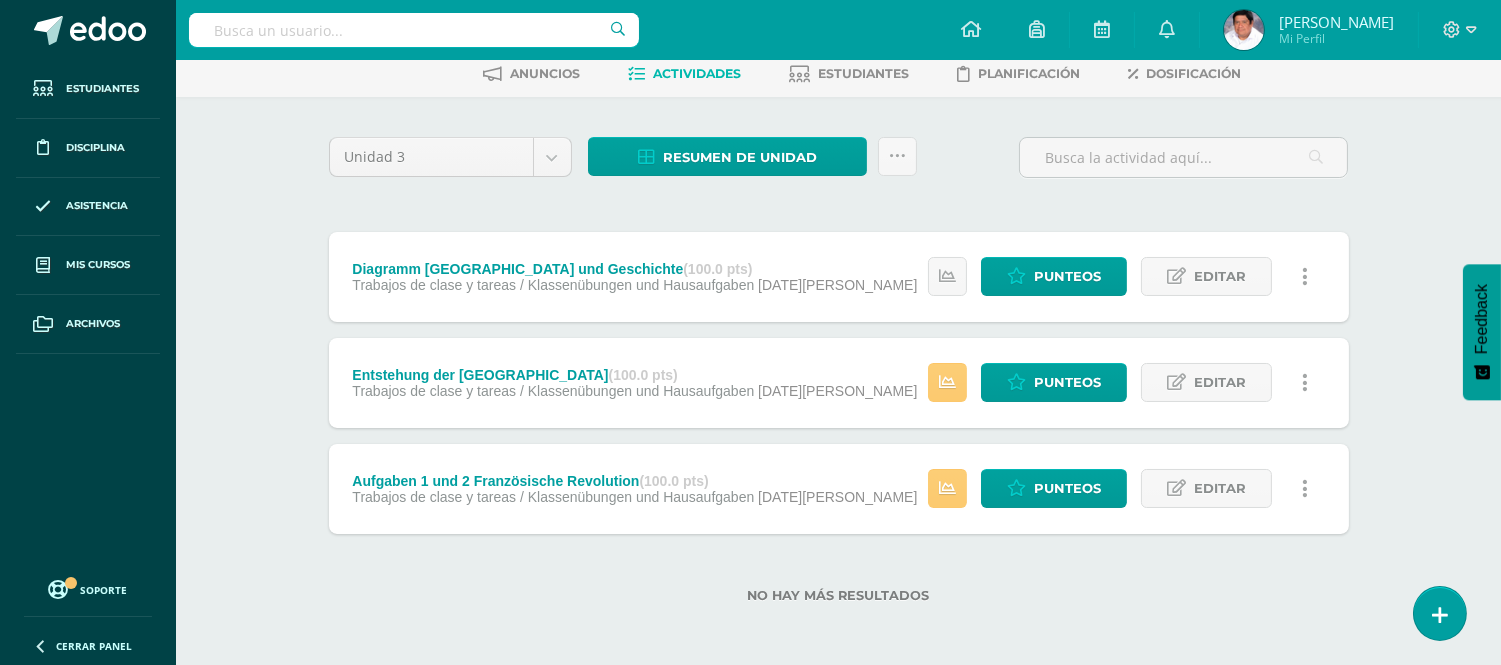 click on "Estatus de Actividad:
5
Estudiantes sin calificar
0
Estudiantes con cero
Media
76.8
Max
90
Min
67
Punteos
Editar
Historial de actividad
Eliminar" at bounding box center (1123, 489) 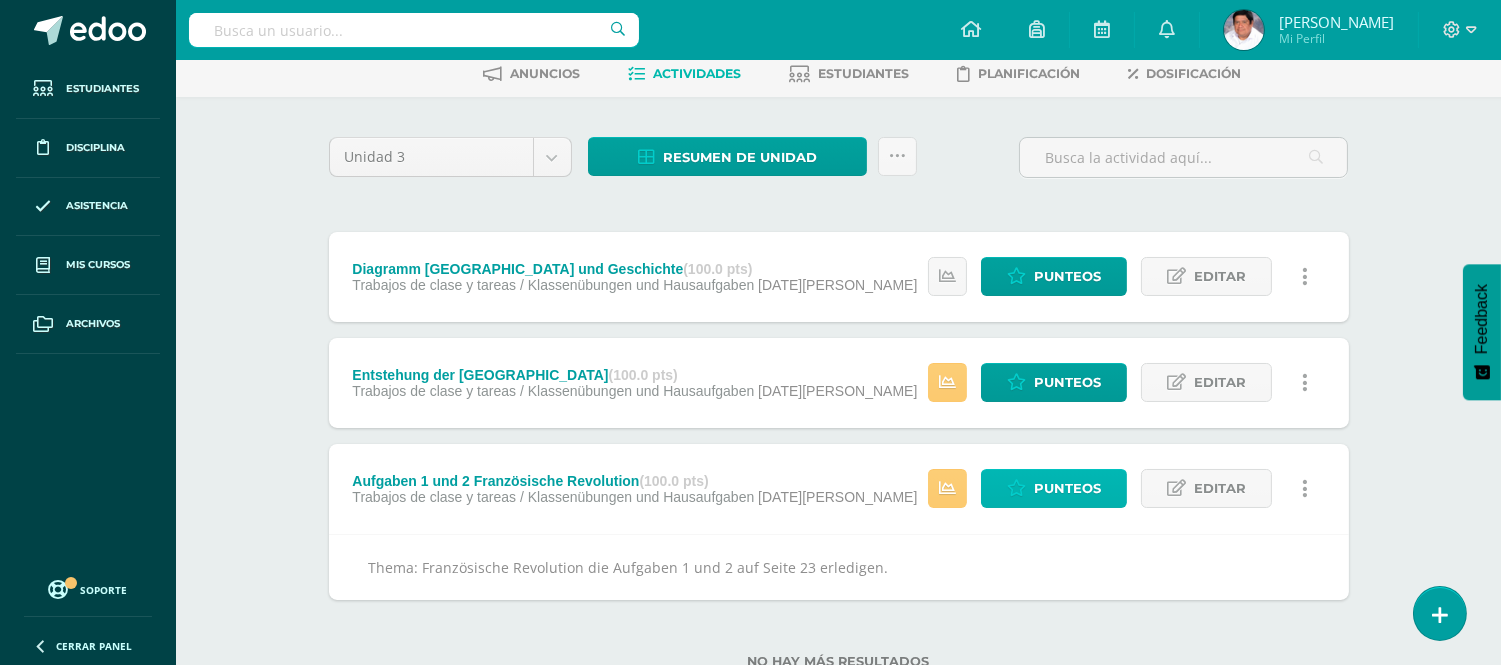 click on "Punteos" at bounding box center (1067, 488) 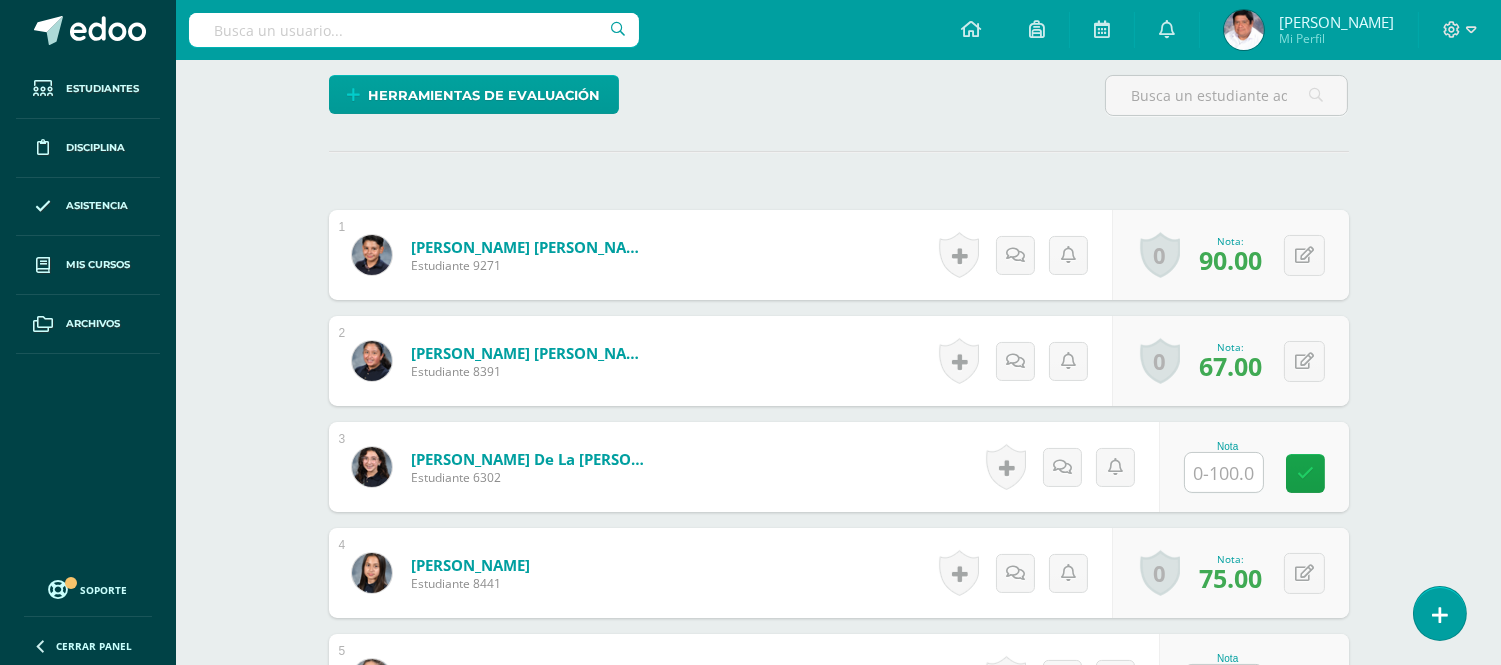 scroll, scrollTop: 580, scrollLeft: 0, axis: vertical 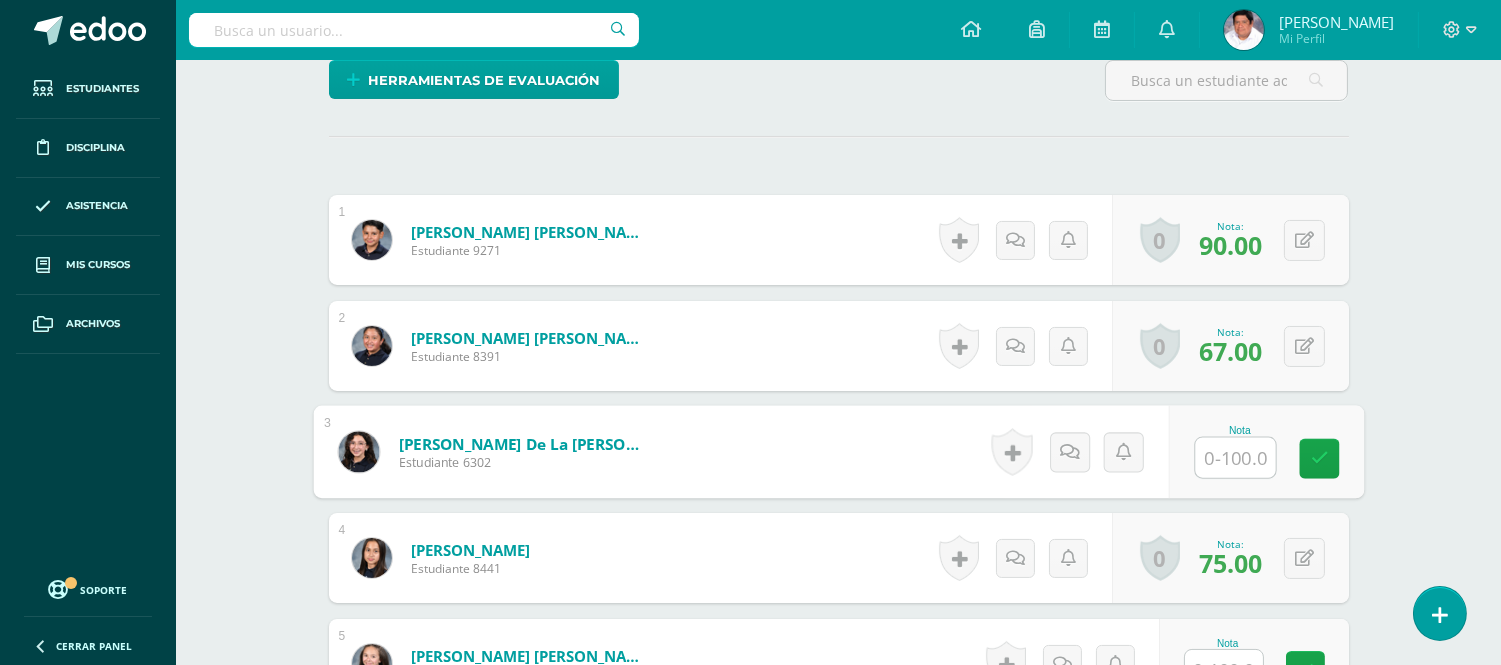 click at bounding box center (1235, 458) 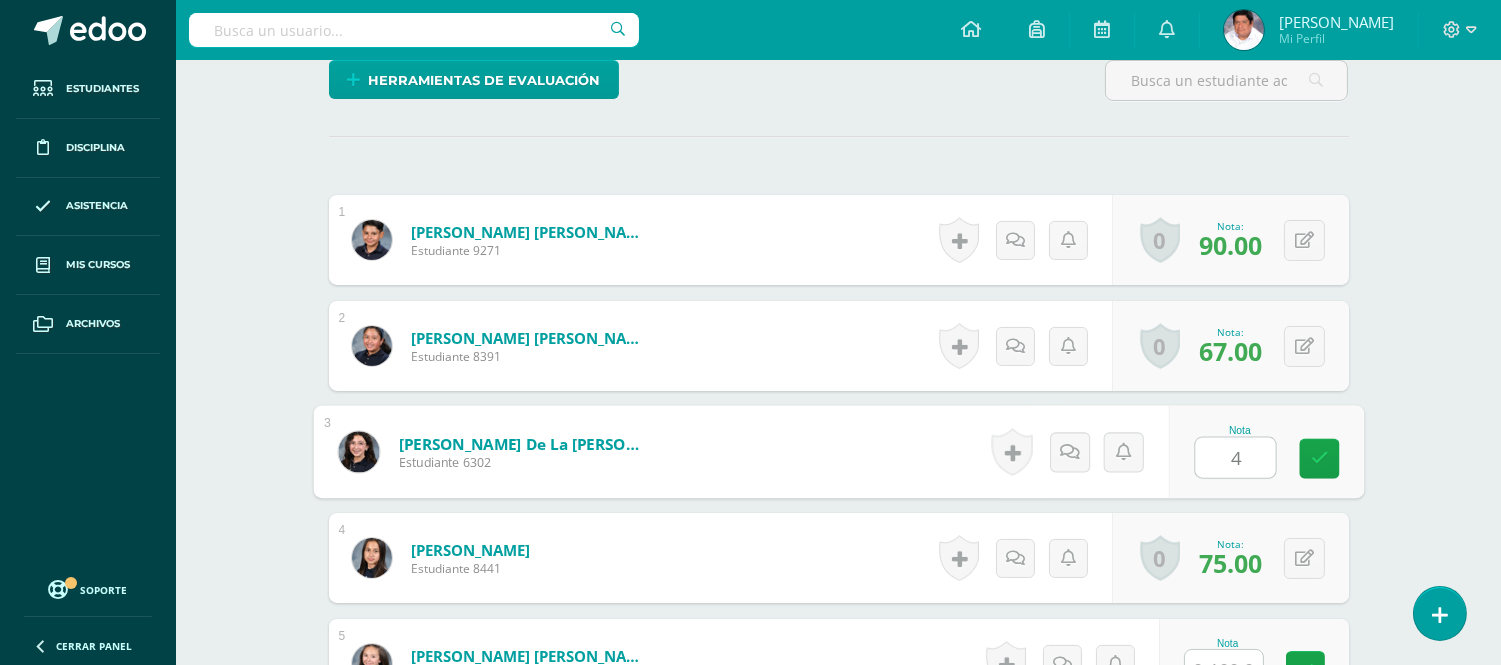 type on "45" 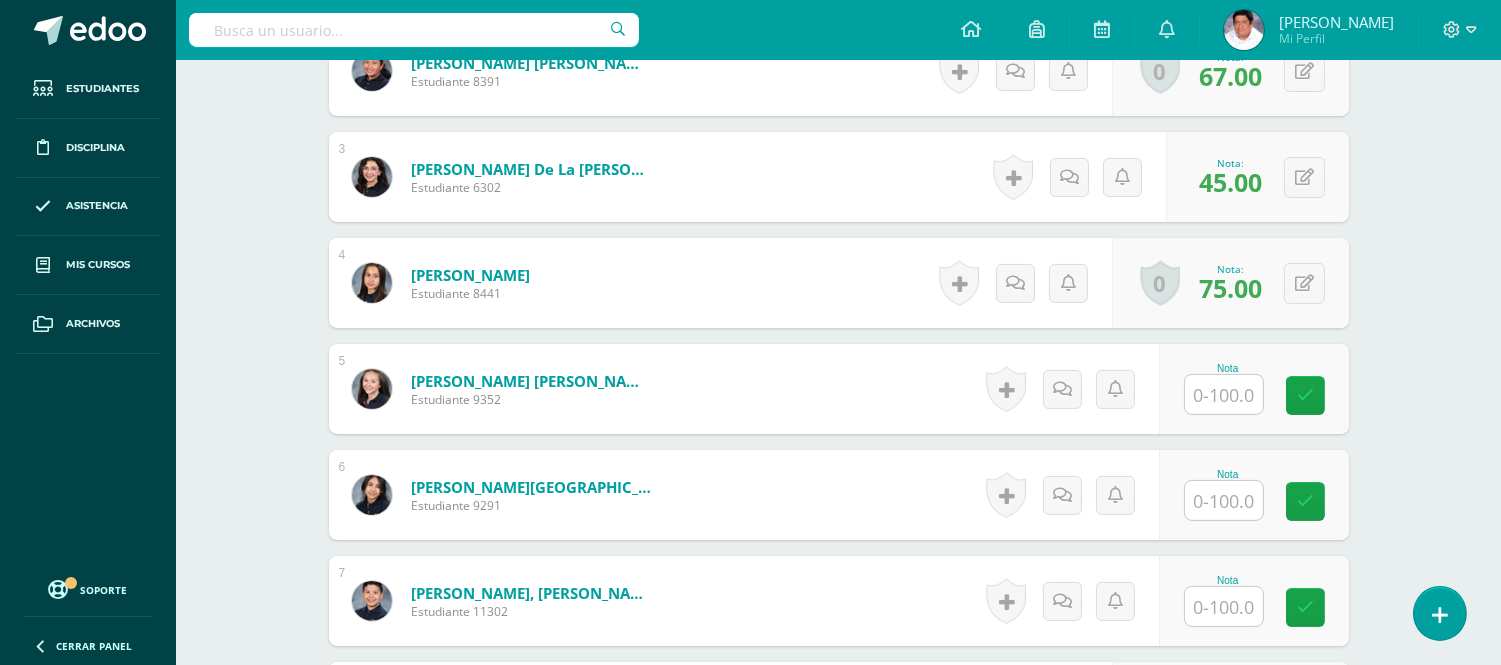 scroll, scrollTop: 913, scrollLeft: 0, axis: vertical 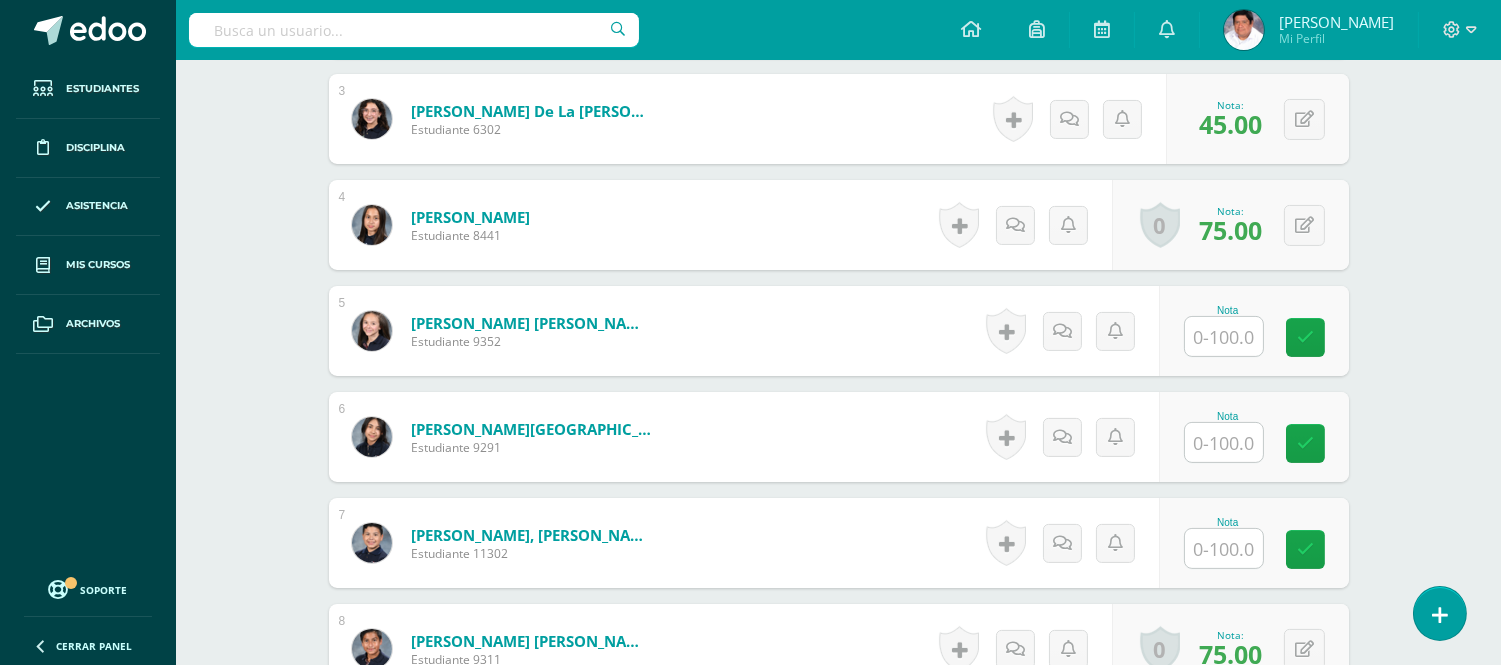 click at bounding box center (1224, 336) 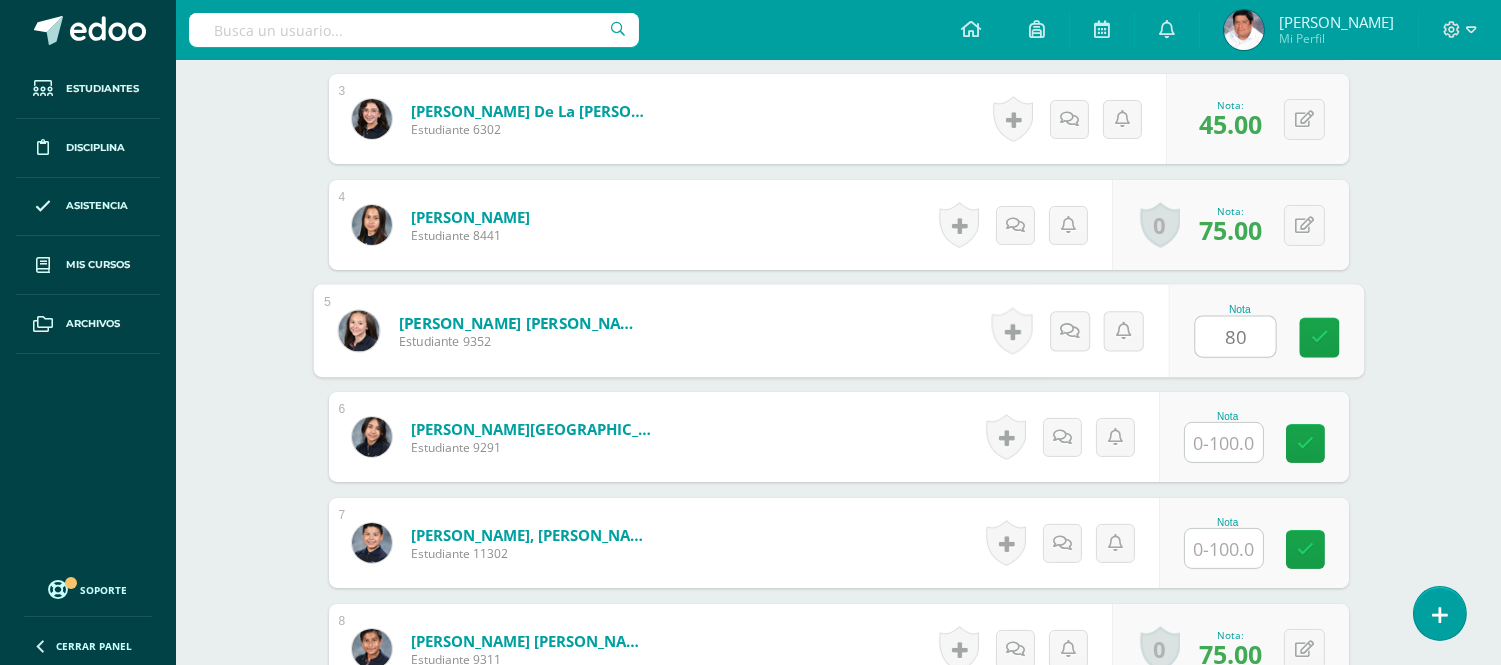 type on "80" 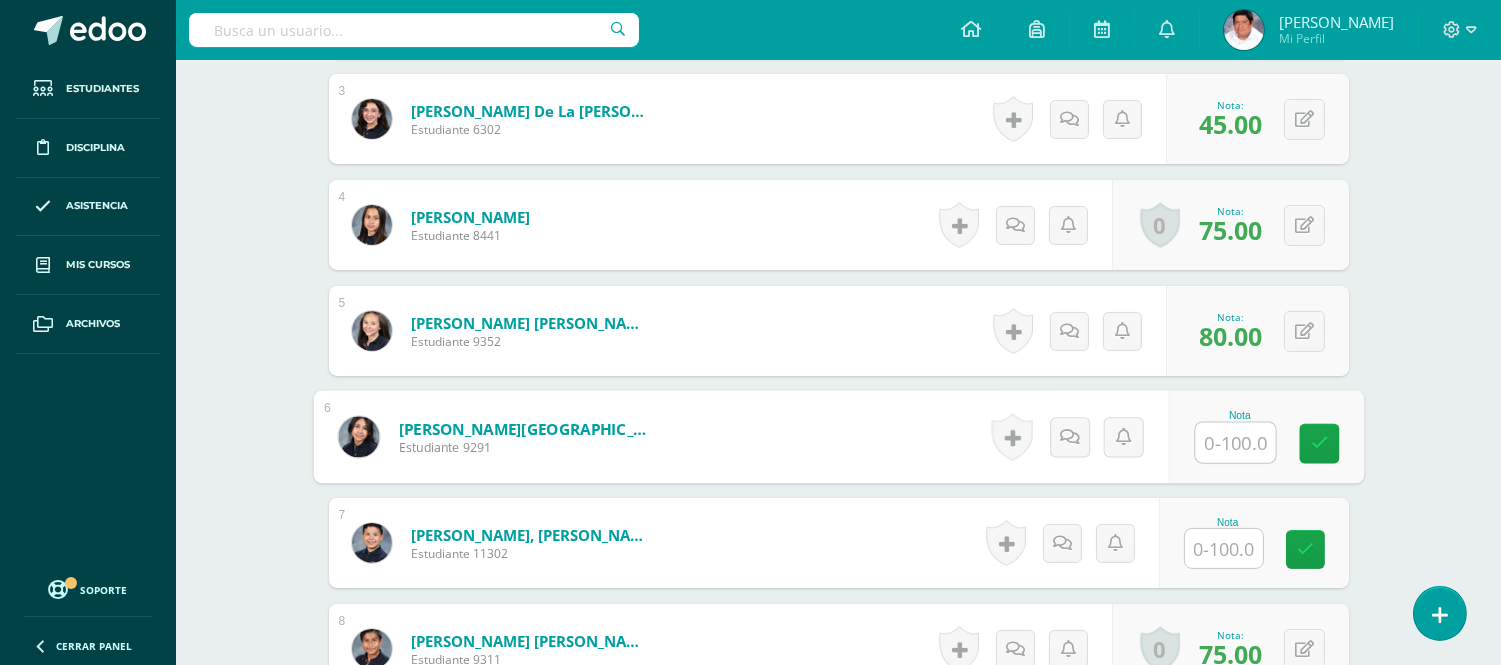 click at bounding box center (1235, 443) 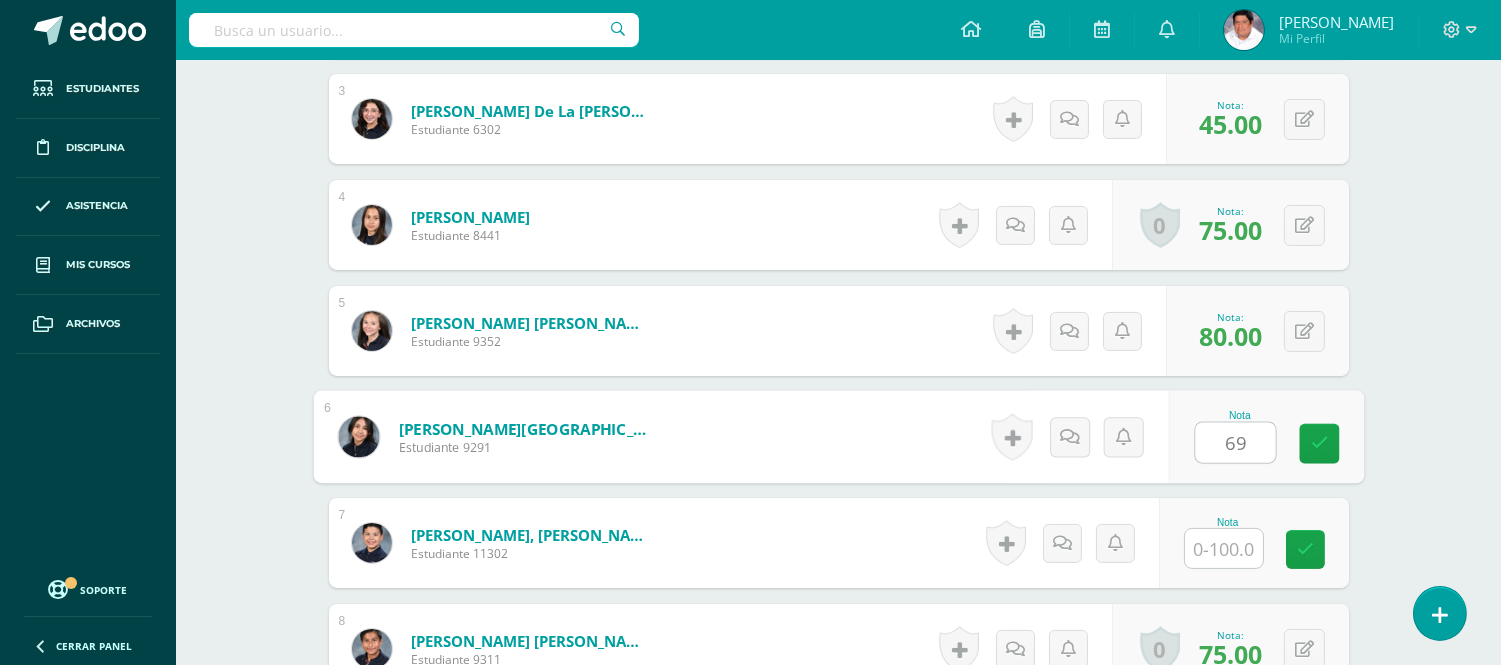 type on "69" 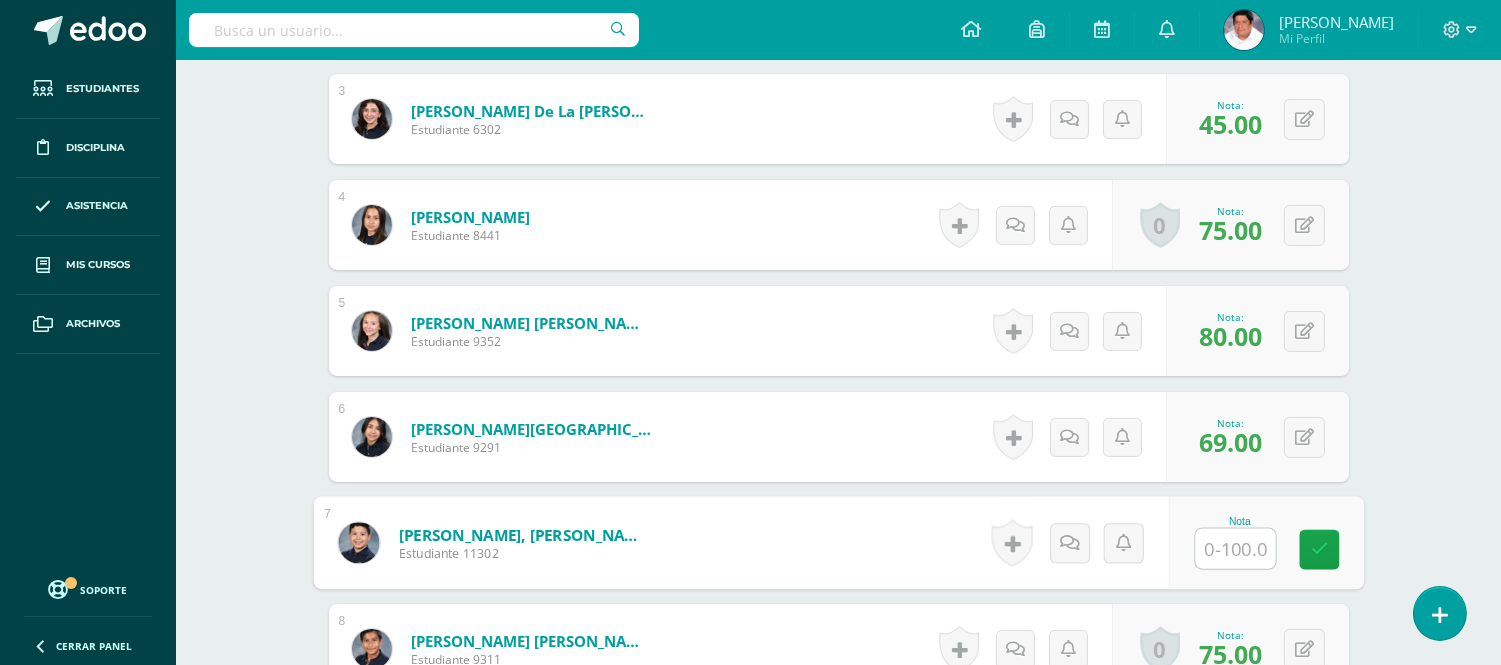 click at bounding box center (1235, 549) 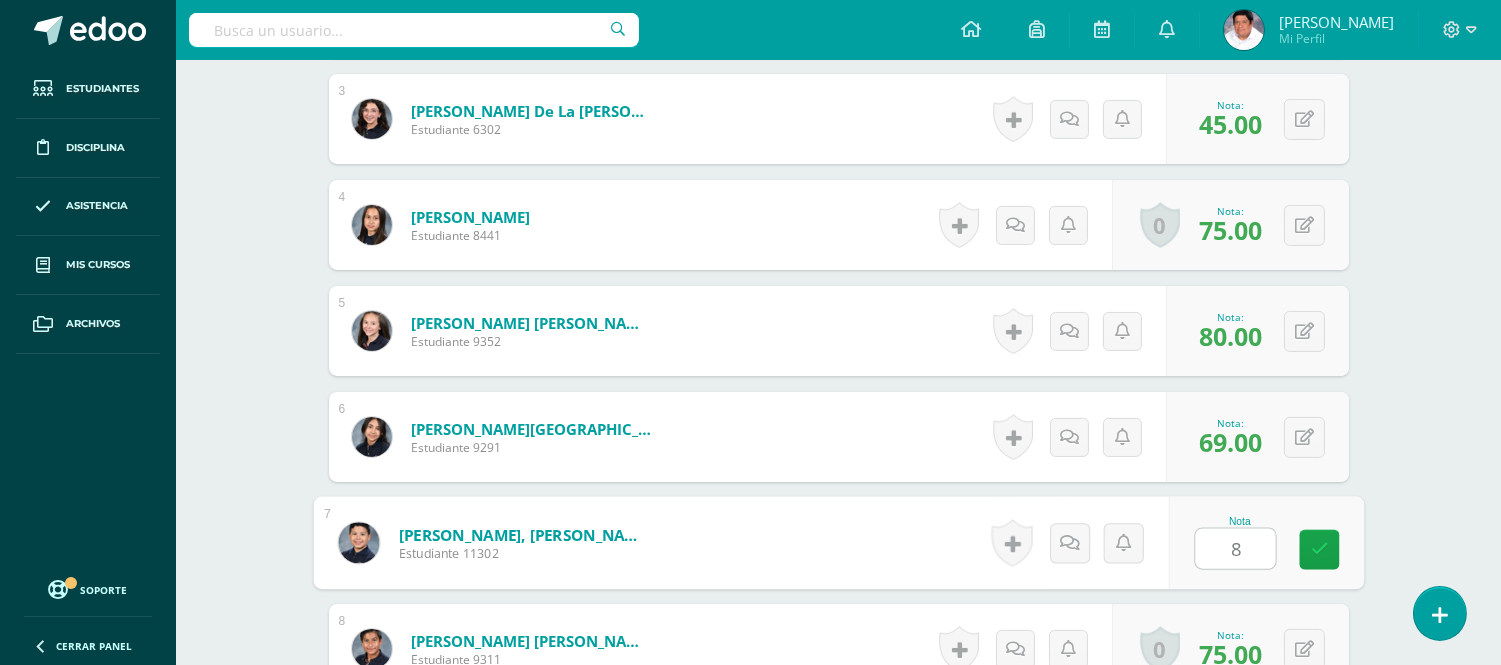 type on "88" 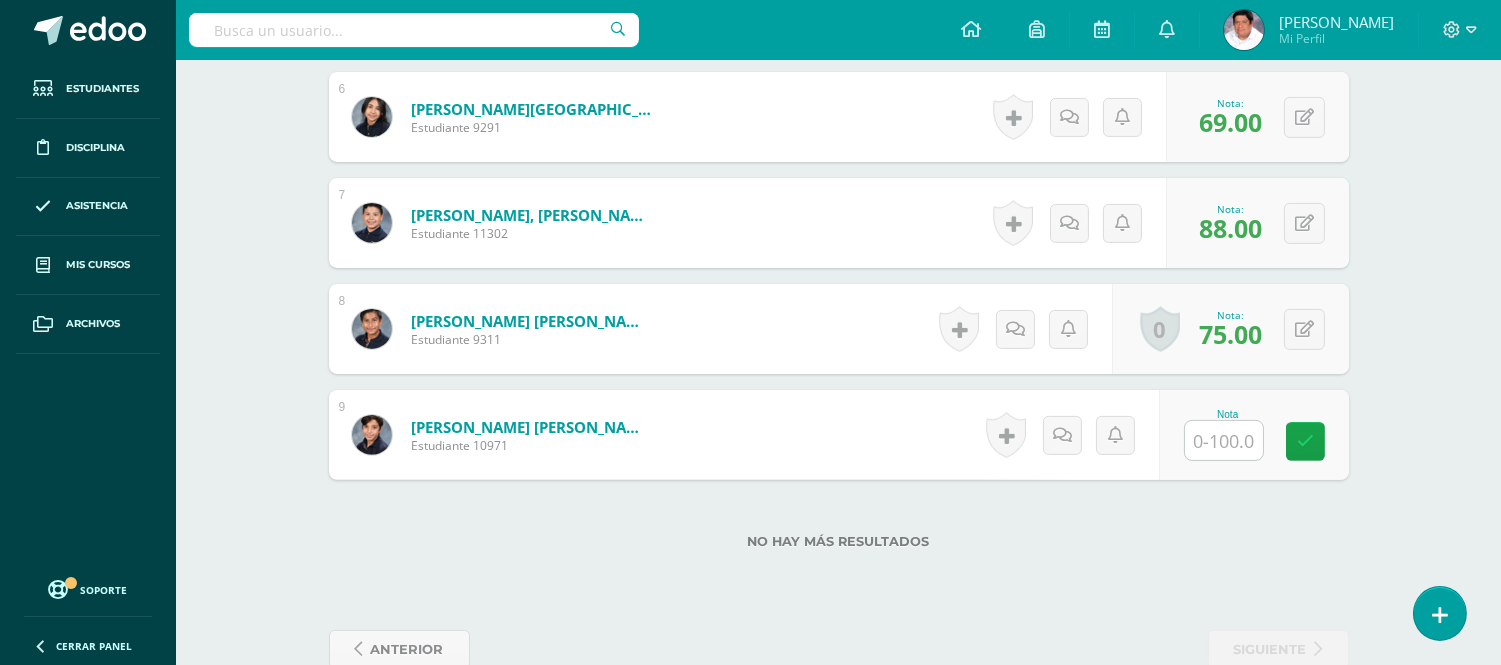 scroll, scrollTop: 1246, scrollLeft: 0, axis: vertical 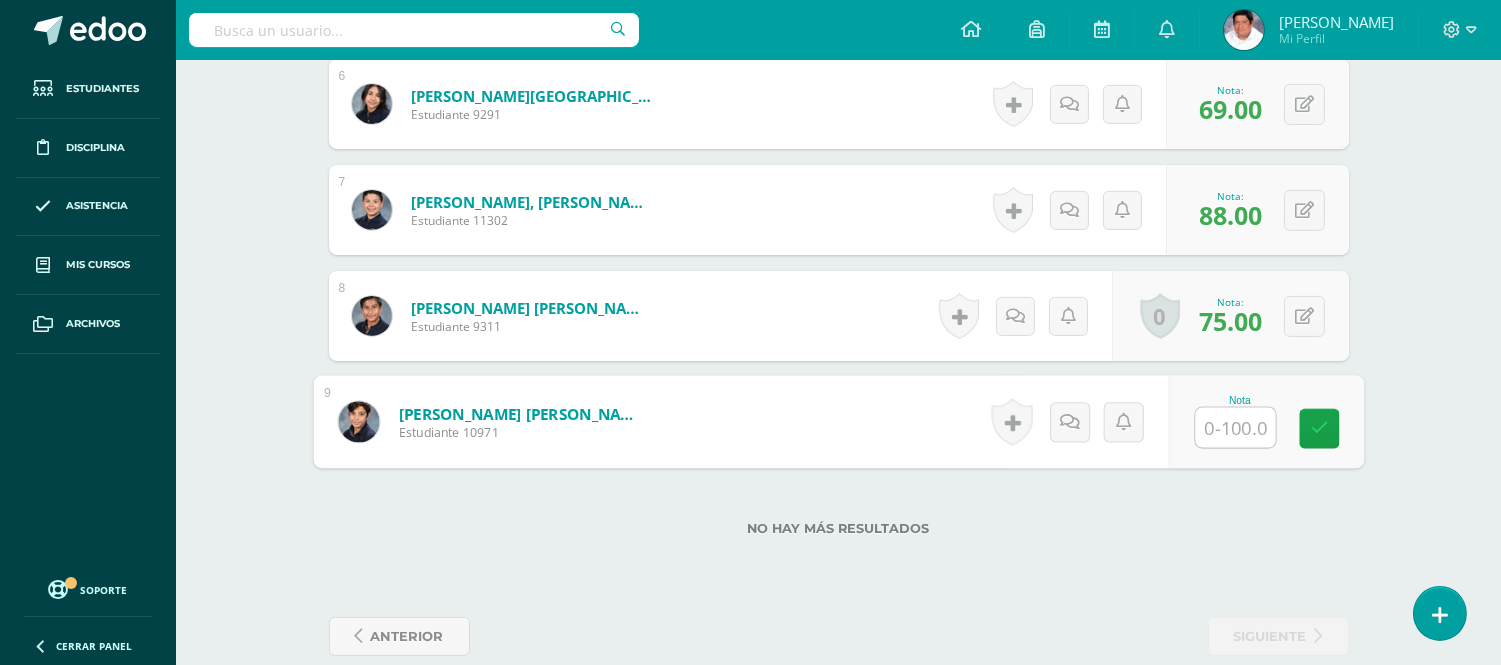 click at bounding box center (1235, 428) 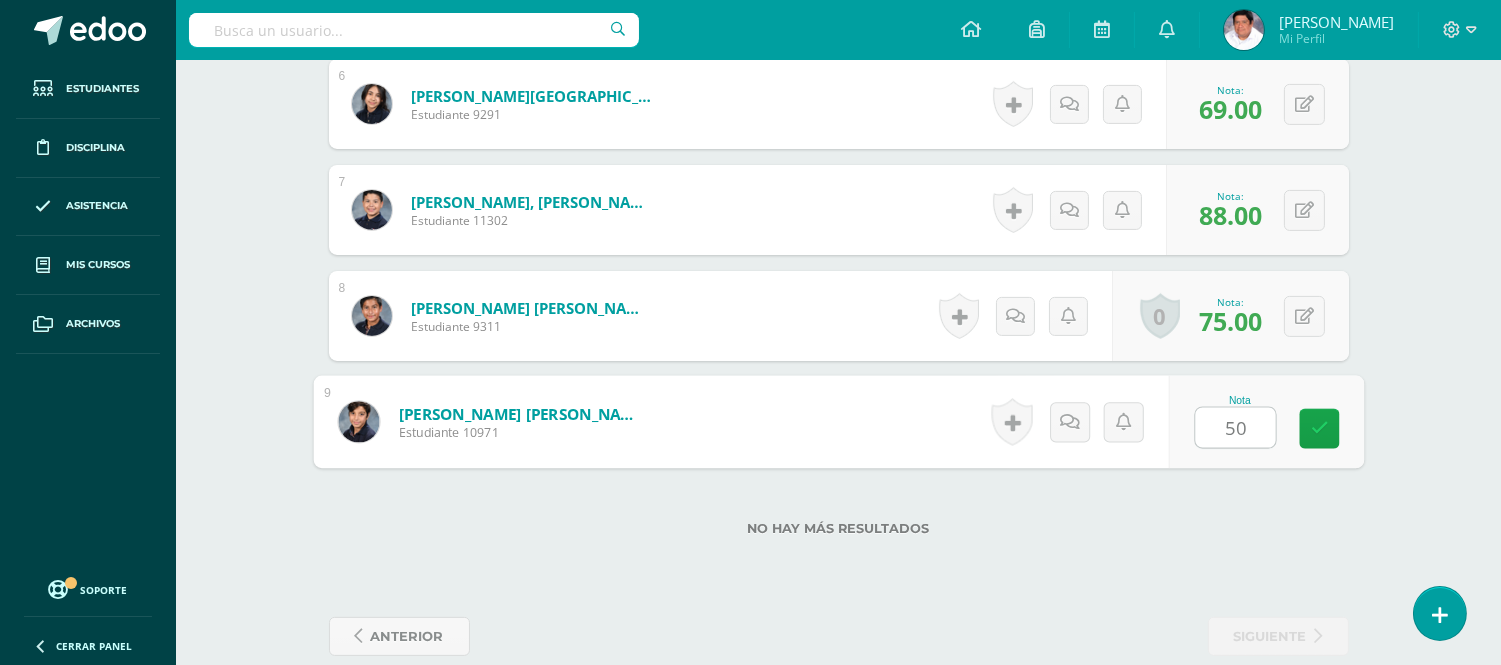type on "5" 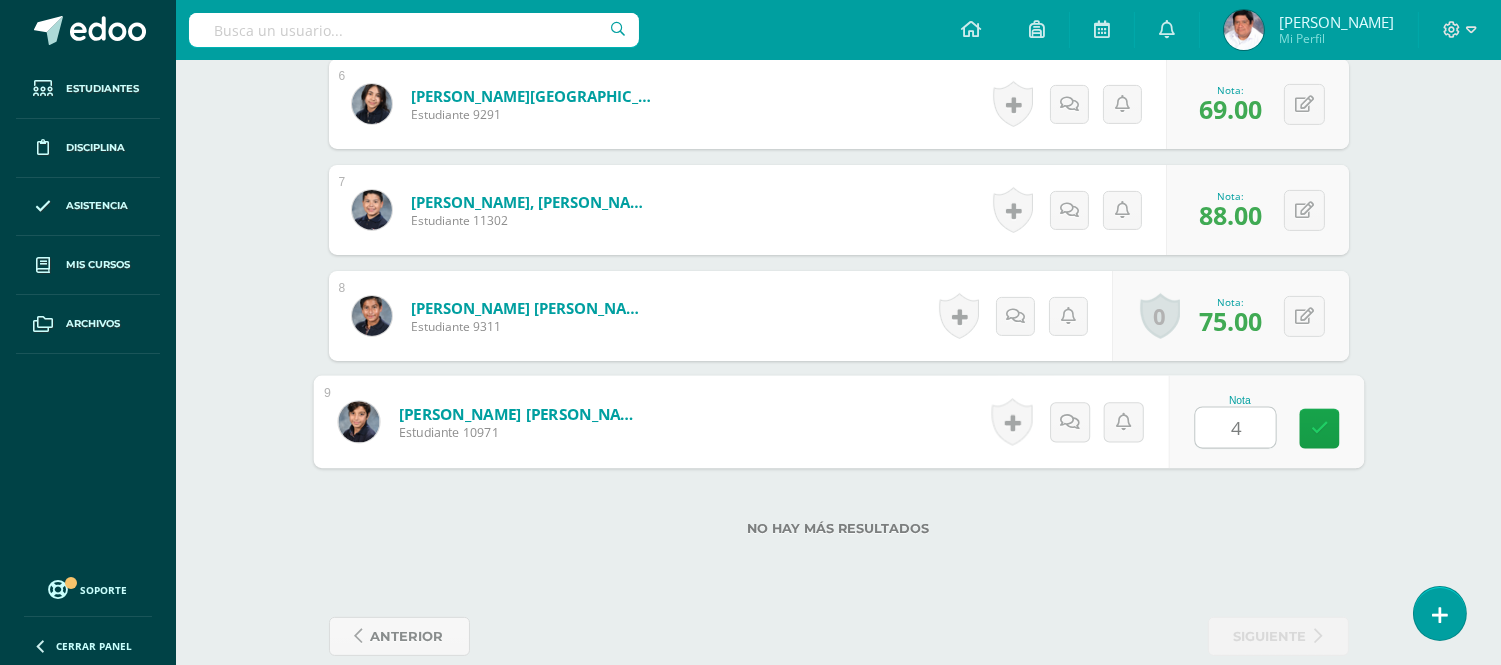 type on "45" 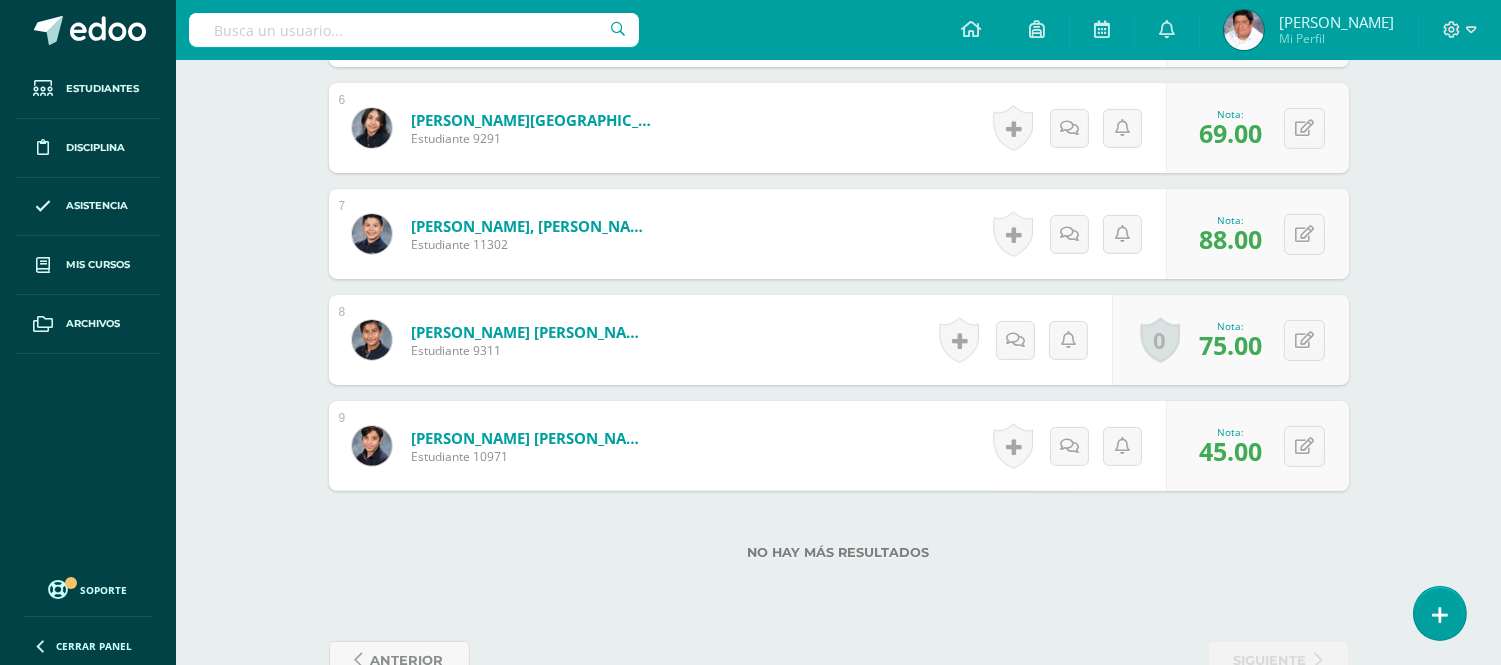 scroll, scrollTop: 1333, scrollLeft: 0, axis: vertical 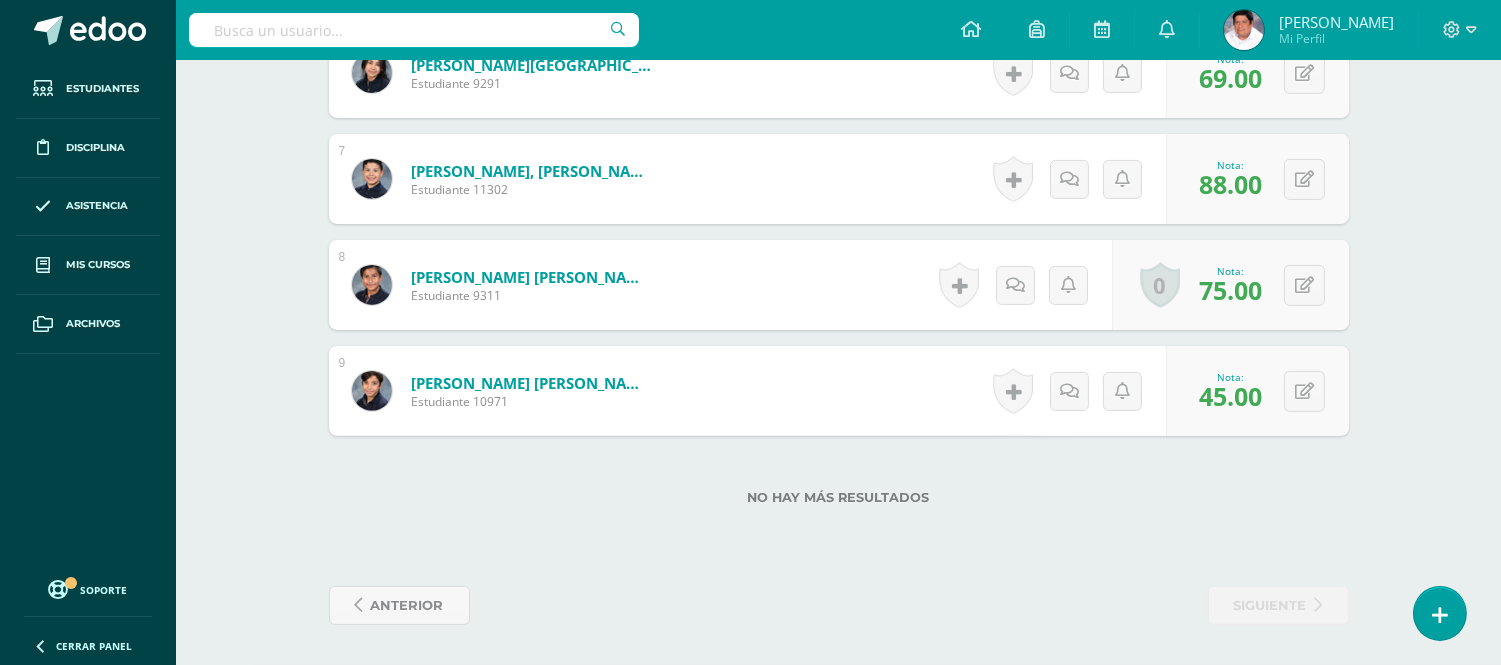 click on "No hay más resultados" at bounding box center (839, 482) 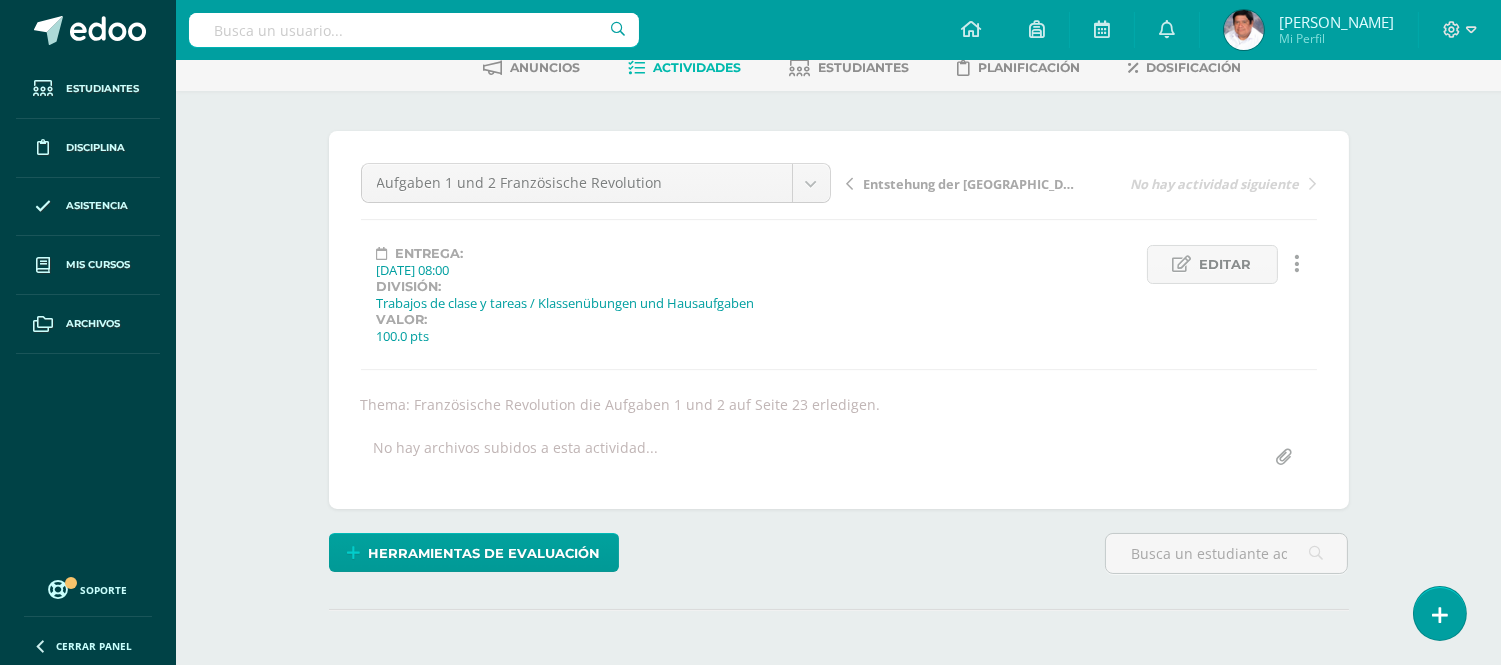 scroll, scrollTop: 0, scrollLeft: 0, axis: both 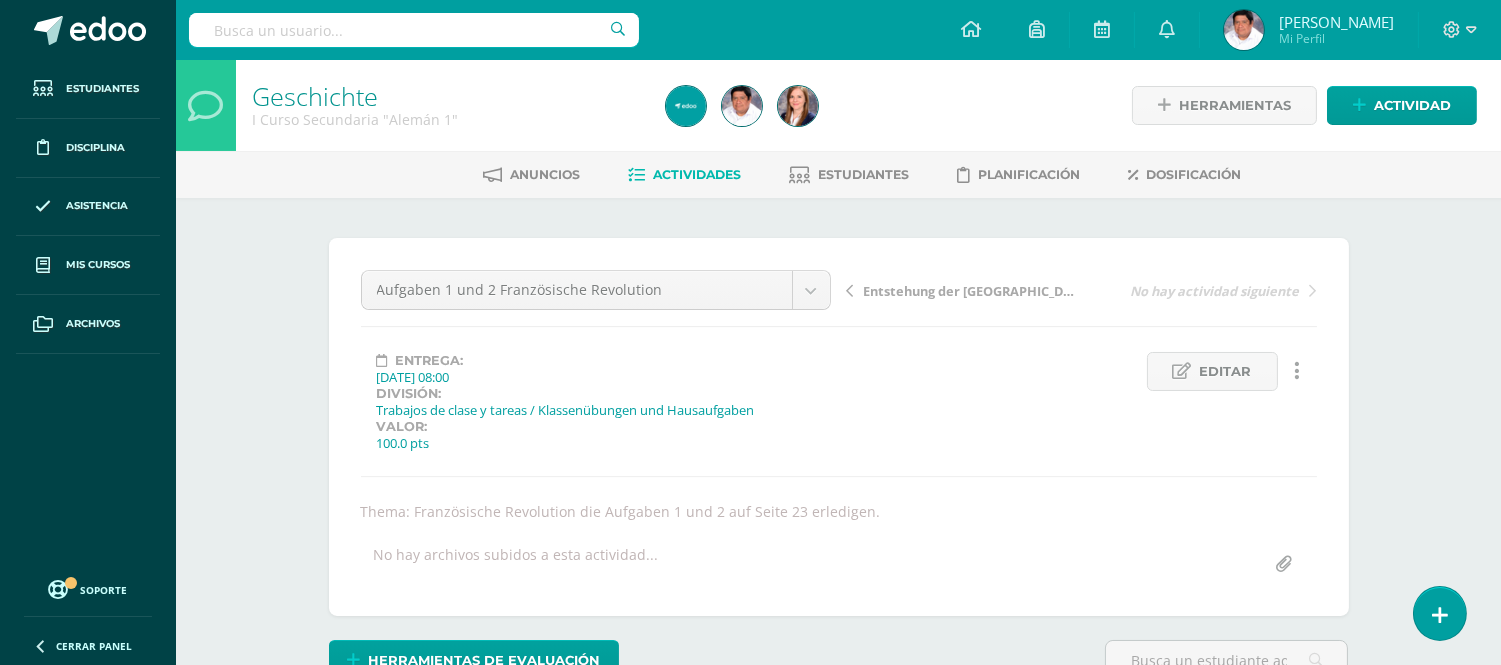 click on "Actividades" at bounding box center [698, 174] 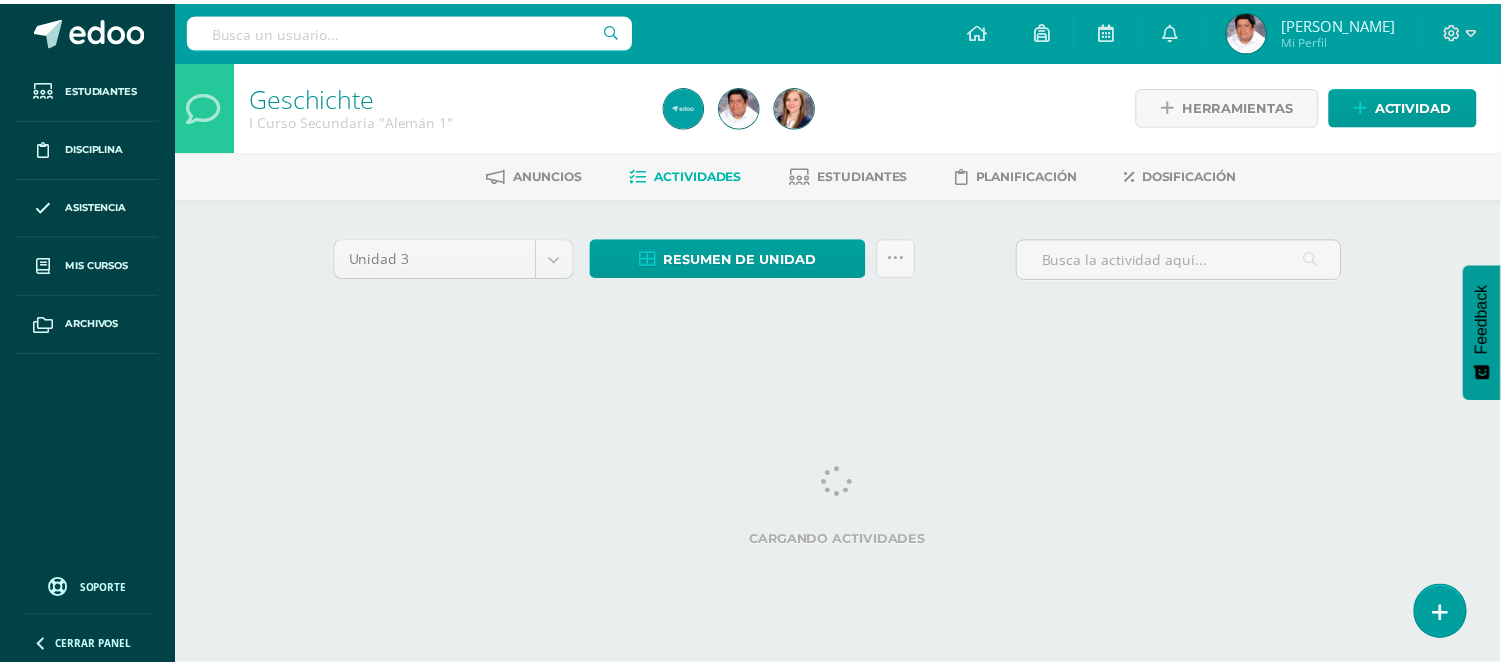 scroll, scrollTop: 0, scrollLeft: 0, axis: both 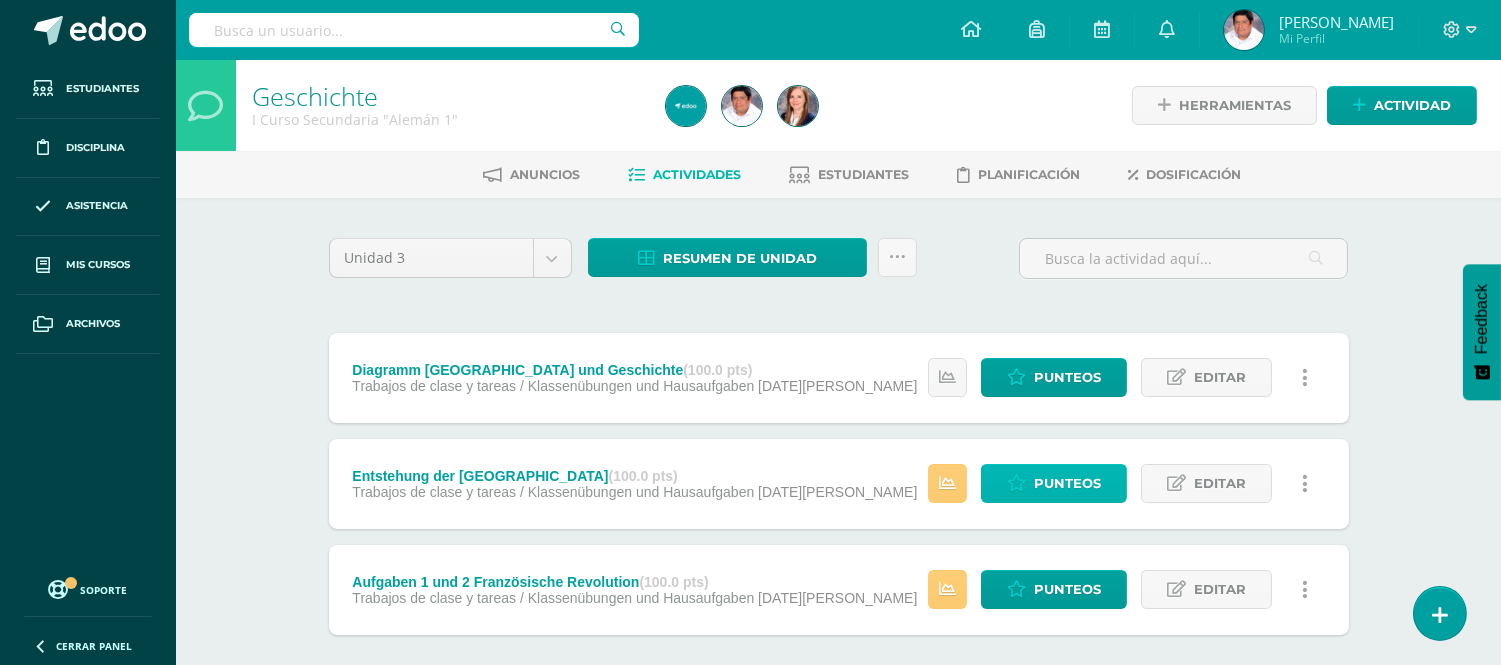 click on "Punteos" at bounding box center (1067, 483) 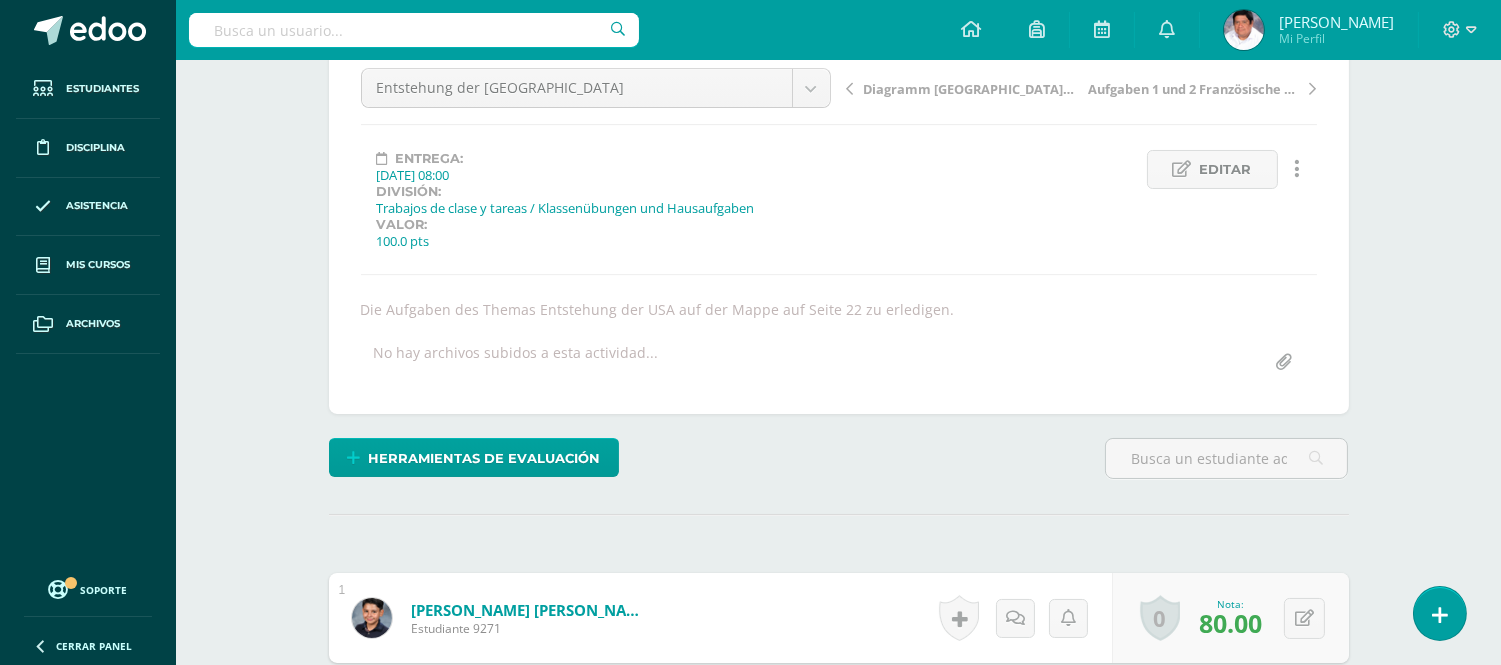 scroll, scrollTop: 0, scrollLeft: 0, axis: both 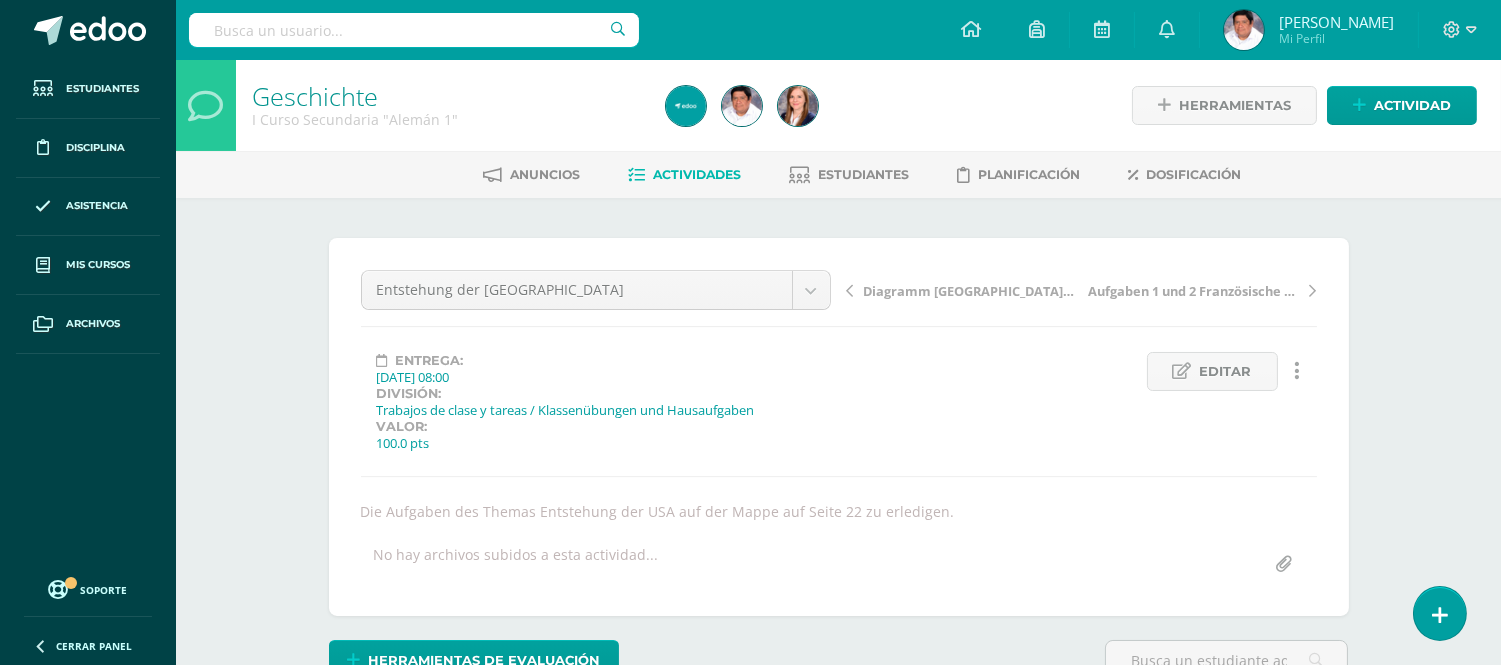 click on "Actividades" at bounding box center [698, 174] 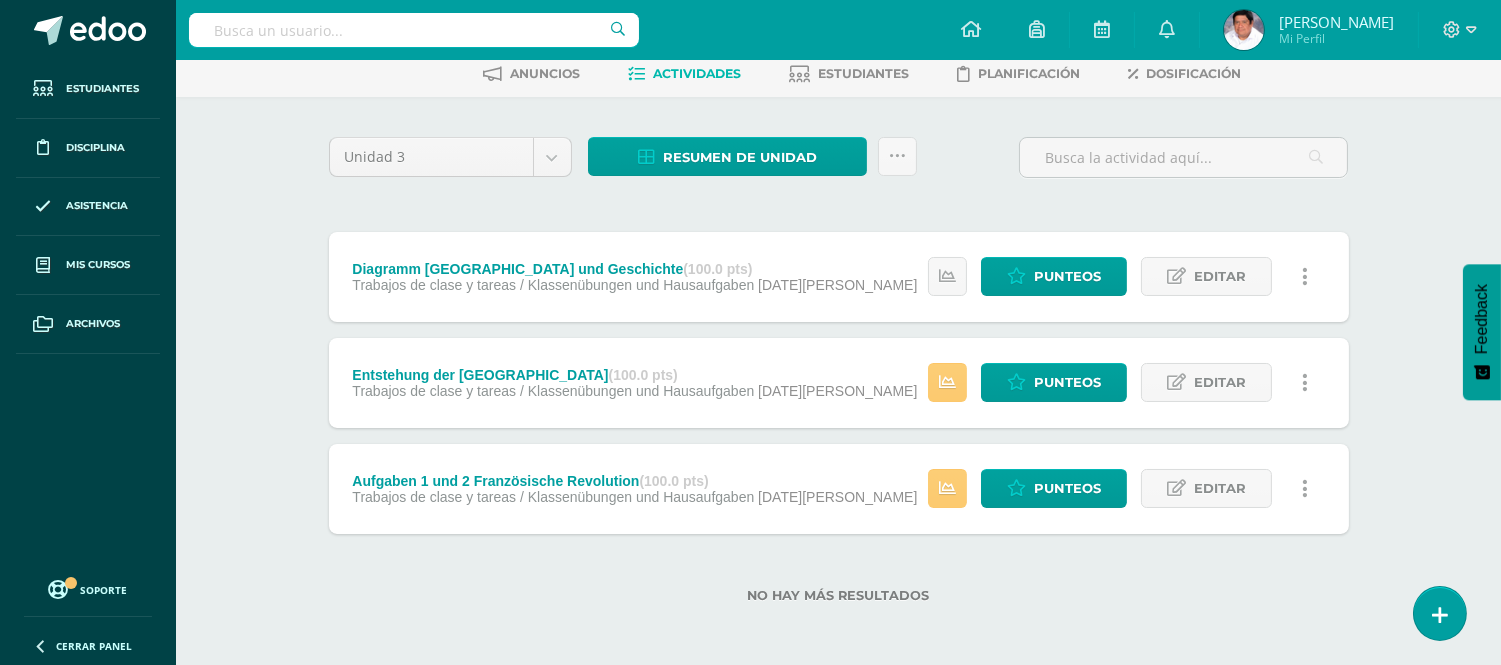 scroll, scrollTop: 0, scrollLeft: 0, axis: both 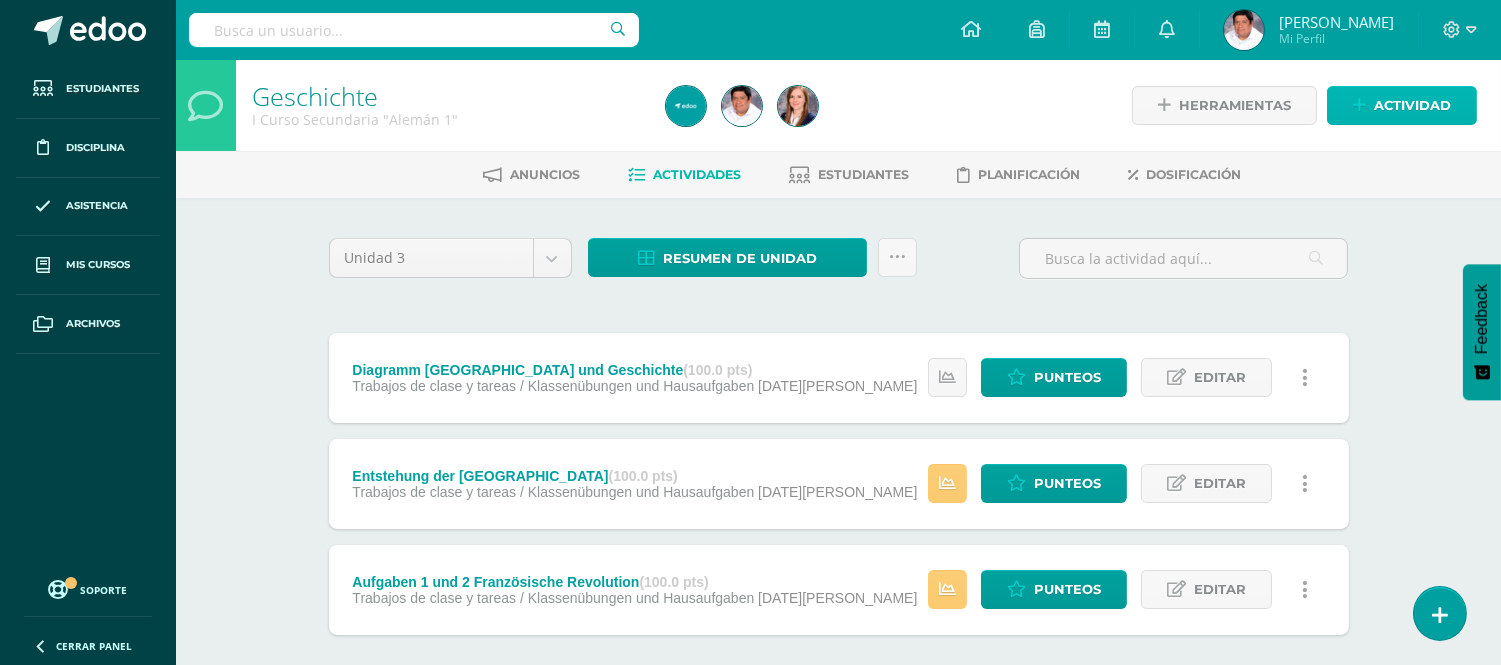 click on "Actividad" at bounding box center [1412, 105] 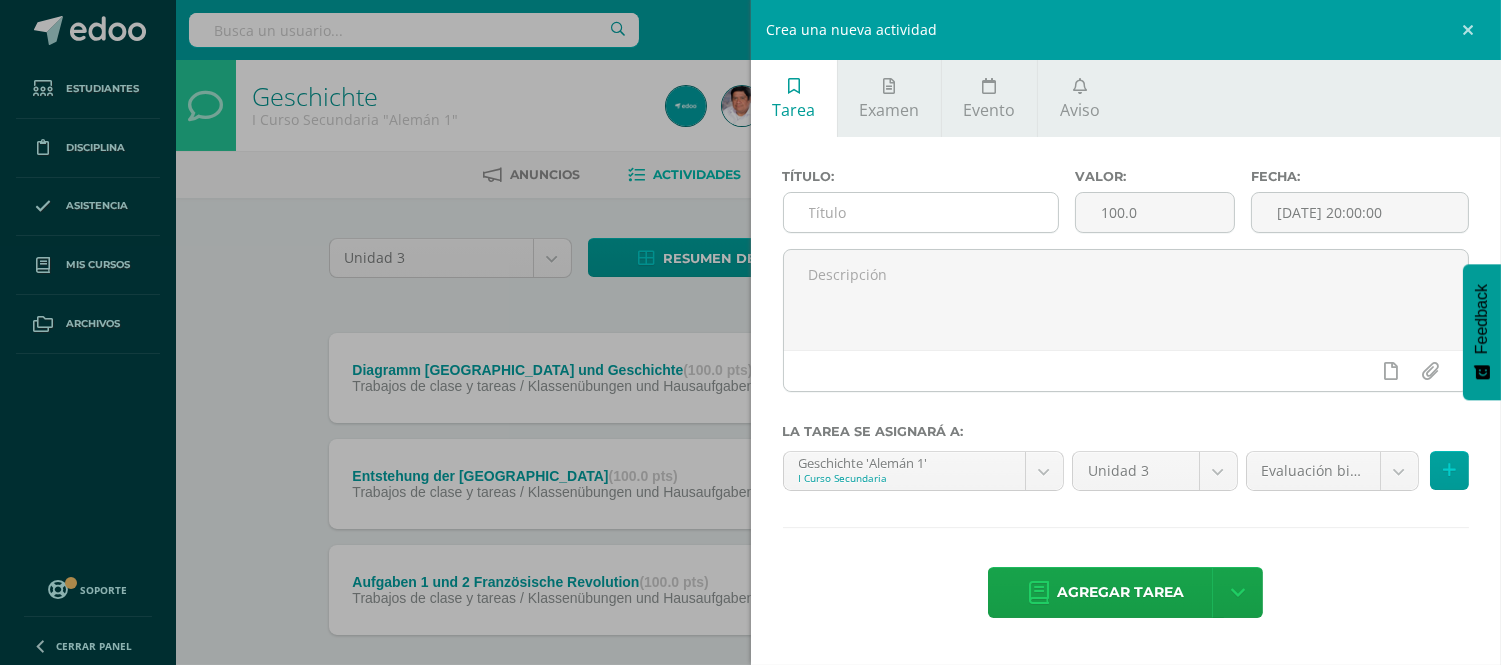 click at bounding box center (921, 212) 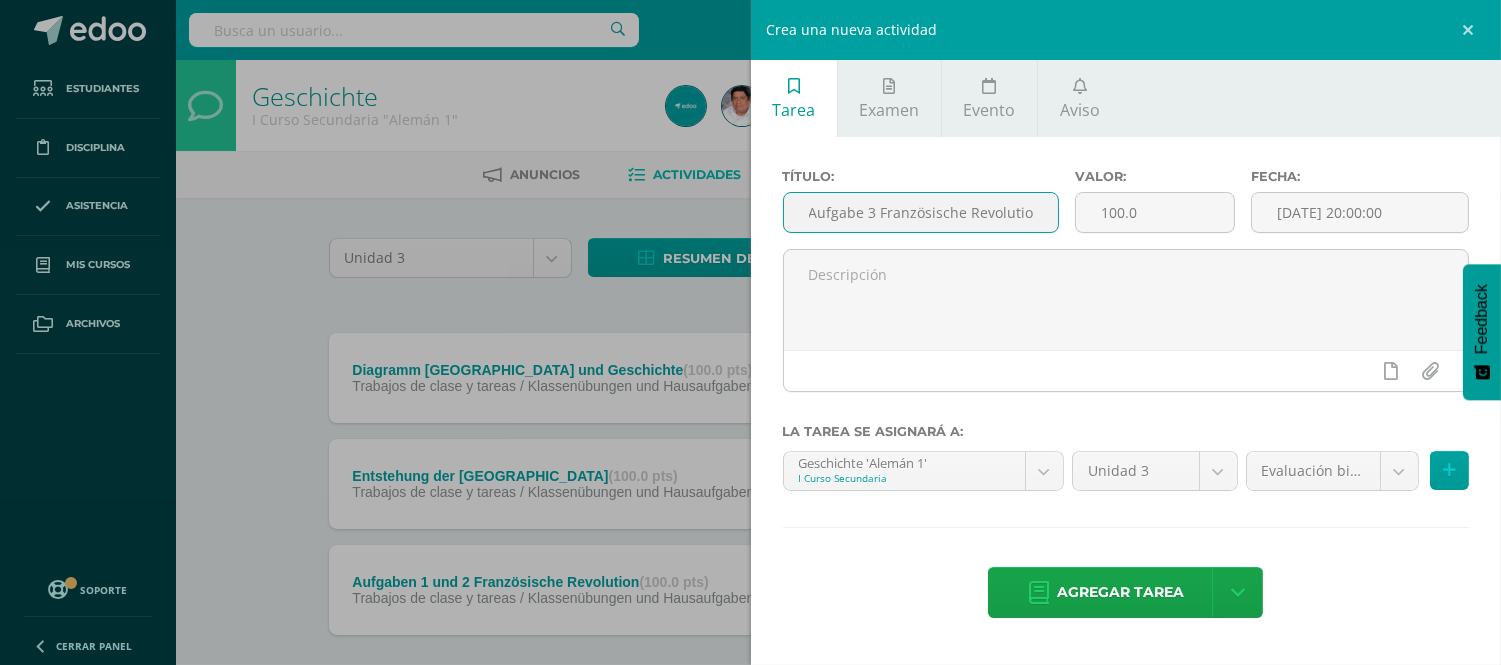 scroll, scrollTop: 0, scrollLeft: 2, axis: horizontal 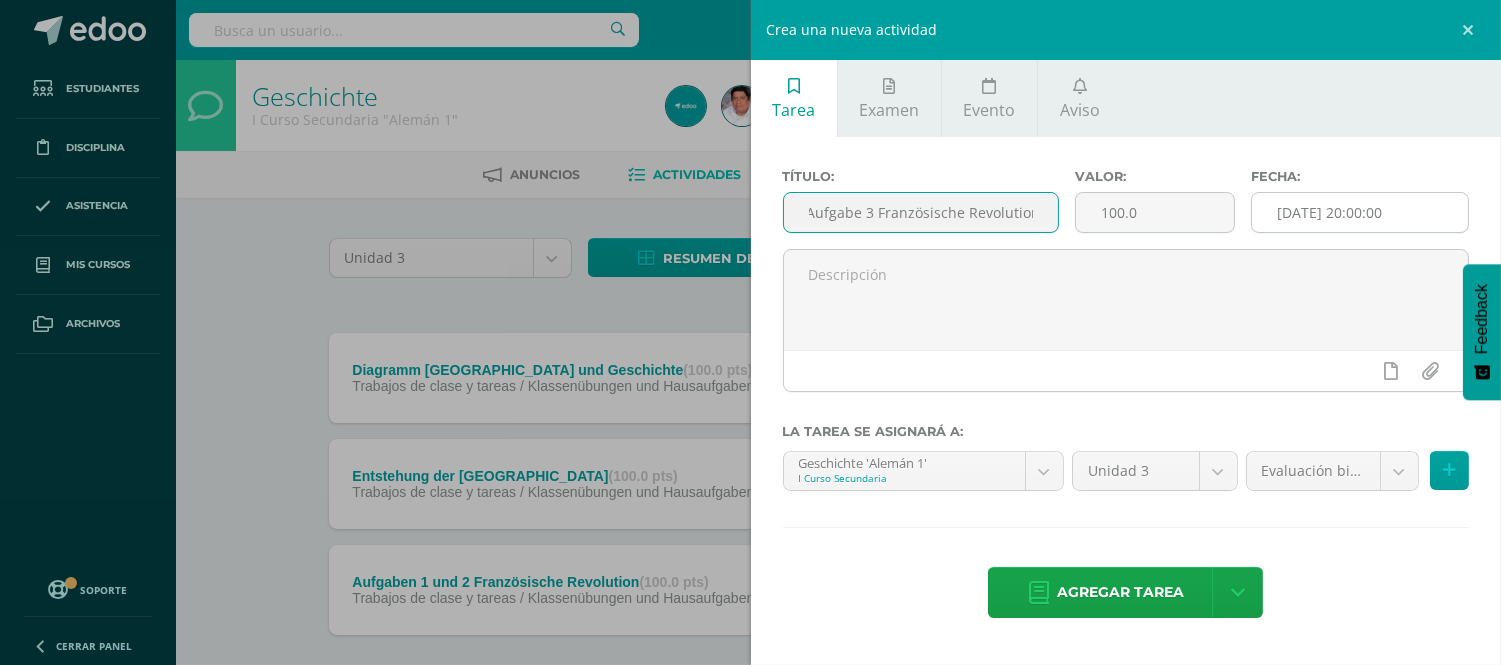 type on "Aufgabe 3 Französische Revolution" 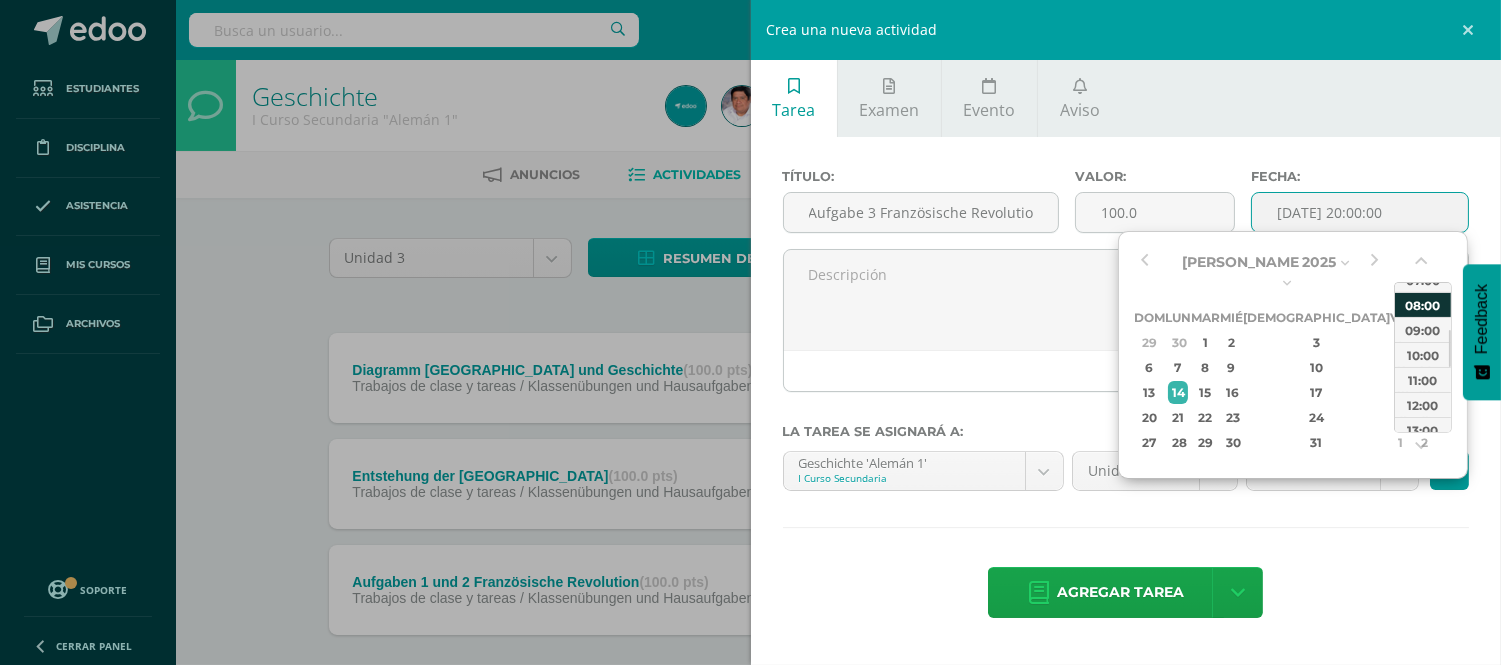 click on "08:00" at bounding box center (1423, 304) 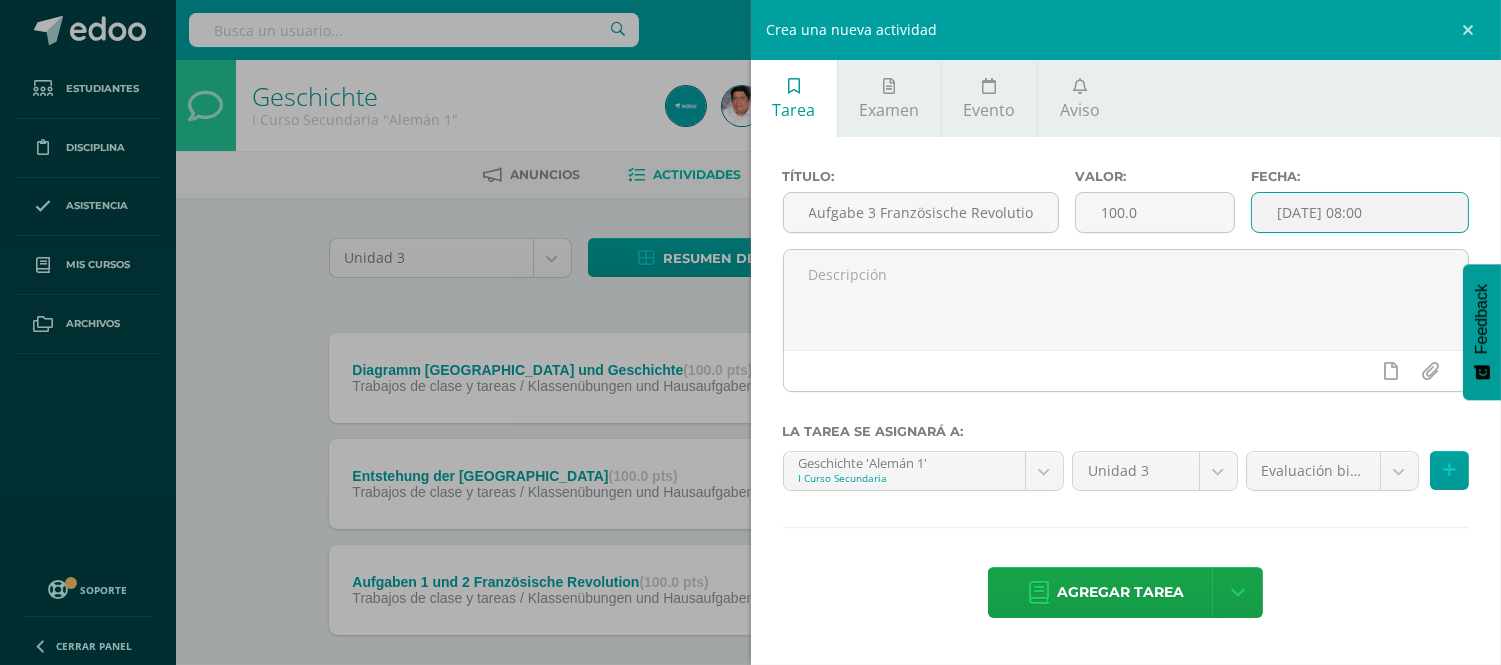 click on "2025-07-14 08:00" at bounding box center (1360, 212) 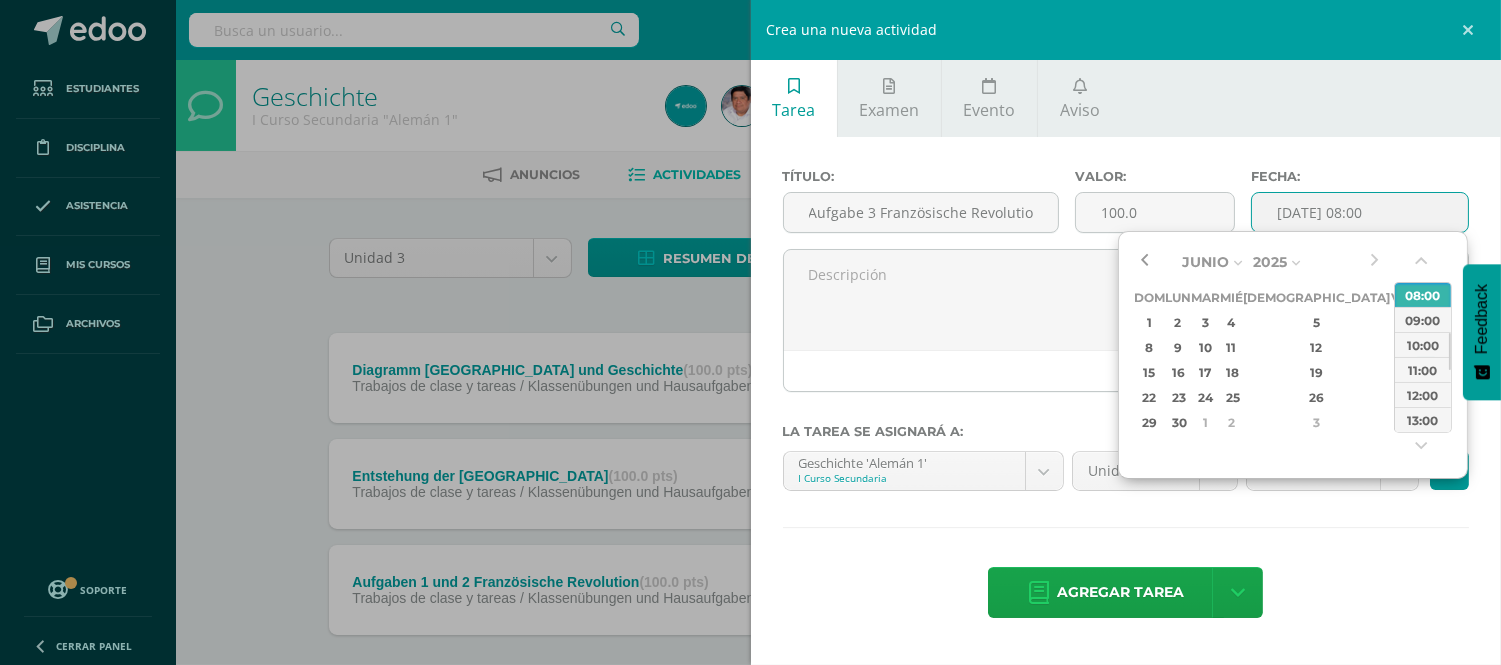 click at bounding box center (1144, 262) 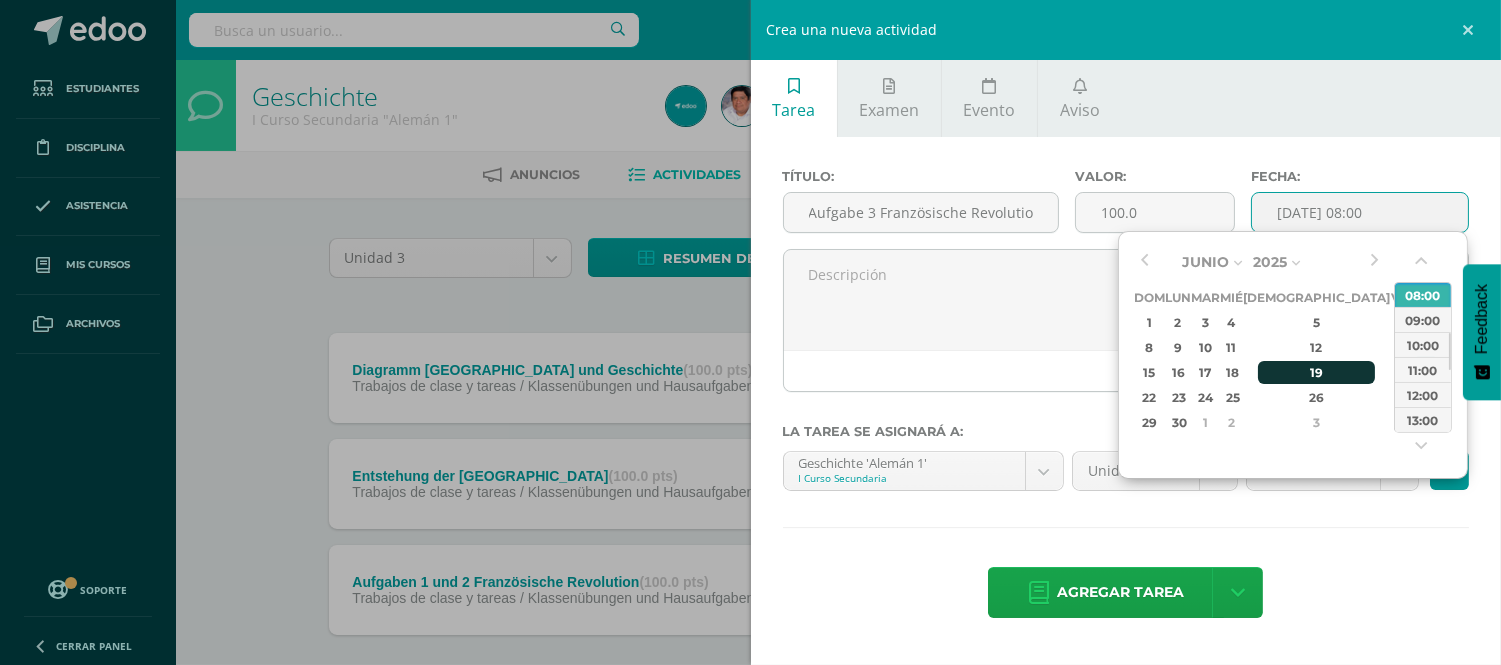 click on "19" at bounding box center (1317, 372) 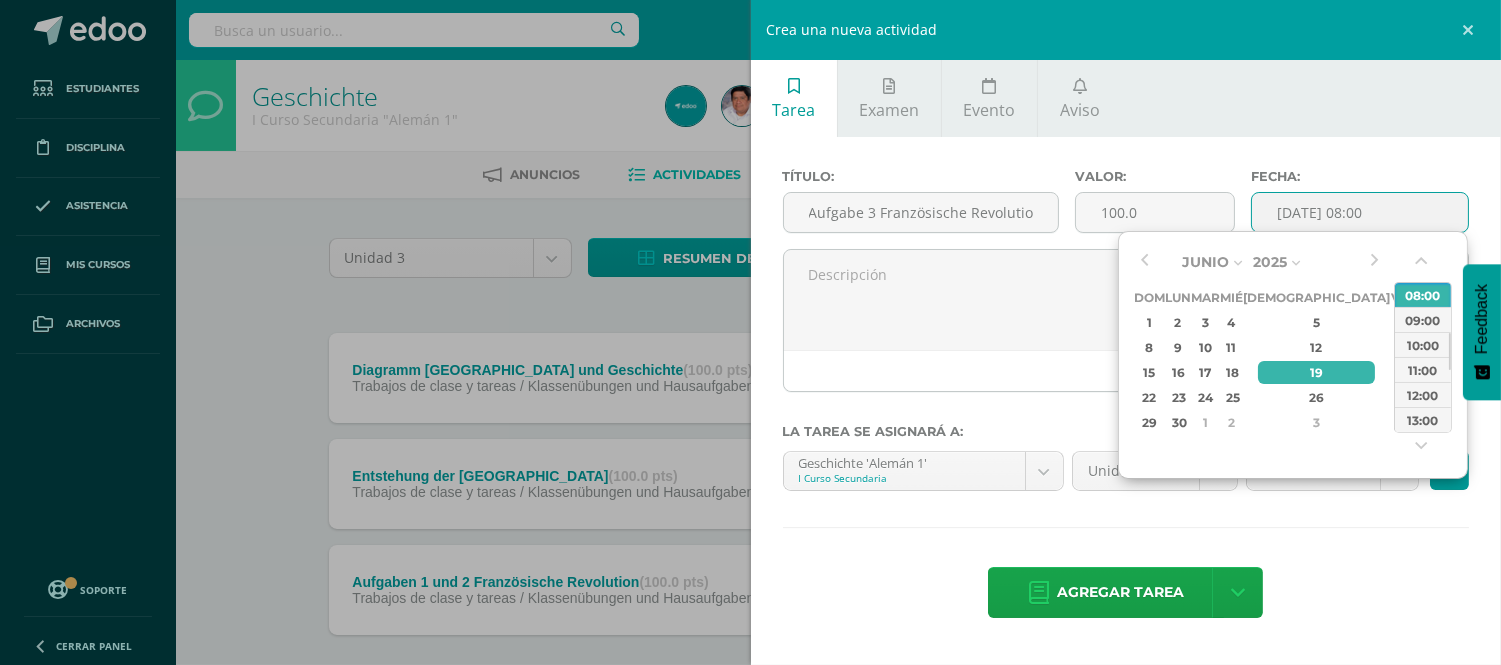 click on "Título: Aufgabe 3 Französische Revolution Valor: 100.0 Fecha: 2025-06-19 08:00 La tarea se asignará a:
Geschichte 'Alemán 1'
I Curso Secundaria
Deutsche Sprache 'Alemán 1'
Geschichte 'Alemán 1'
Deutsch 'Deutsch'
Deutsch 'Alemán'
Unidad 3
Unidad 1
Unidad 2
Unidad 3
Unidad 4
Evaluación bimestral (escrita) / Abschlussprüfung vom Bimester (schriftlich) (30.0%)
Evaluación bimestral (escrita) / Abschlussprüfung vom Bimester (schriftlich) (30.0%)
Agregar tarea" at bounding box center (1126, 395) 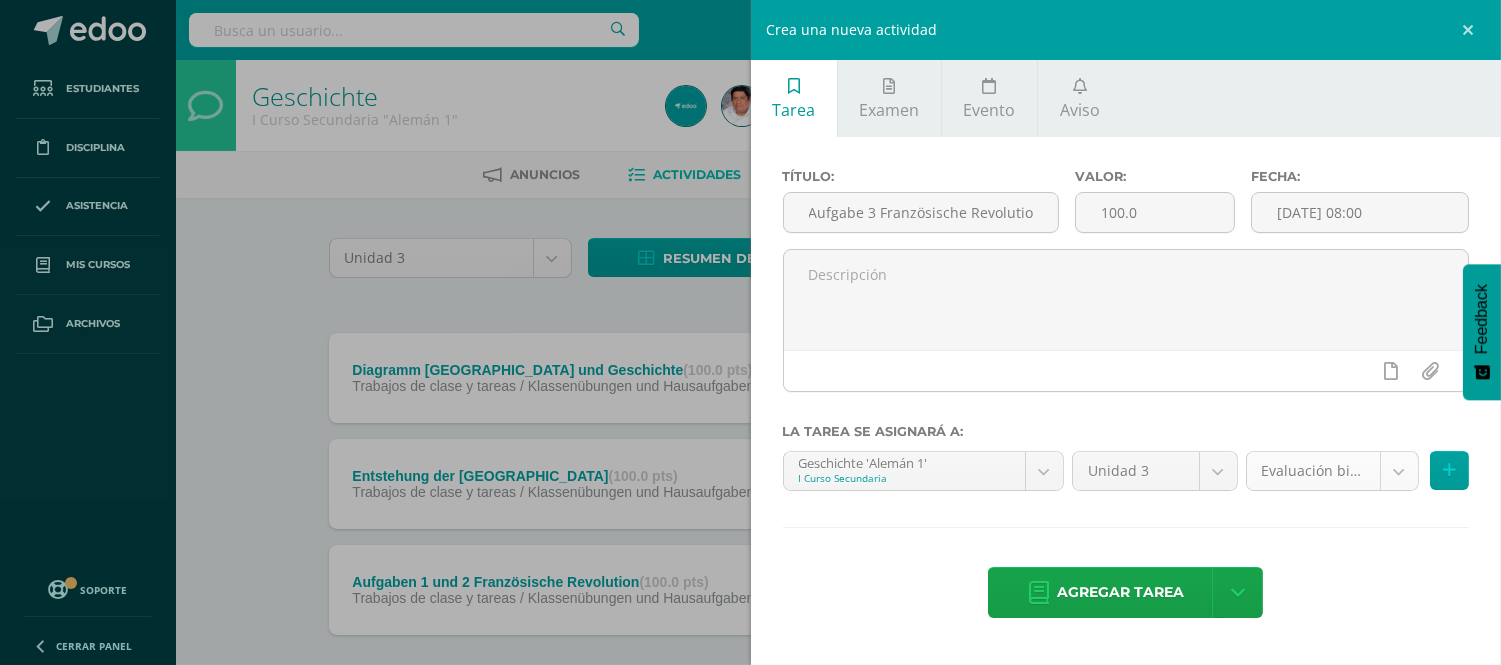 click on "Estudiantes Disciplina Asistencia Mis cursos Archivos Soporte
Centro de ayuda
Últimas actualizaciones
10+ Cerrar panel
Deutsche Sprache
I Curso
Secundaria
"Alemán 1"
Actividades Estudiantes Planificación Dosificación
Geschichte
I Curso
Secundaria
"Alemán 1"
Actividades Estudiantes Planificación Dosificación
Deutsch
II Curso
Secundaria
"Deutsch"
Actividades Estudiantes Planificación Dosificación
Deutsch
Actividades Estudiantes Planificación Mi Perfil y" at bounding box center (750, 384) 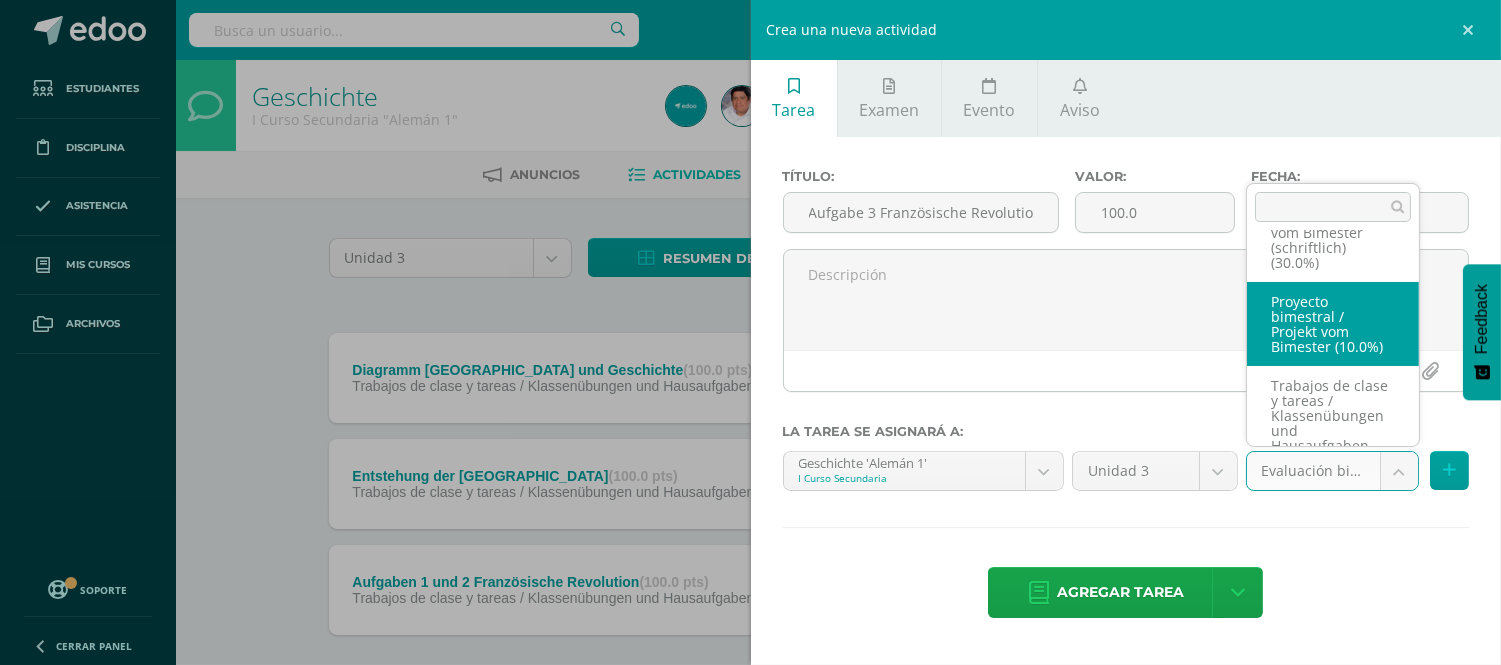 scroll, scrollTop: 142, scrollLeft: 0, axis: vertical 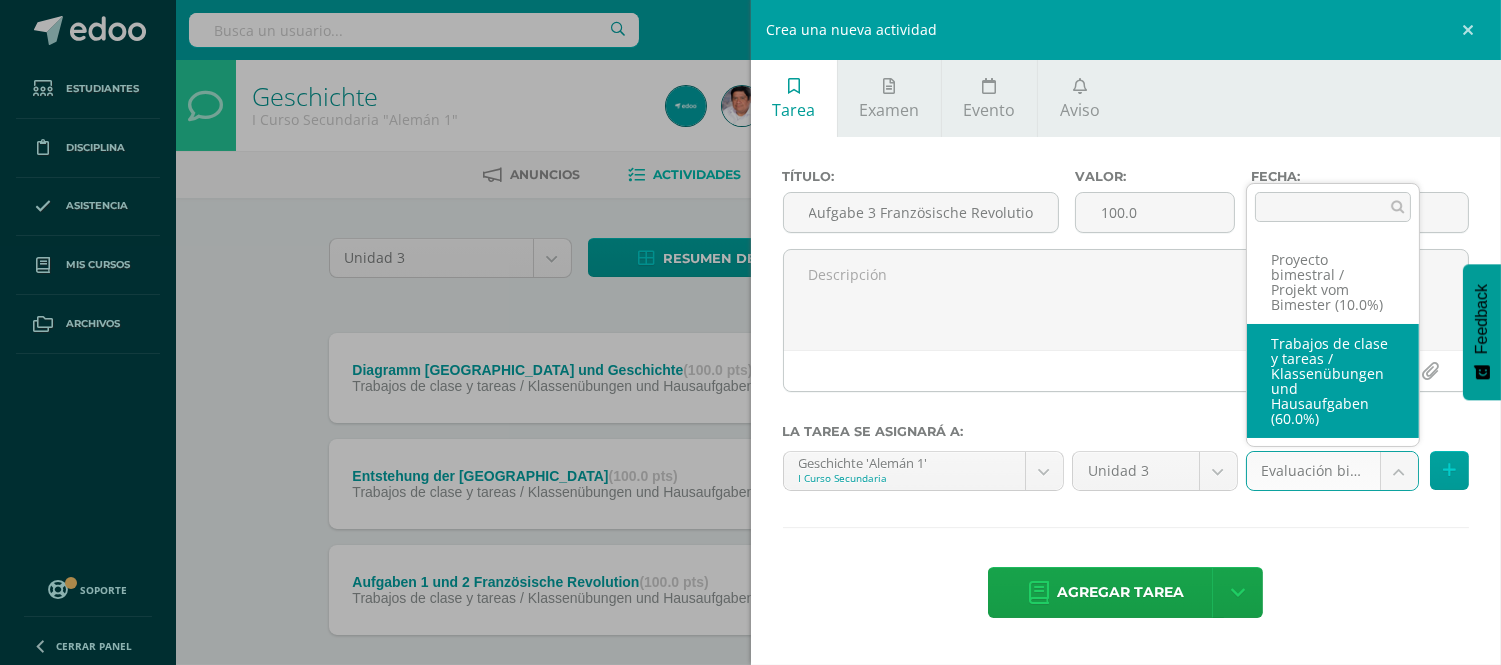select on "226747" 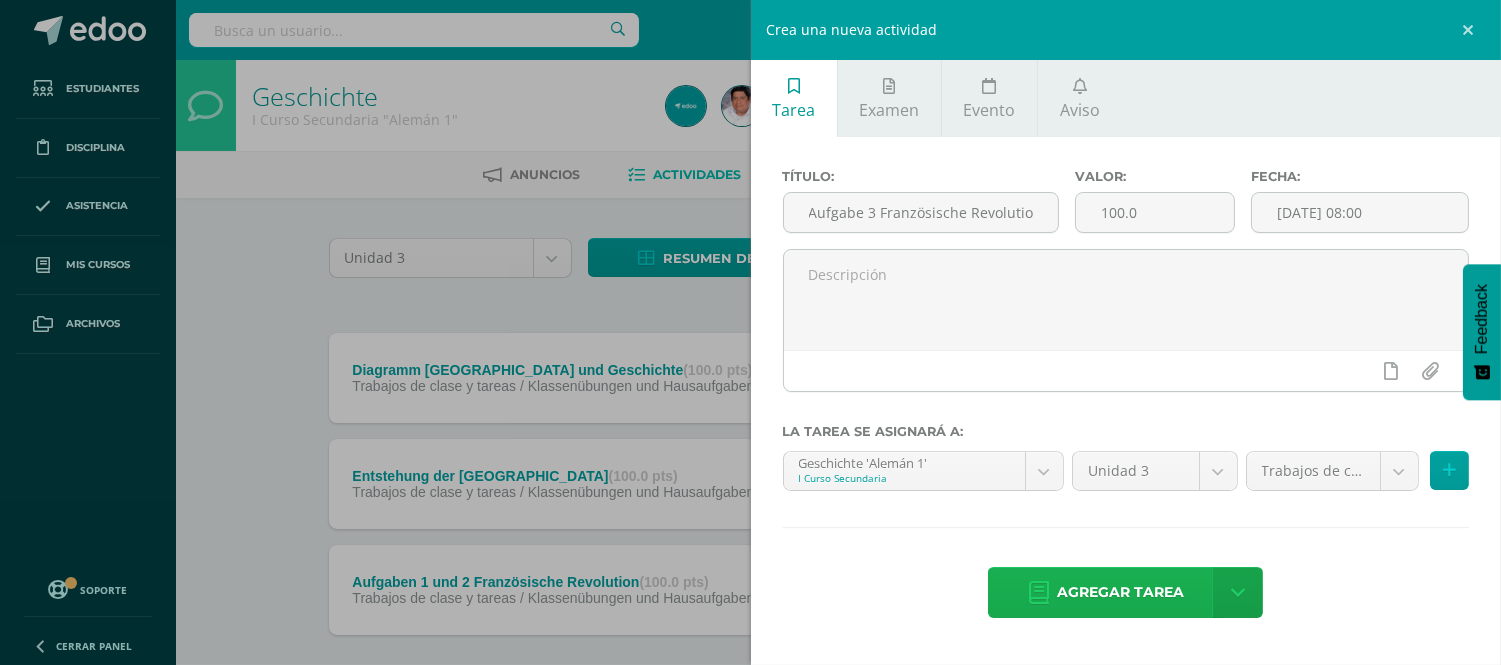 click on "Agregar tarea" at bounding box center (1120, 592) 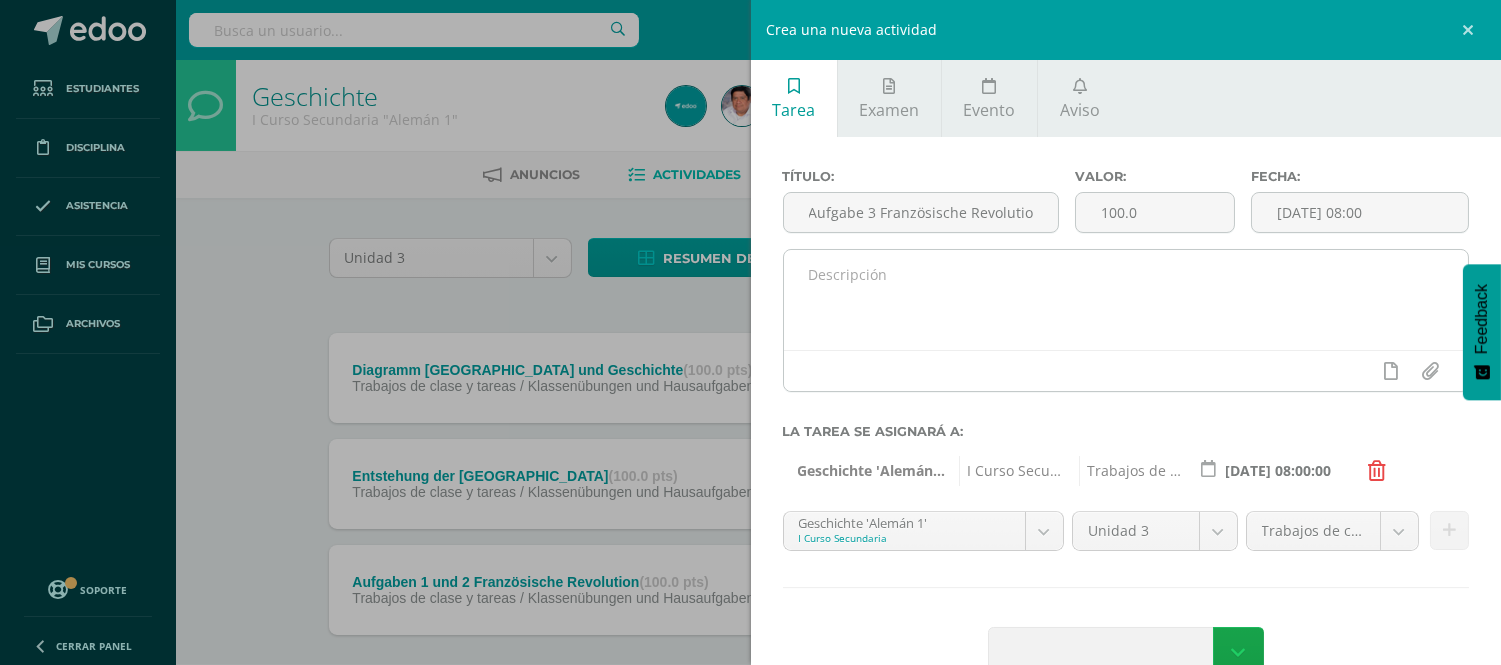 click at bounding box center (1126, 300) 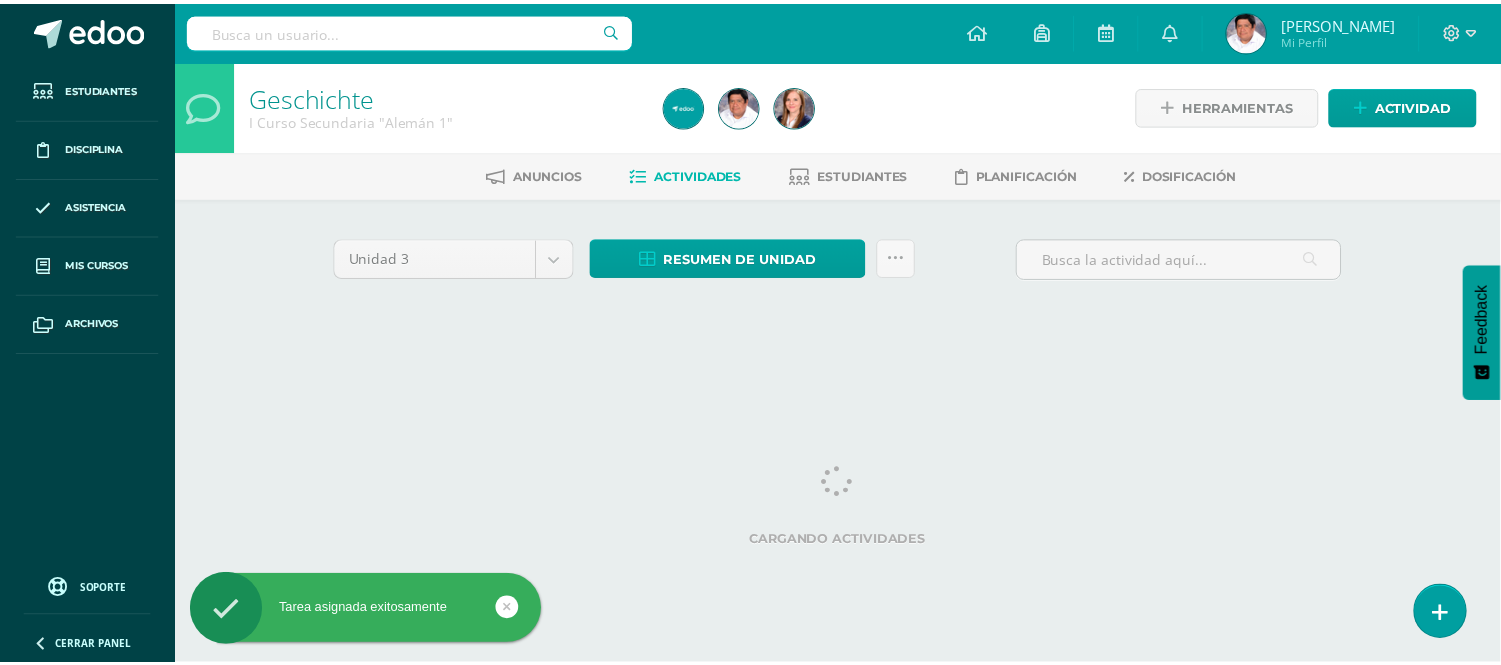 scroll, scrollTop: 0, scrollLeft: 0, axis: both 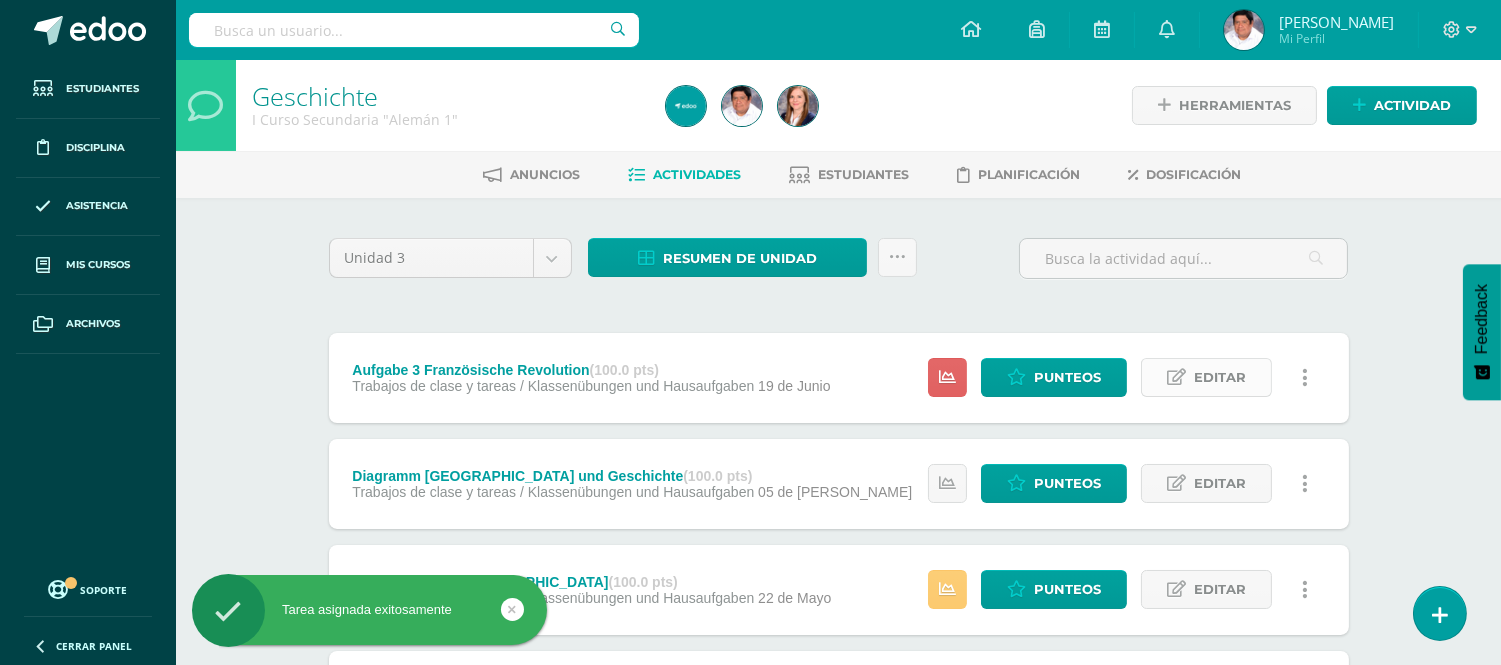 click at bounding box center [1176, 377] 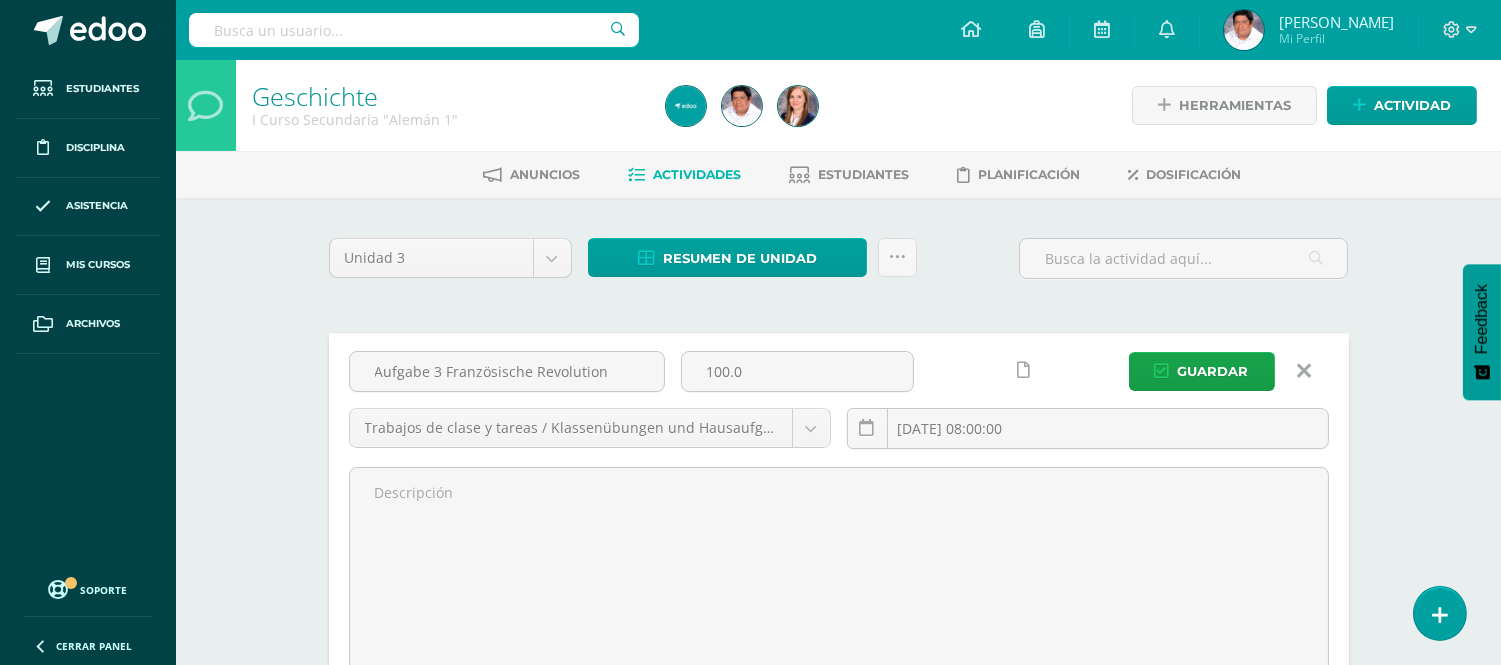 drag, startPoint x: 607, startPoint y: 373, endPoint x: 328, endPoint y: 376, distance: 279.01614 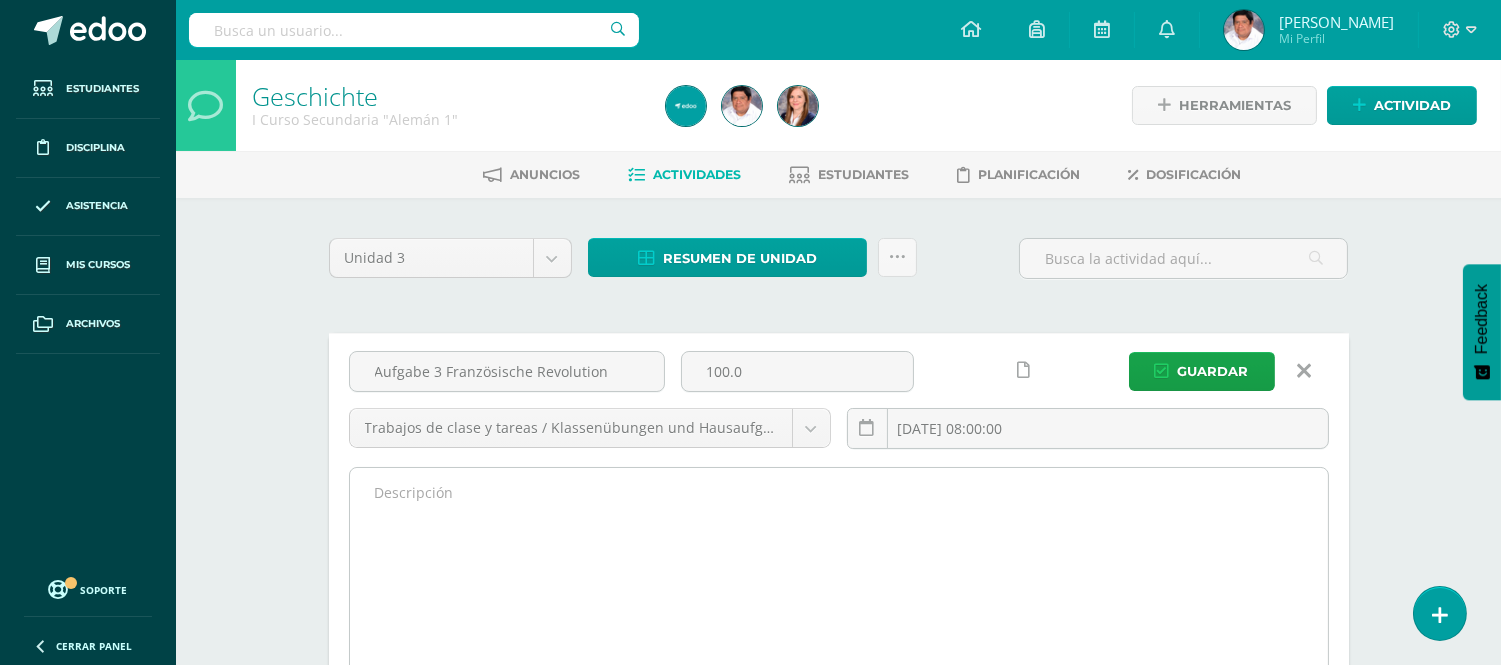 click at bounding box center (839, 578) 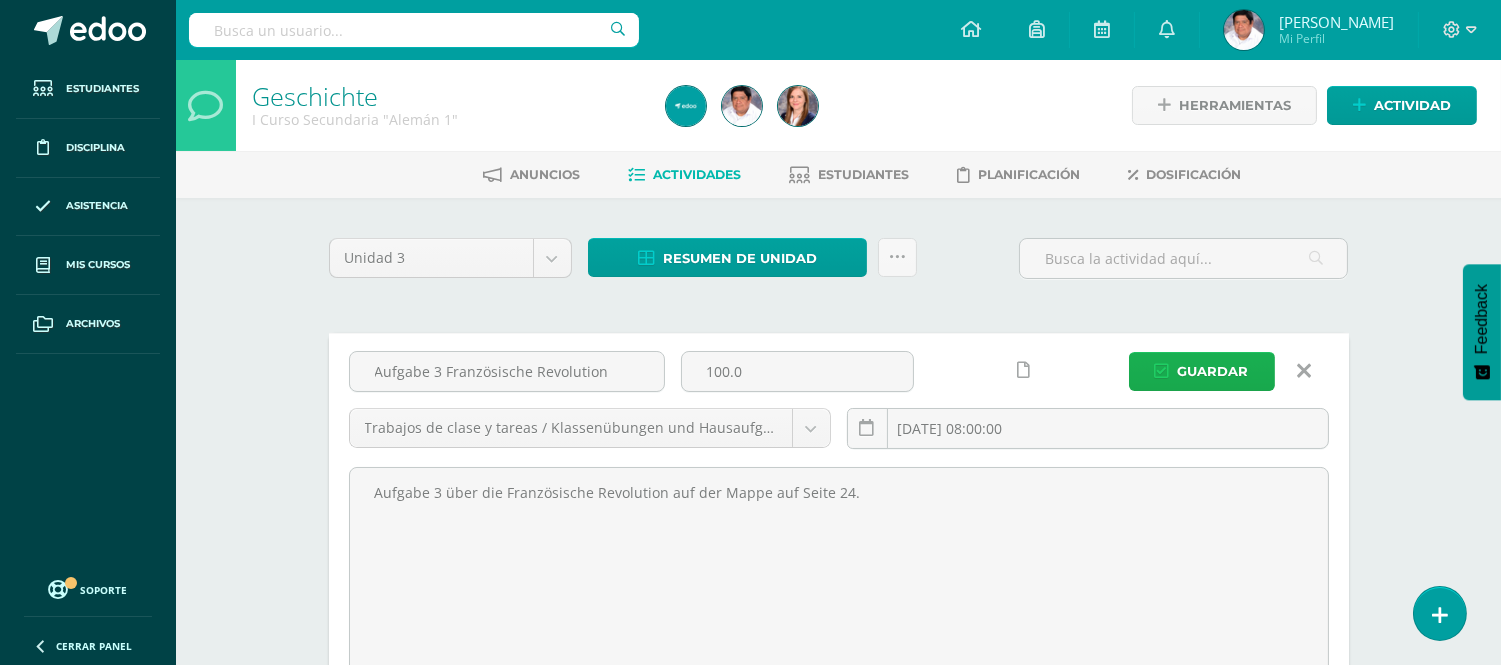 type on "Aufgabe 3 über die Französische Revolution auf der Mappe auf Seite 24." 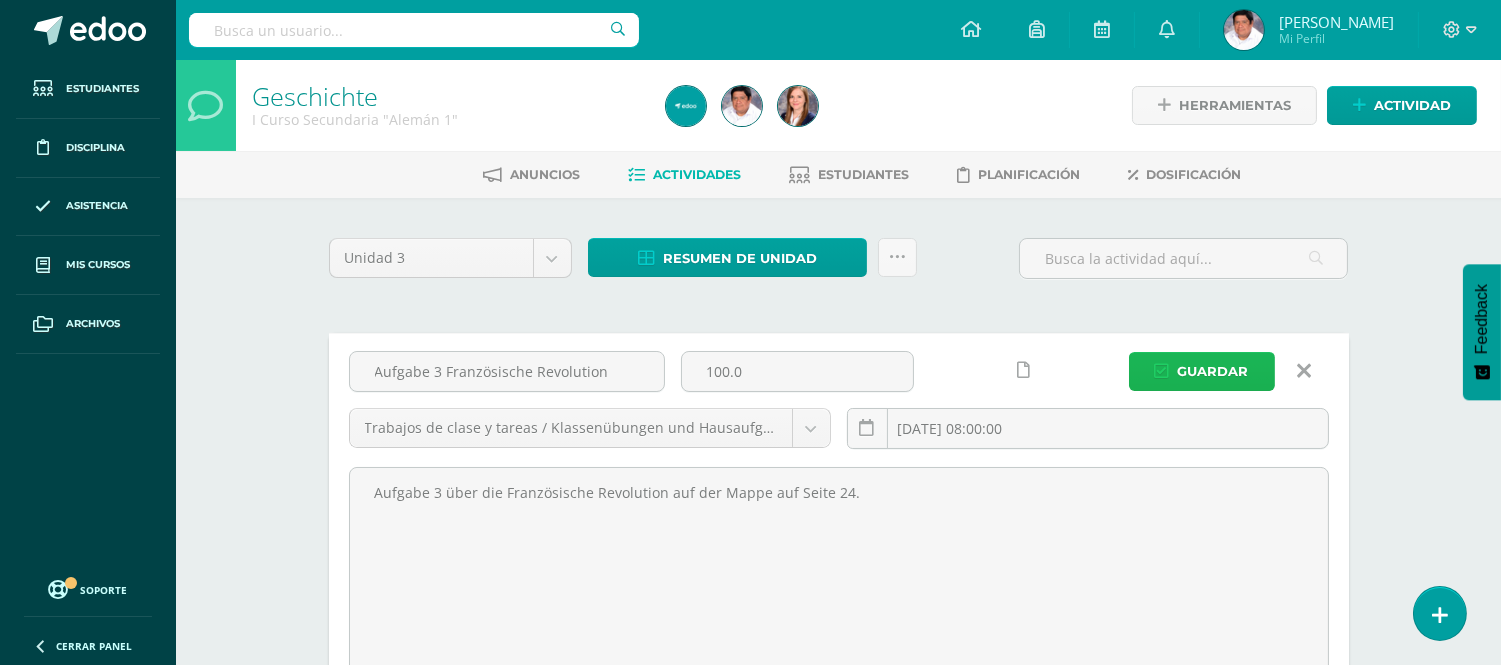 click on "Guardar" at bounding box center [1213, 371] 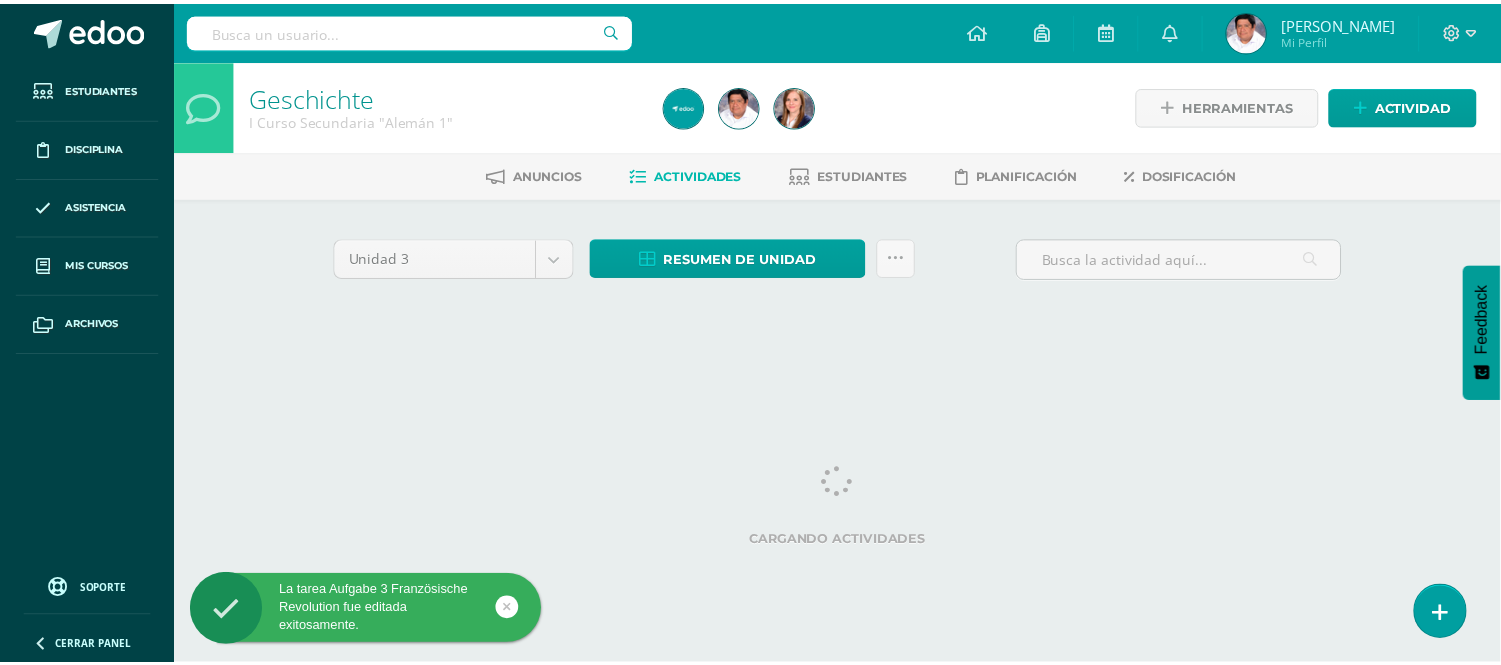 scroll, scrollTop: 0, scrollLeft: 0, axis: both 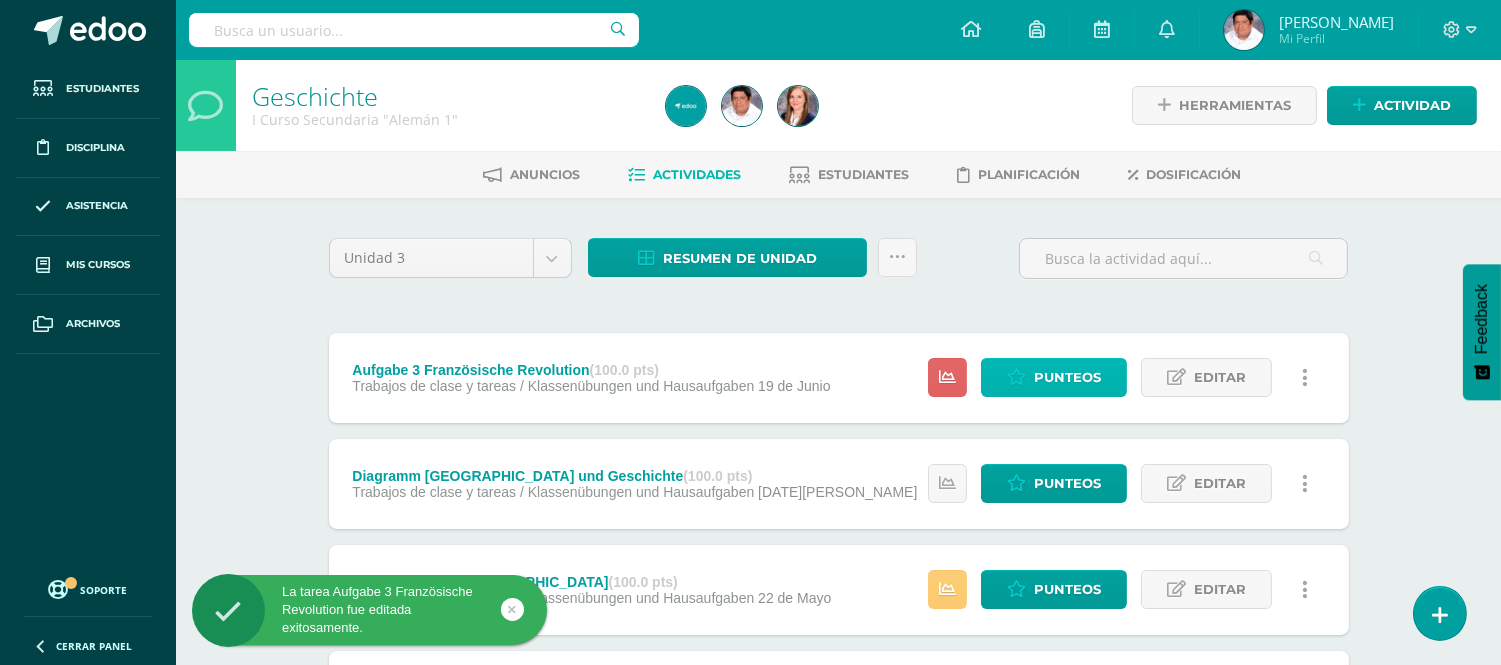 click on "Punteos" at bounding box center [1067, 377] 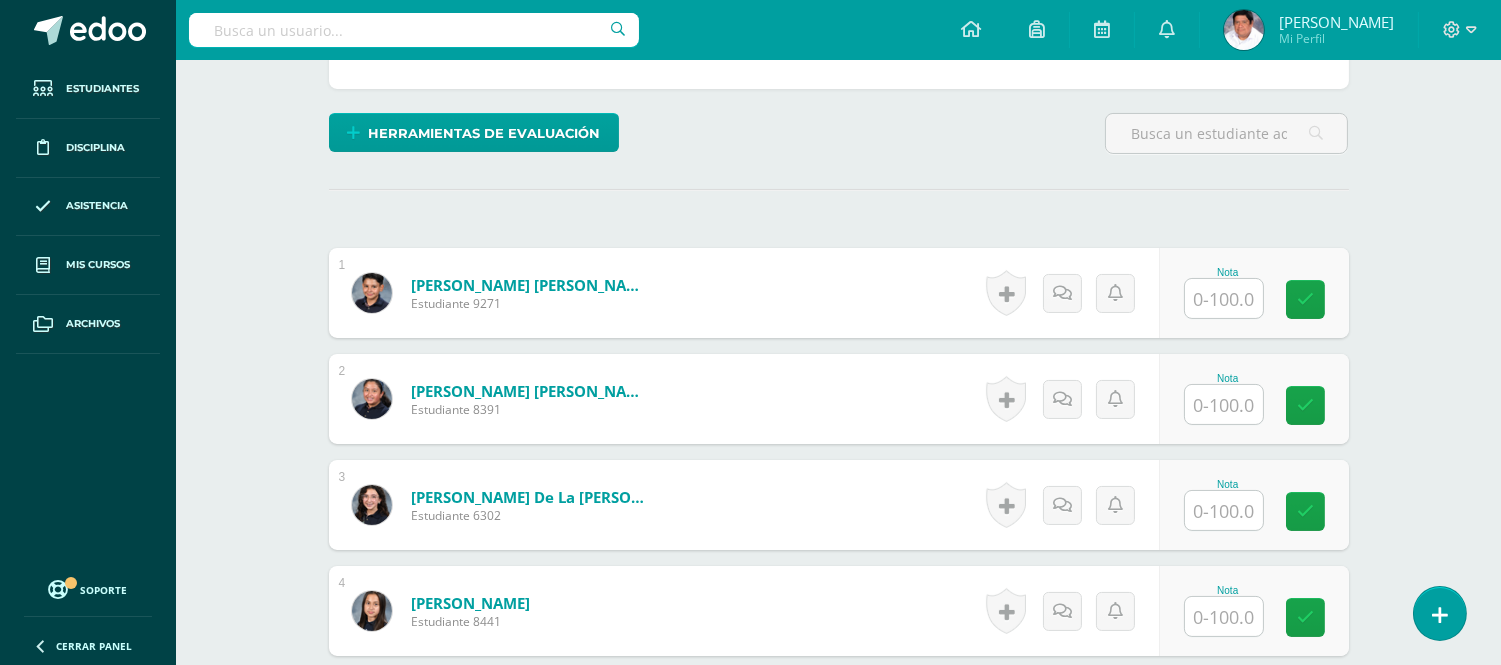 scroll, scrollTop: 580, scrollLeft: 0, axis: vertical 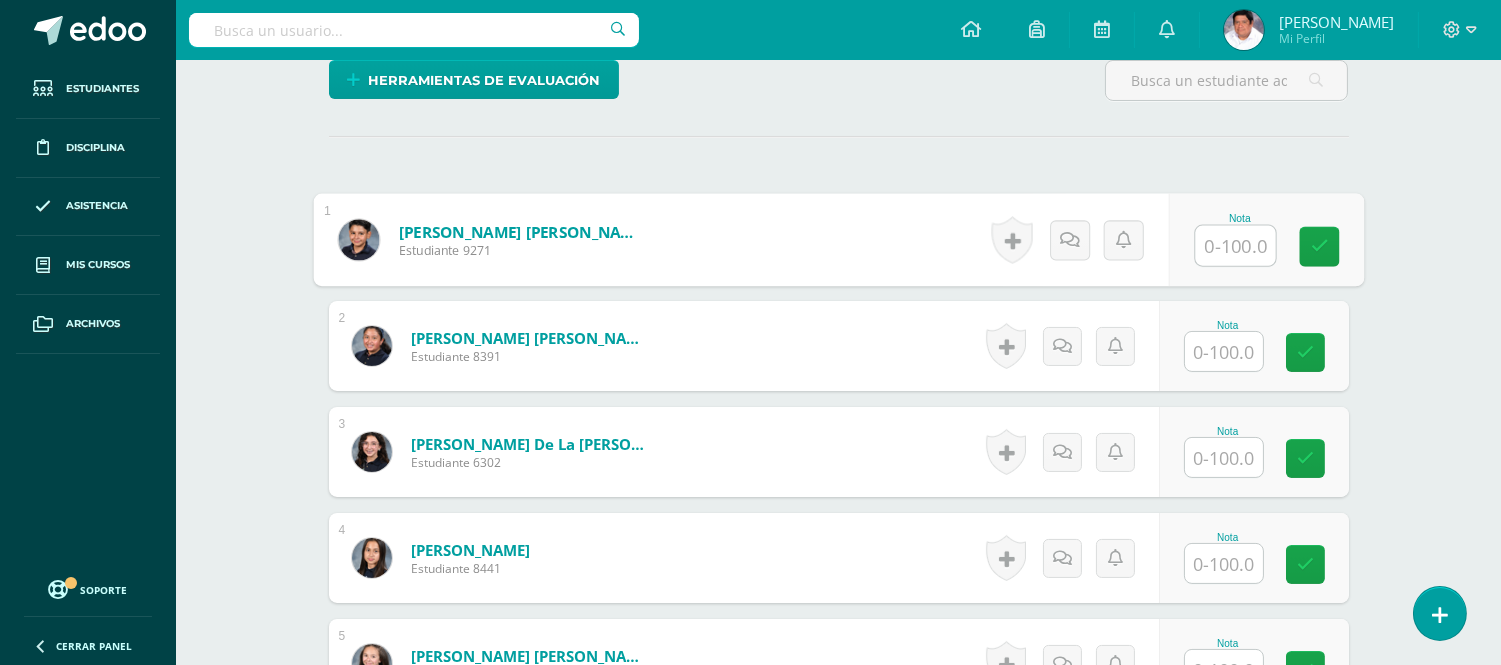click at bounding box center (1235, 246) 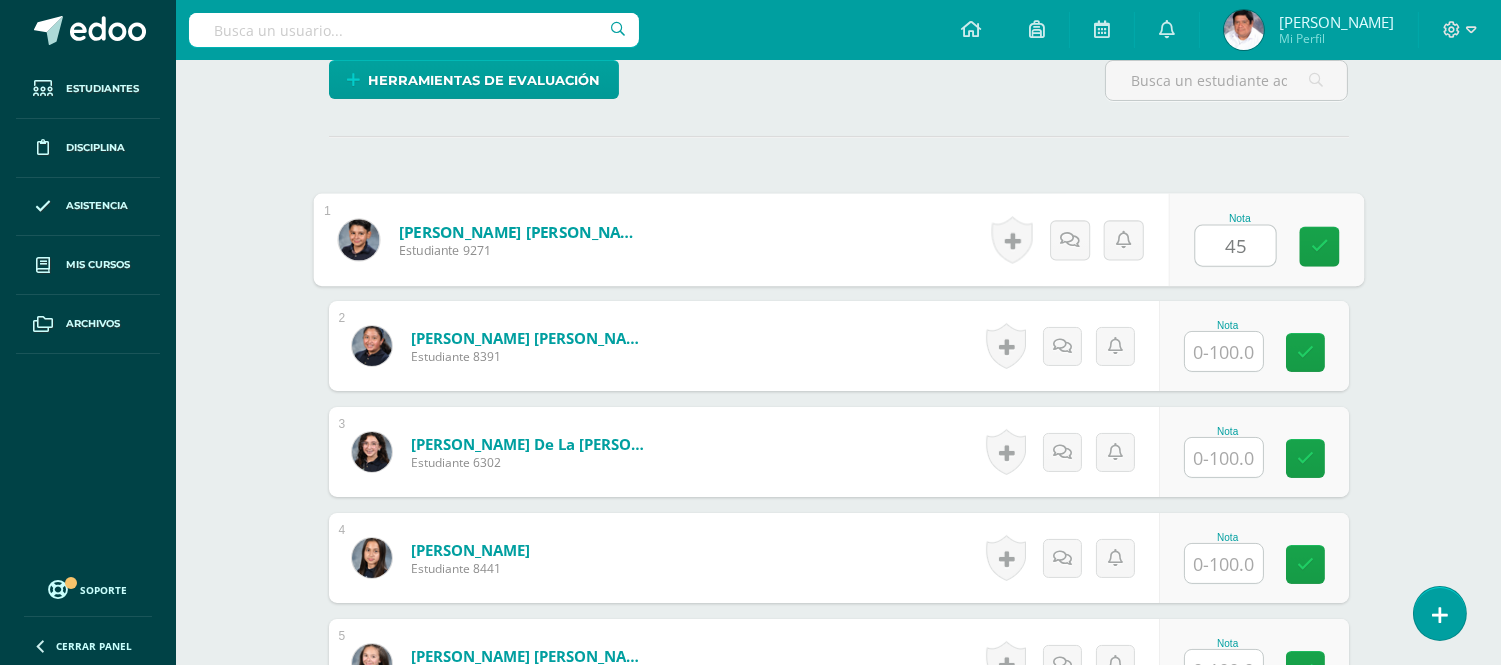 type on "45" 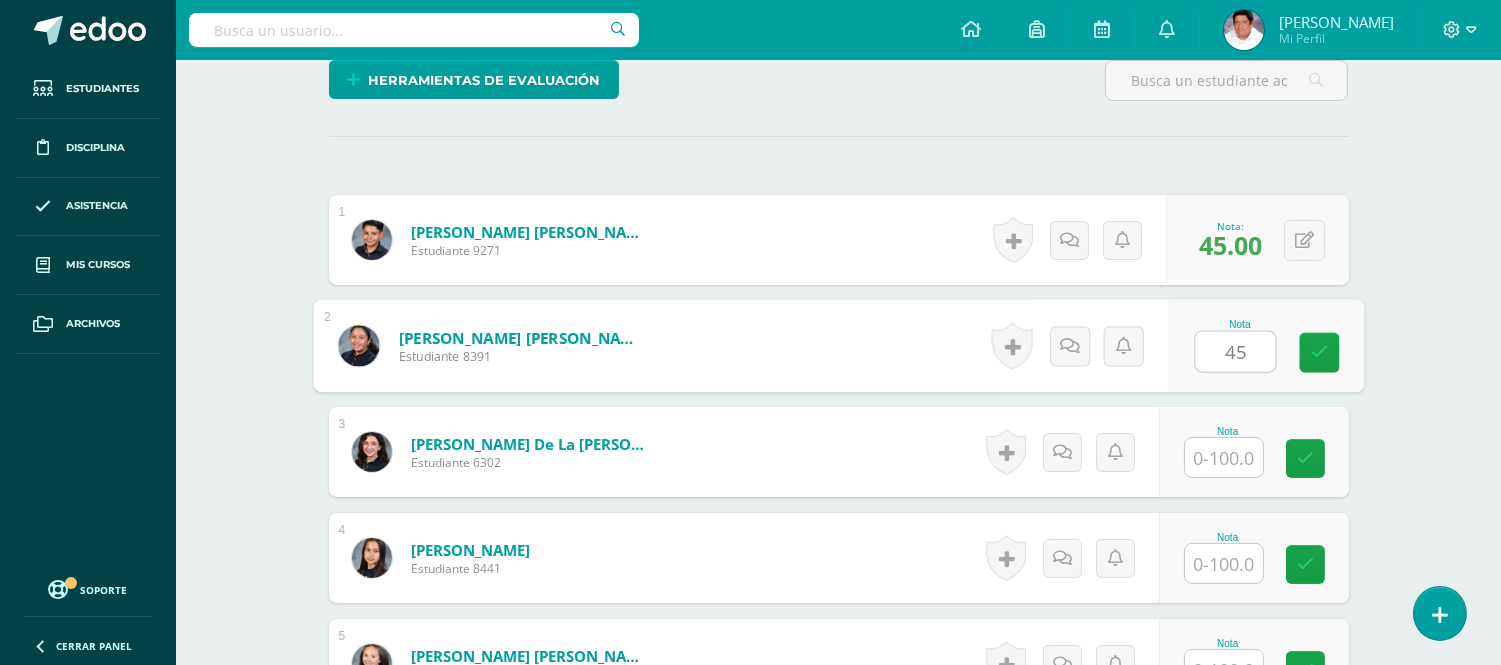 type on "45" 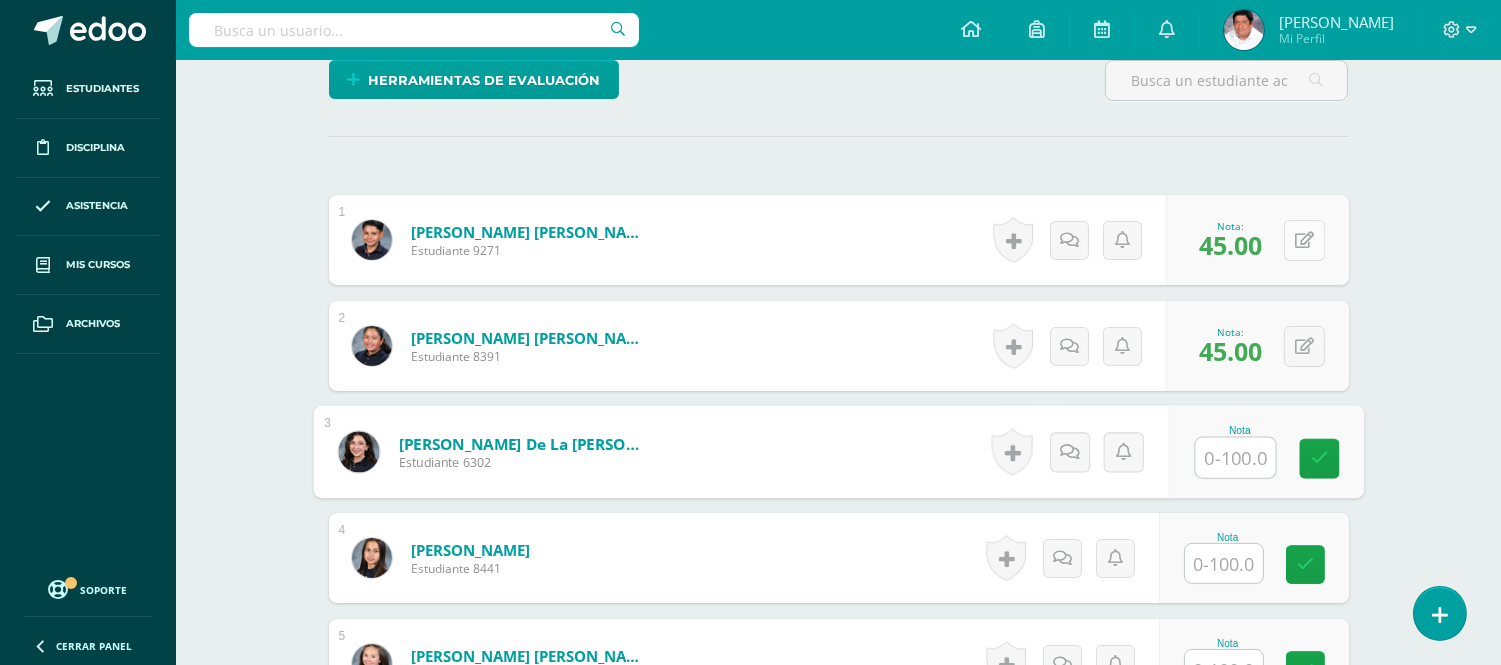 click at bounding box center (1304, 240) 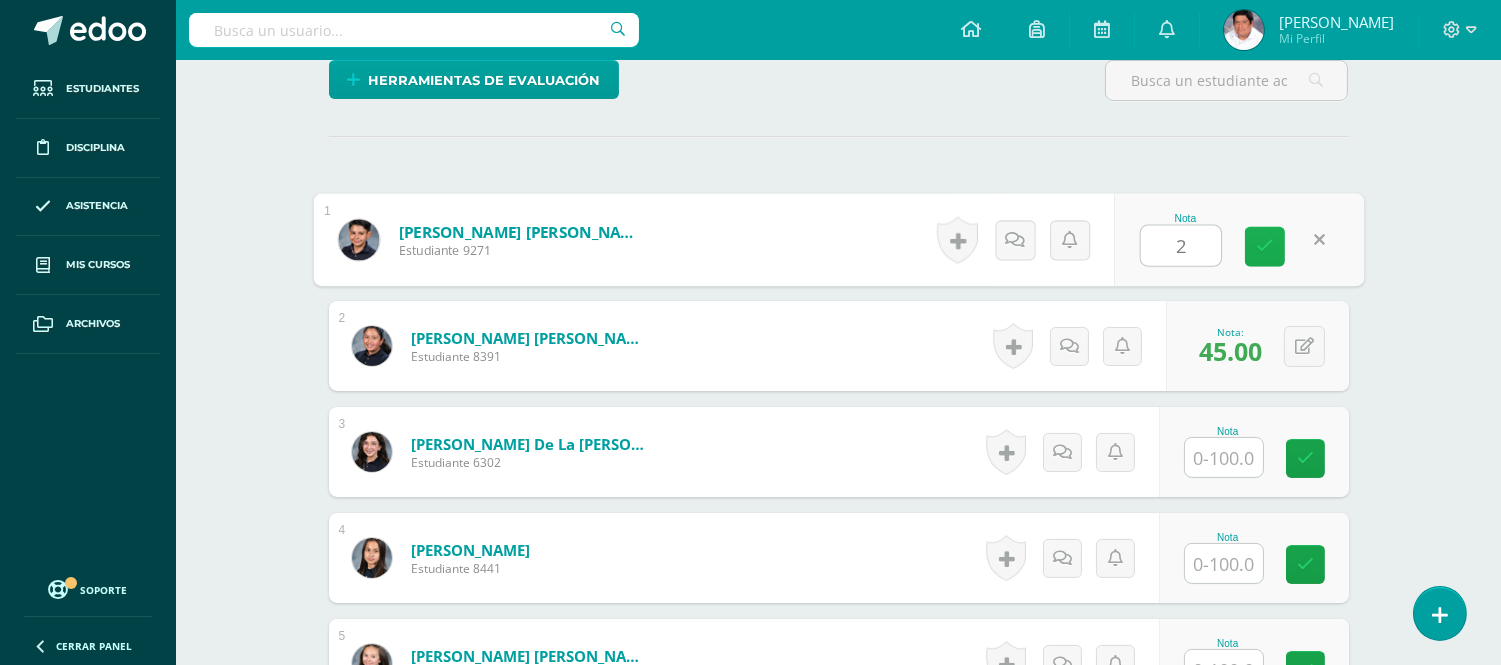 type on "25" 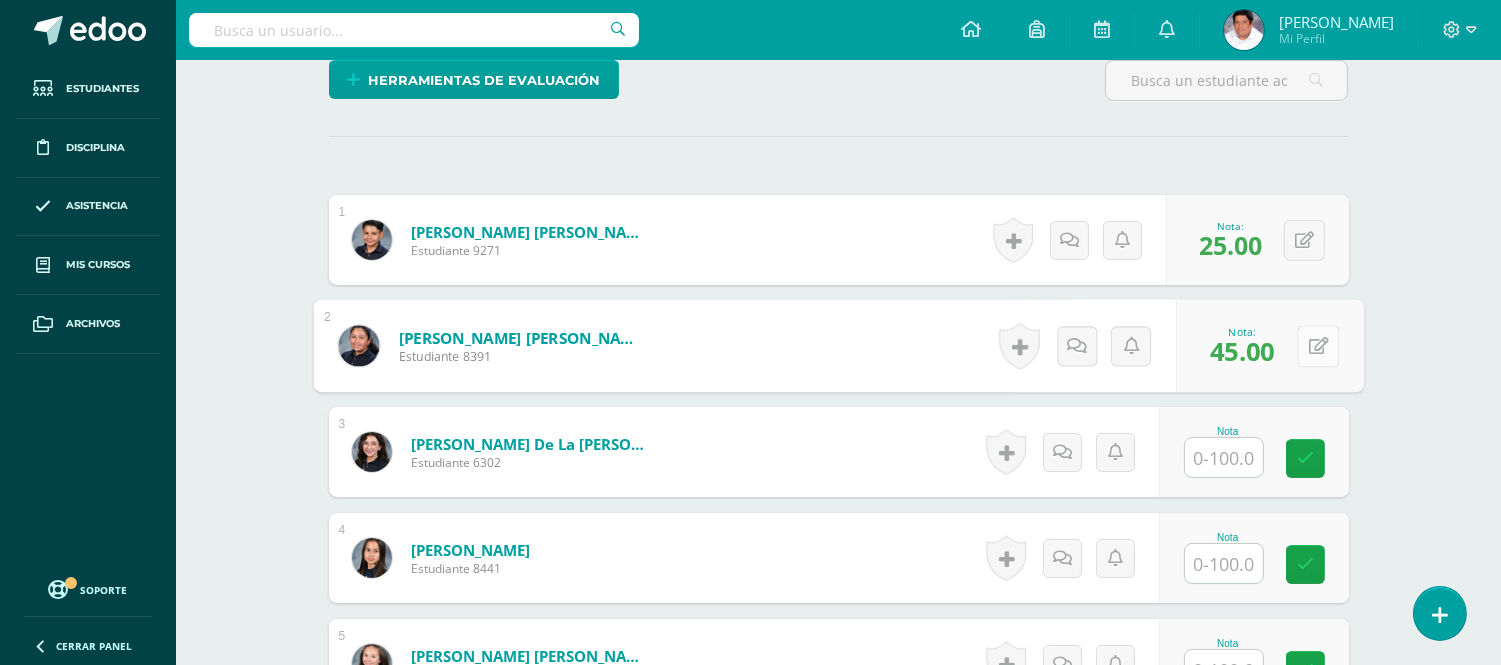 click at bounding box center [1318, 346] 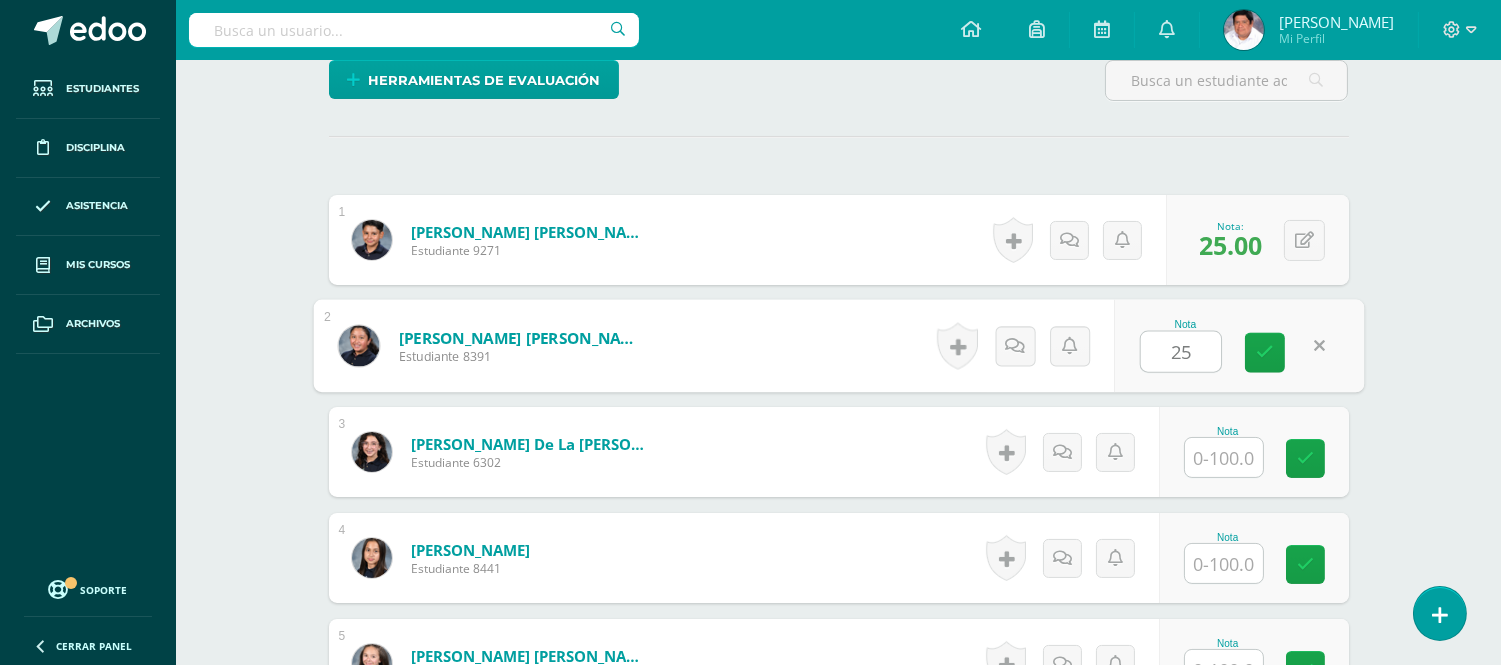 type on "25" 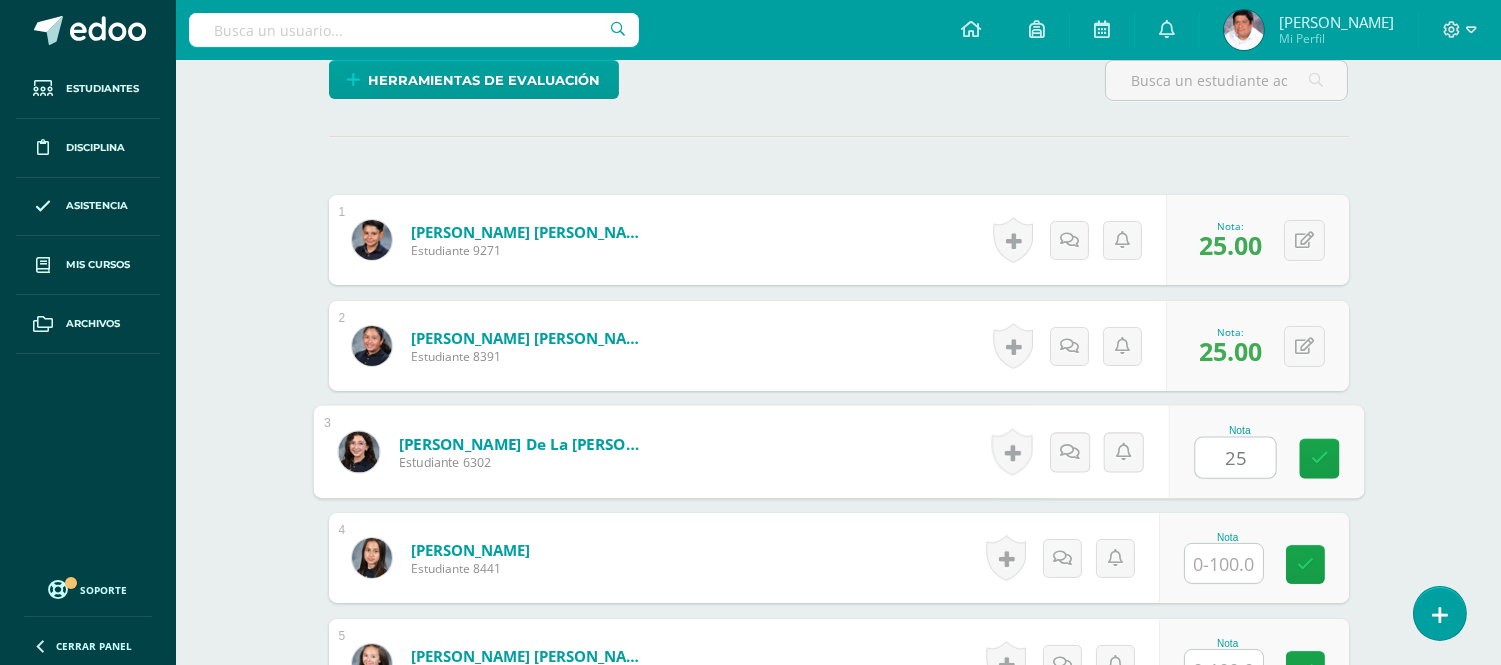 type on "25" 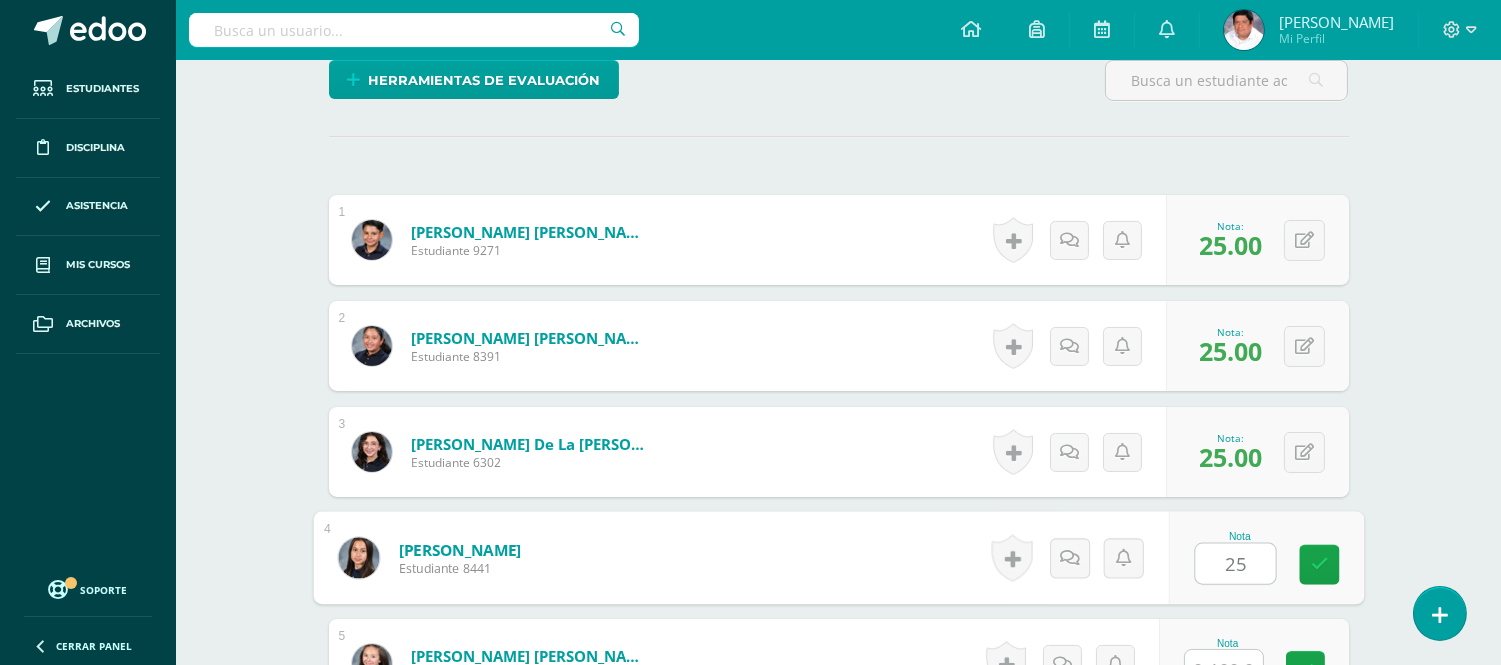 type on "25" 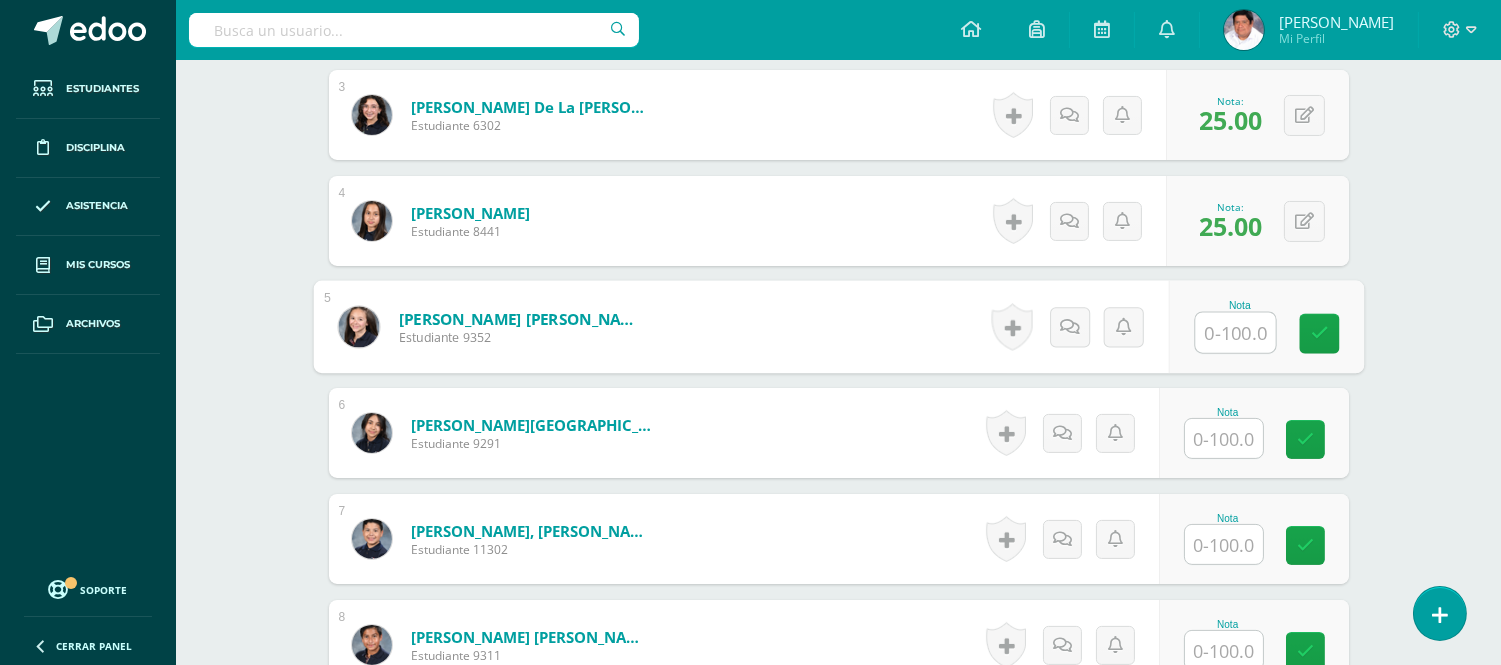 scroll, scrollTop: 937, scrollLeft: 0, axis: vertical 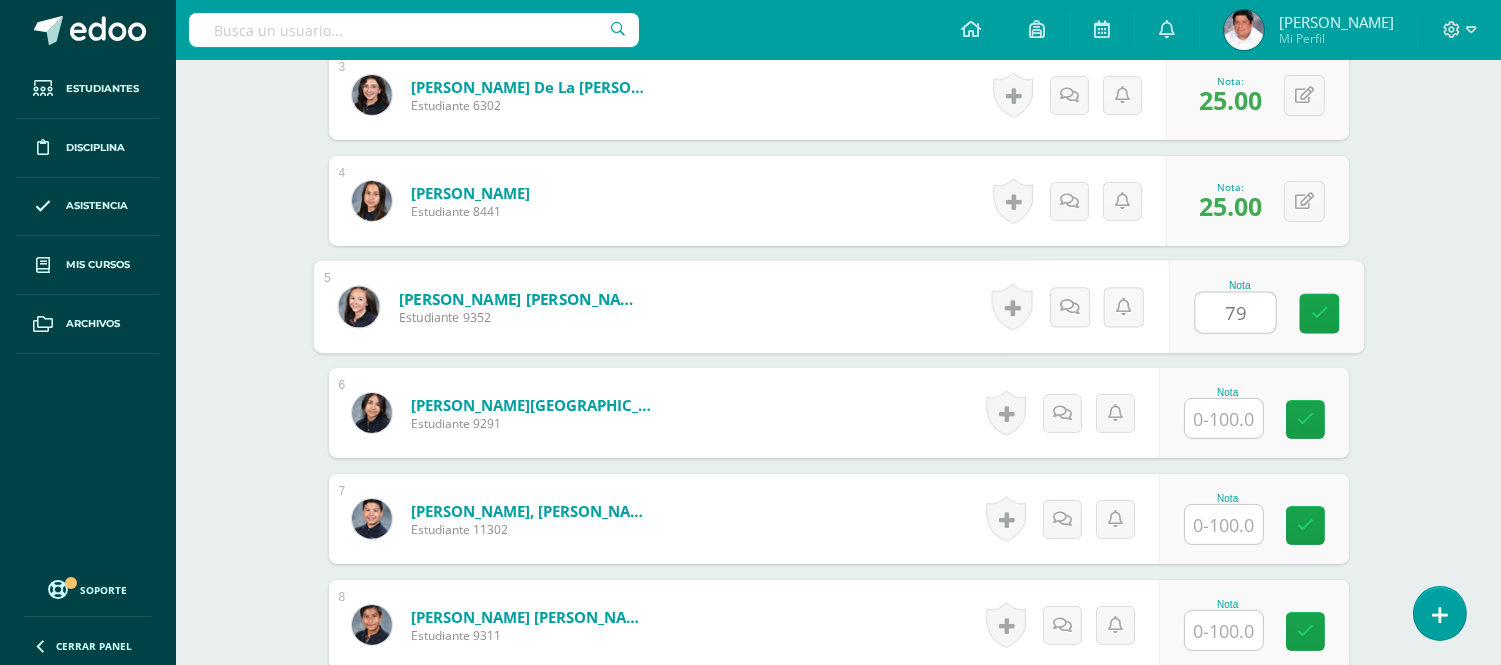 type on "79" 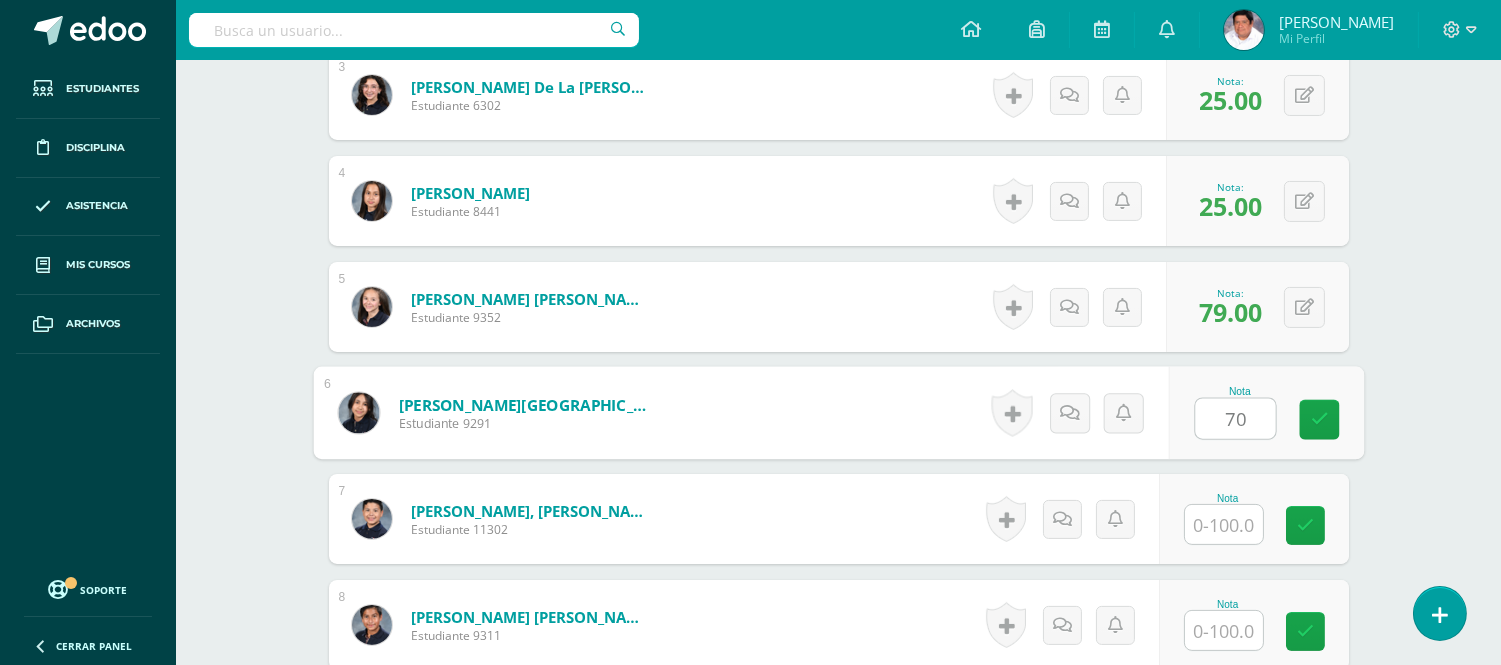 type on "70" 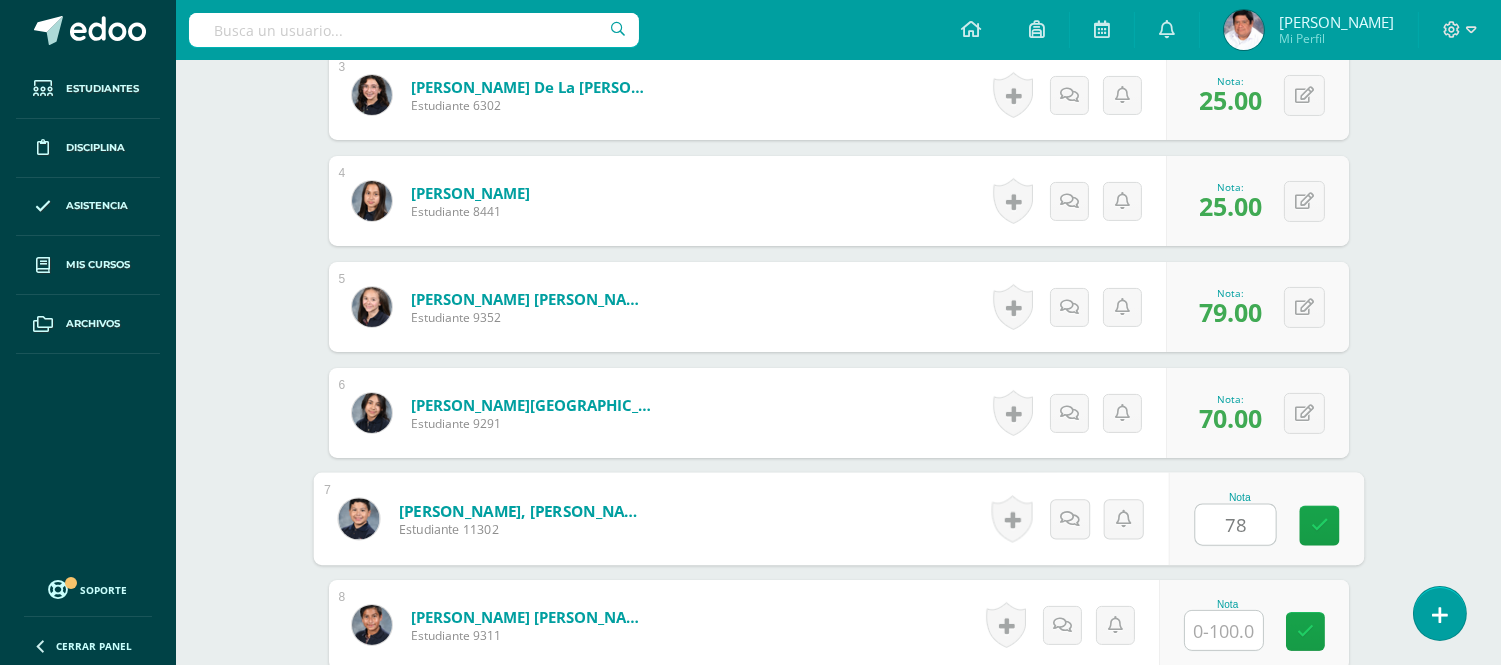type on "78" 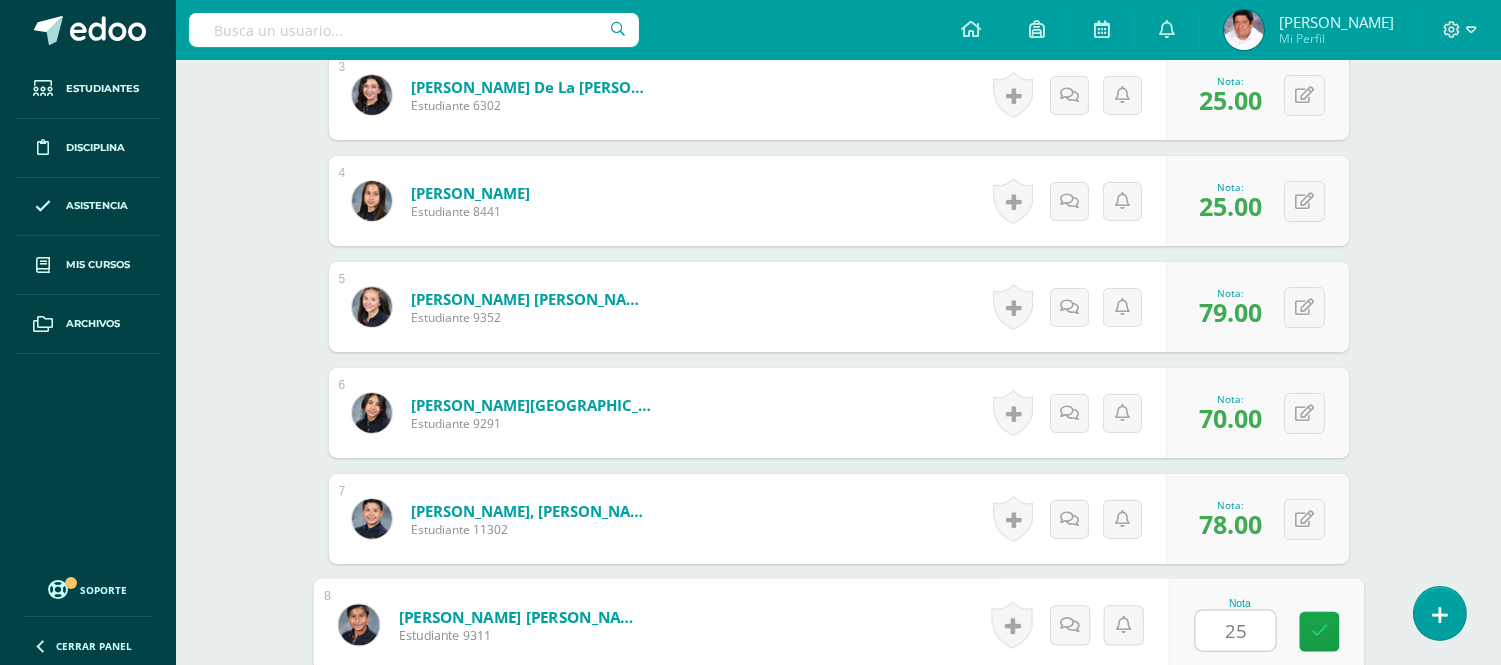 type on "25" 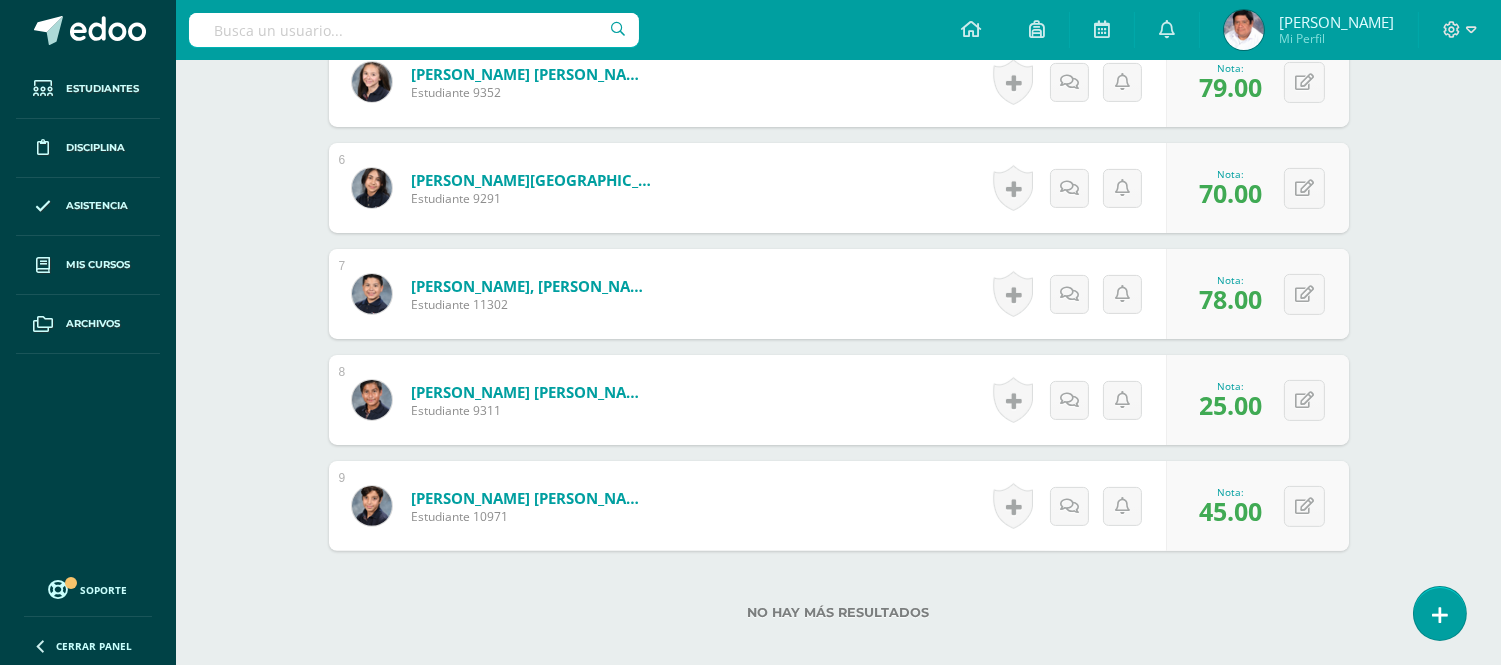 scroll, scrollTop: 1165, scrollLeft: 0, axis: vertical 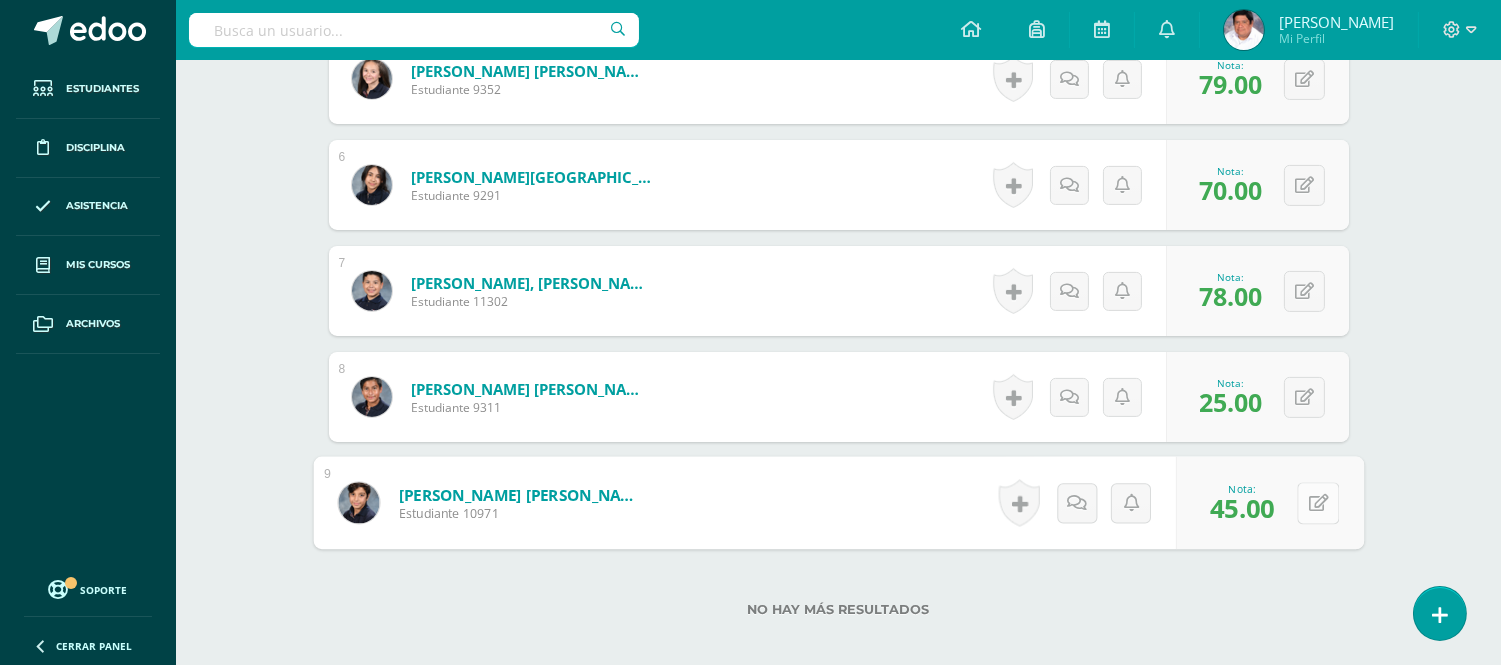 click at bounding box center (1318, 502) 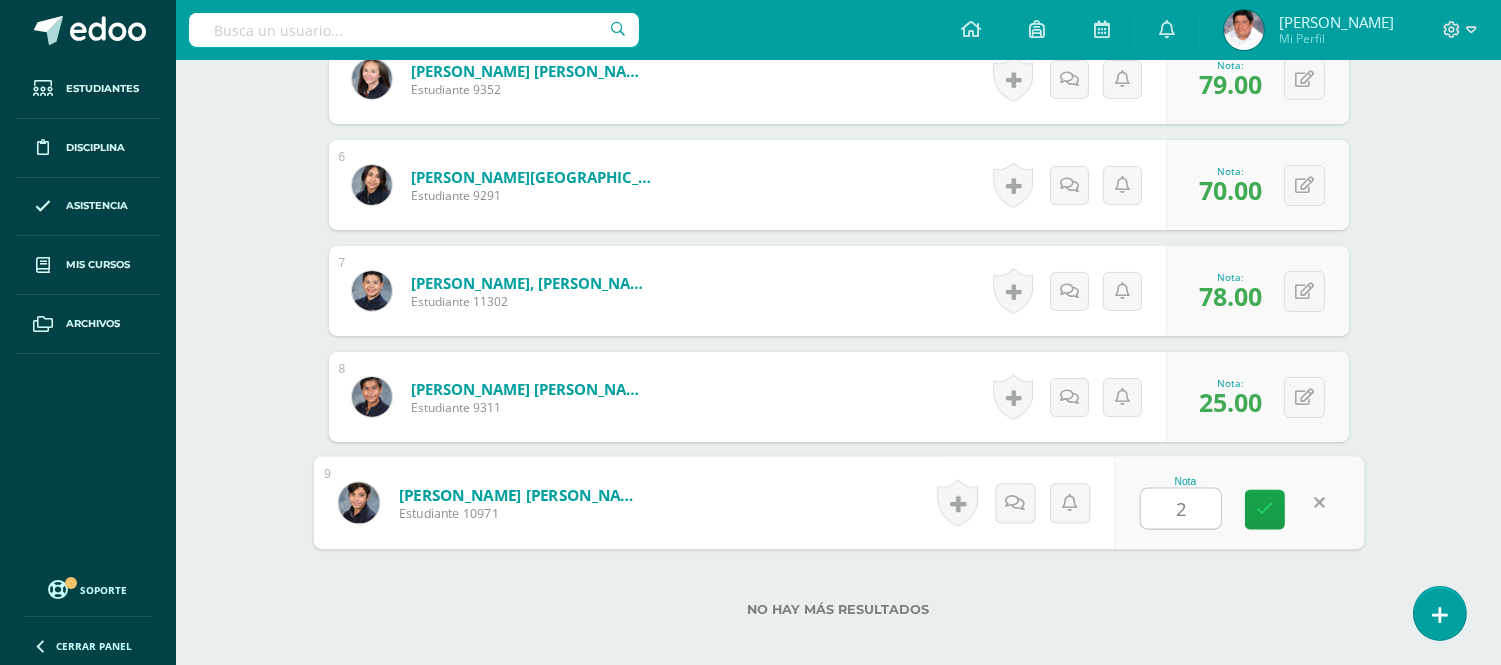 type on "25" 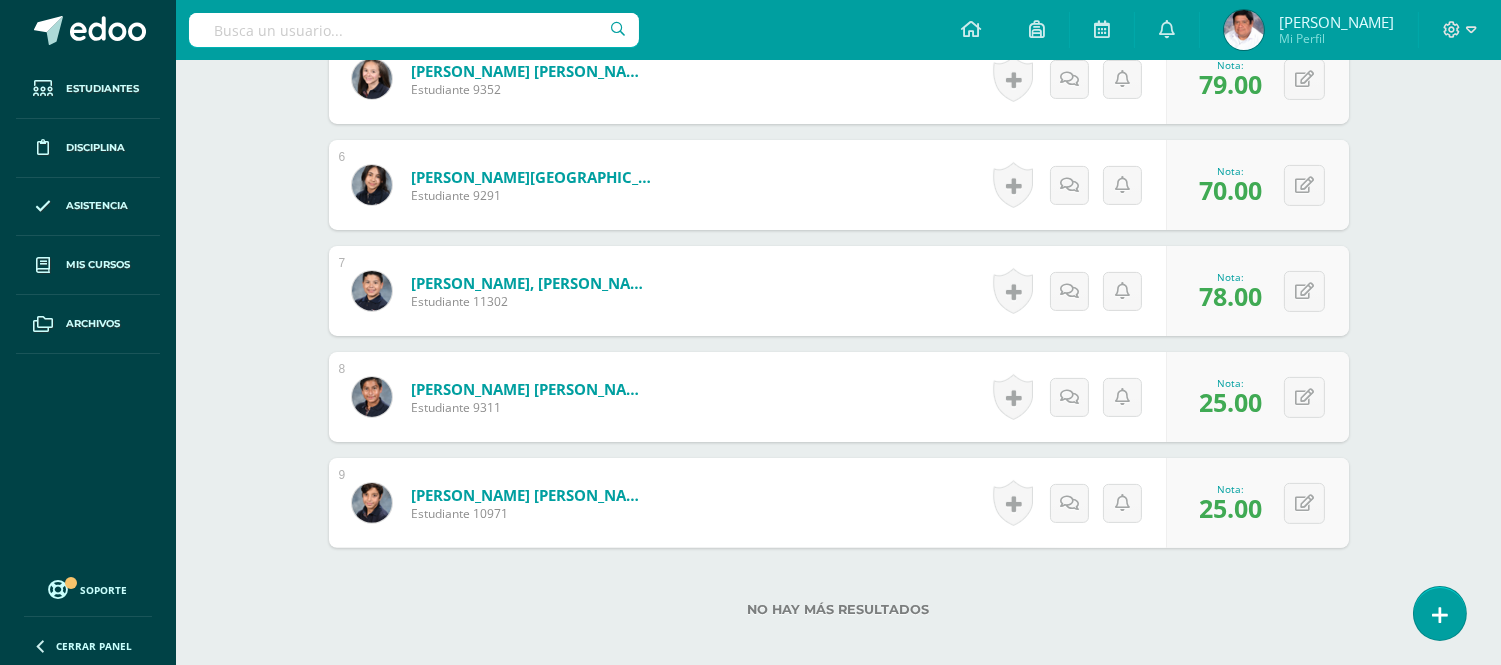 click on "Geschichte
I Curso Secundaria "Alemán 1"
Herramientas
Detalle de asistencias
Actividad
Anuncios
Actividades
Estudiantes
Planificación
Dosificación
¿Estás seguro que quieres  eliminar  esta actividad?
Esto borrará la actividad y cualquier nota que hayas registrado
permanentemente. Esta acción no se puede revertir. Cancelar Eliminar
Administración de escalas de valoración
escala de valoración
Aún no has creado una escala de valoración.
Cancelar Agregar nueva escala de valoración: Cancelar Crear escala de valoración" at bounding box center [838, -164] 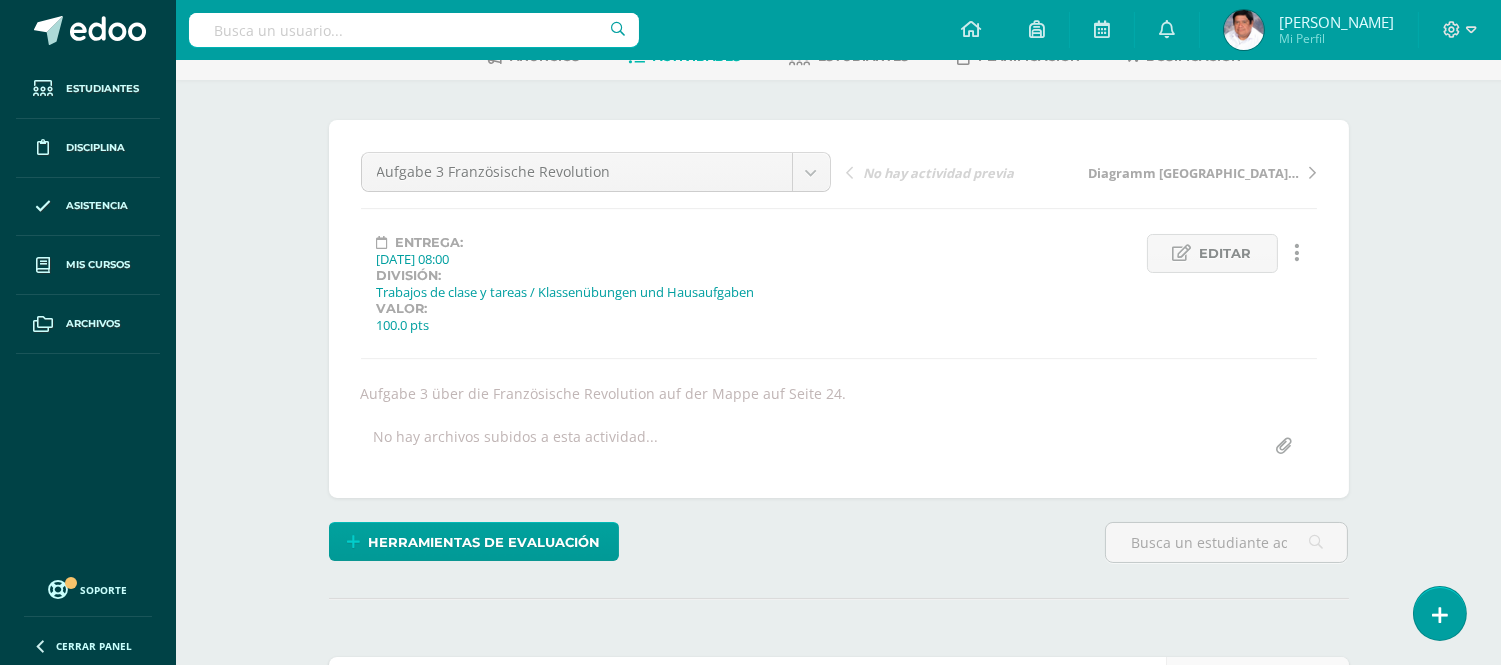 scroll, scrollTop: 0, scrollLeft: 0, axis: both 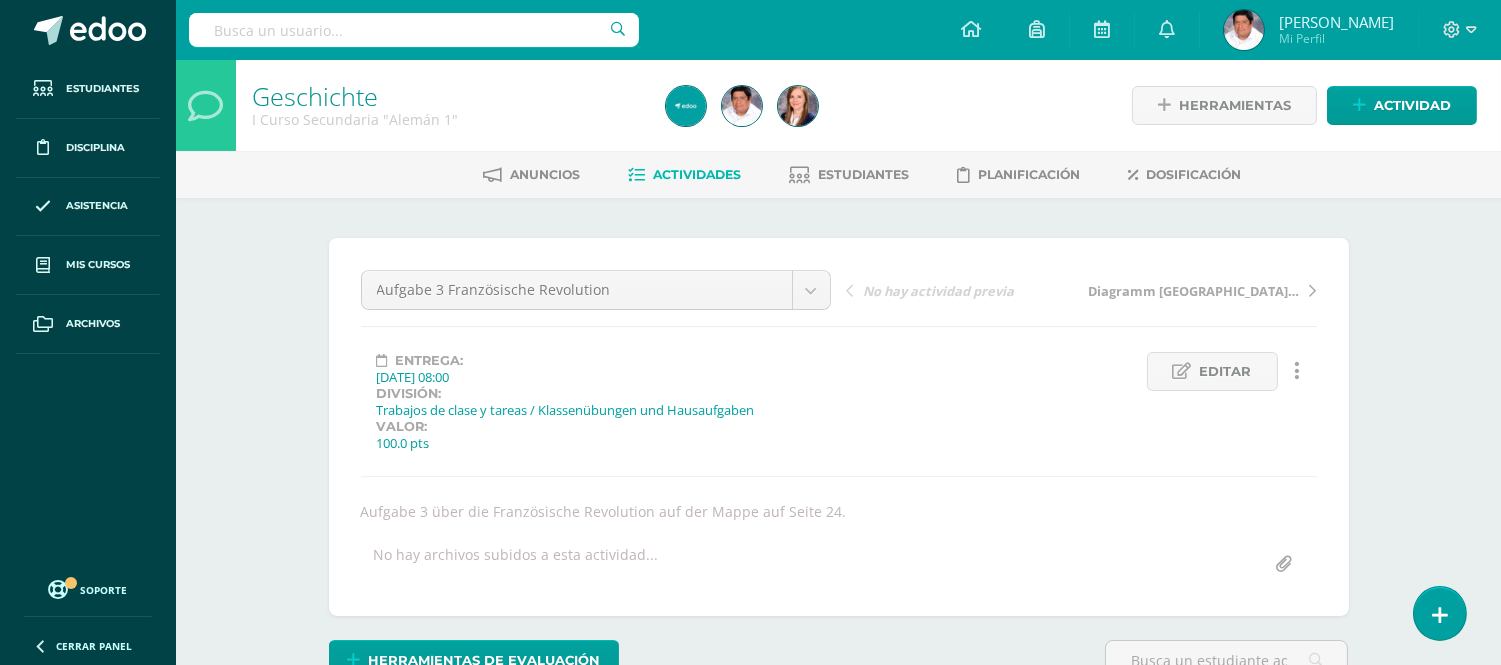 click on "Actividades" at bounding box center (698, 174) 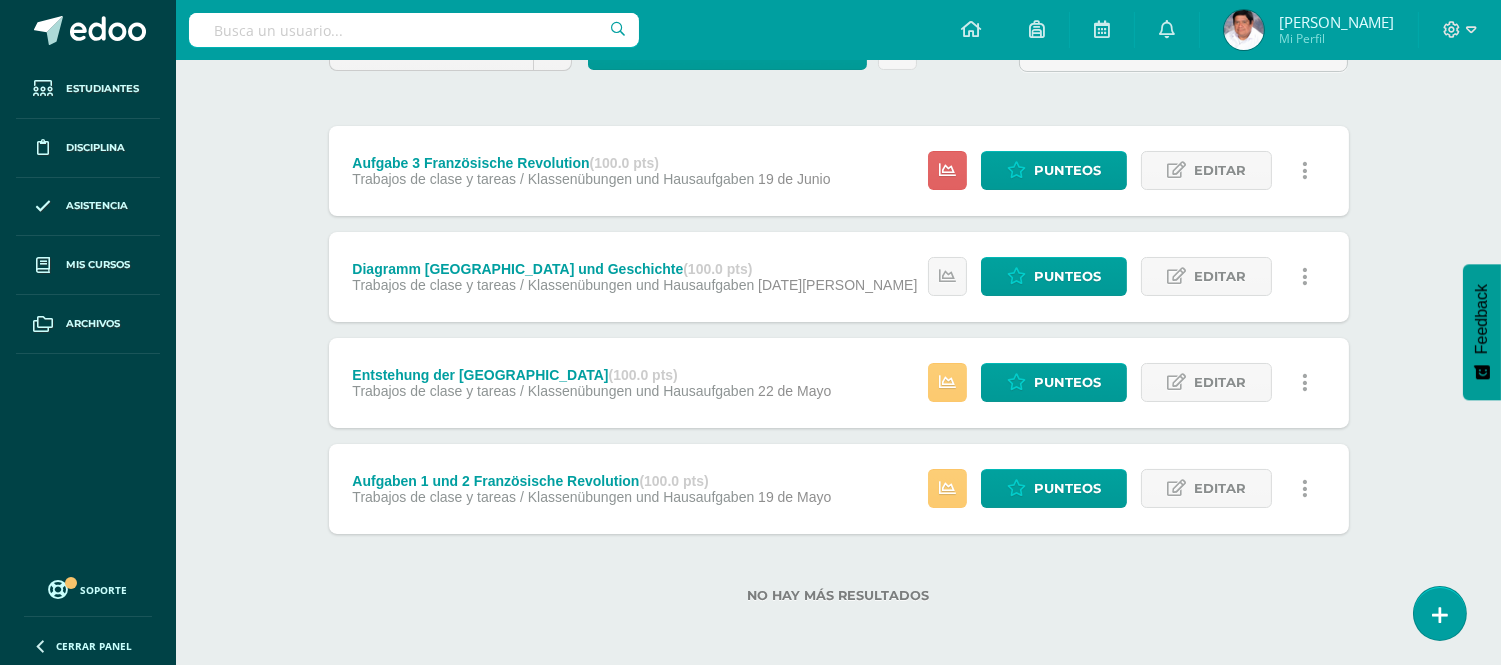 scroll, scrollTop: 0, scrollLeft: 0, axis: both 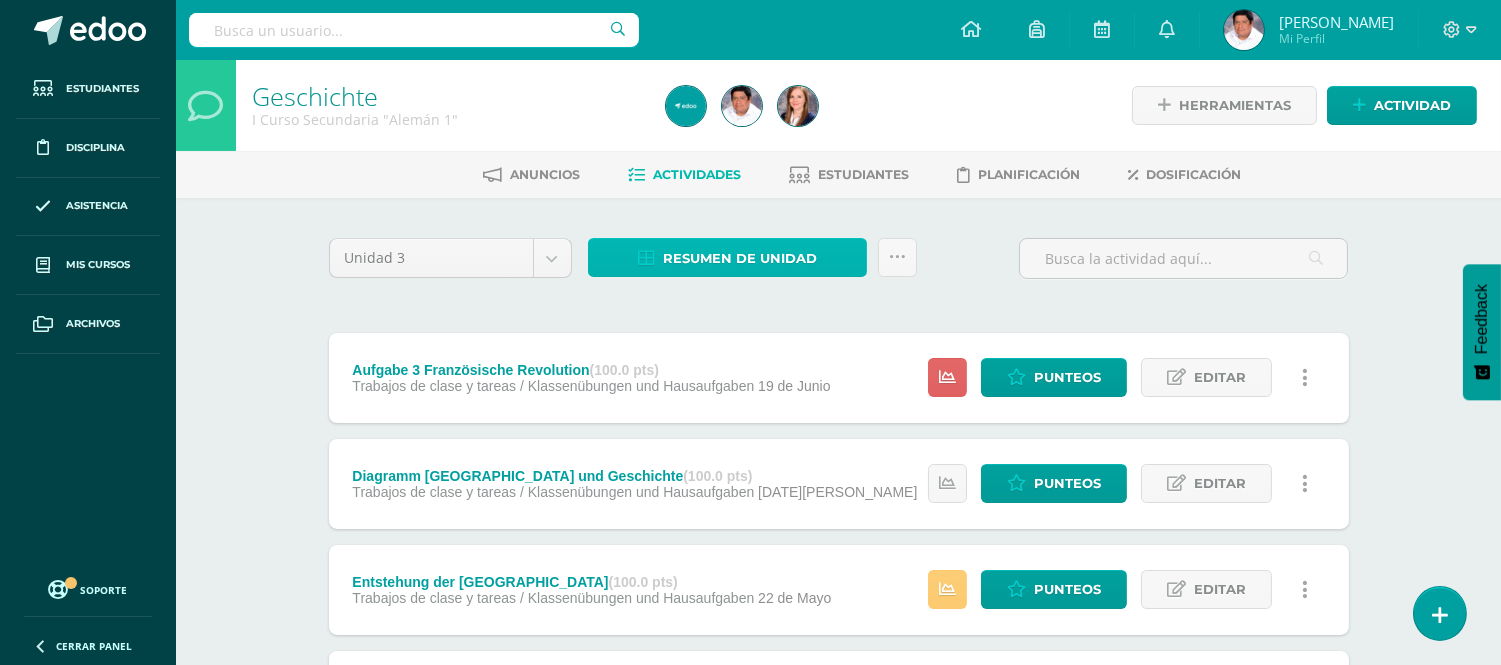 click on "Resumen de unidad" at bounding box center (740, 258) 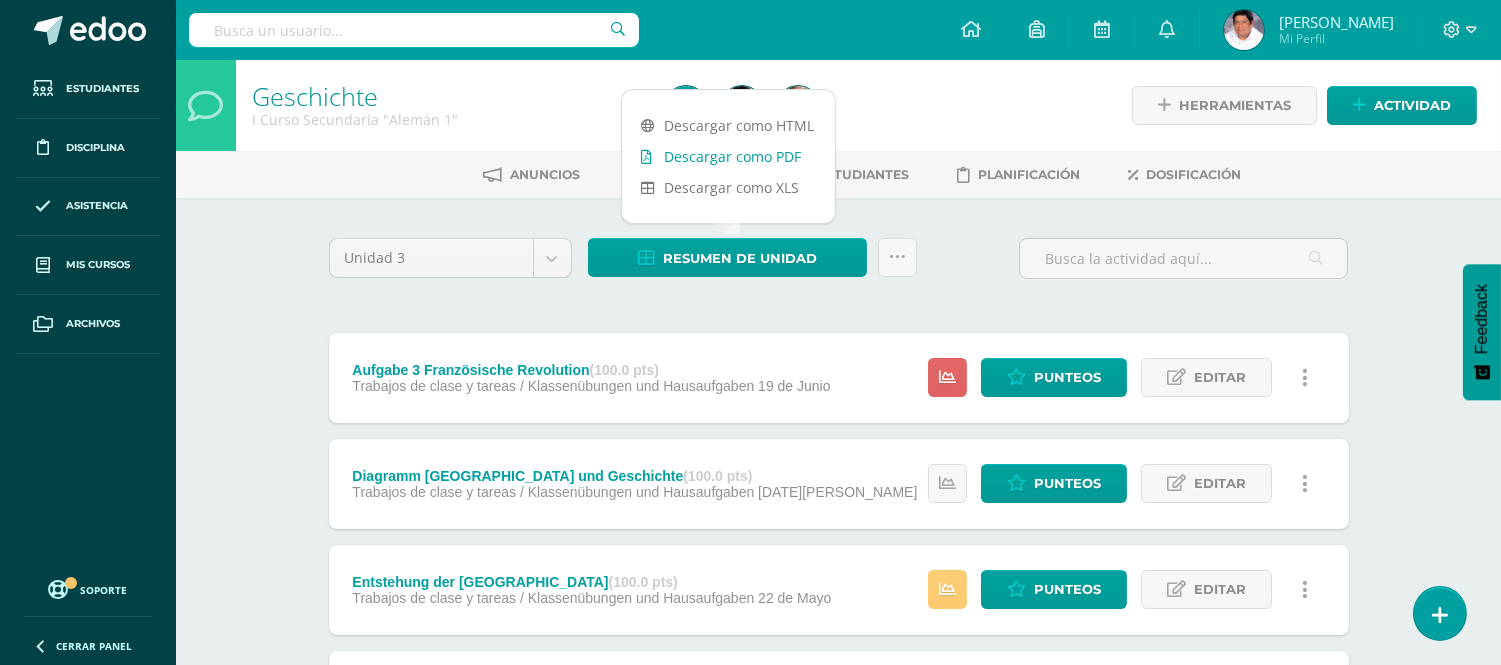 click on "Descargar como PDF" at bounding box center [728, 156] 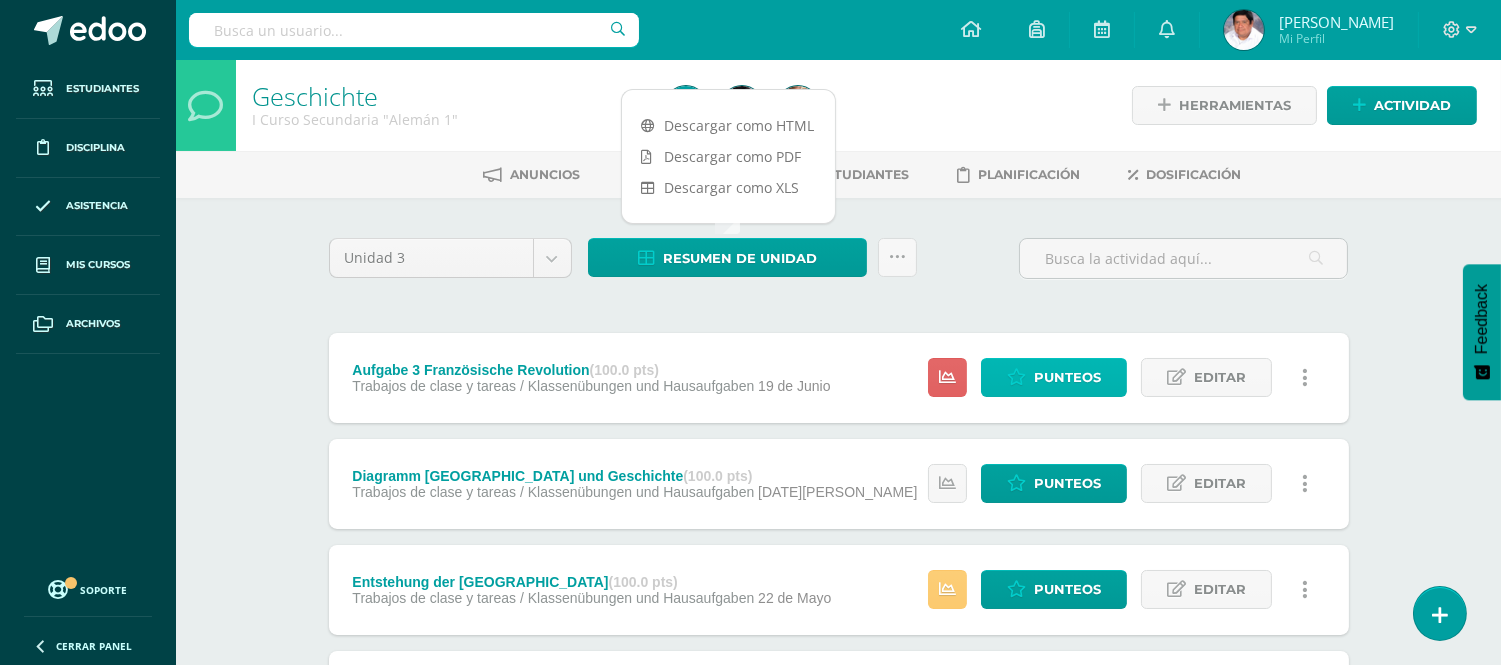 click on "Punteos" at bounding box center [1067, 377] 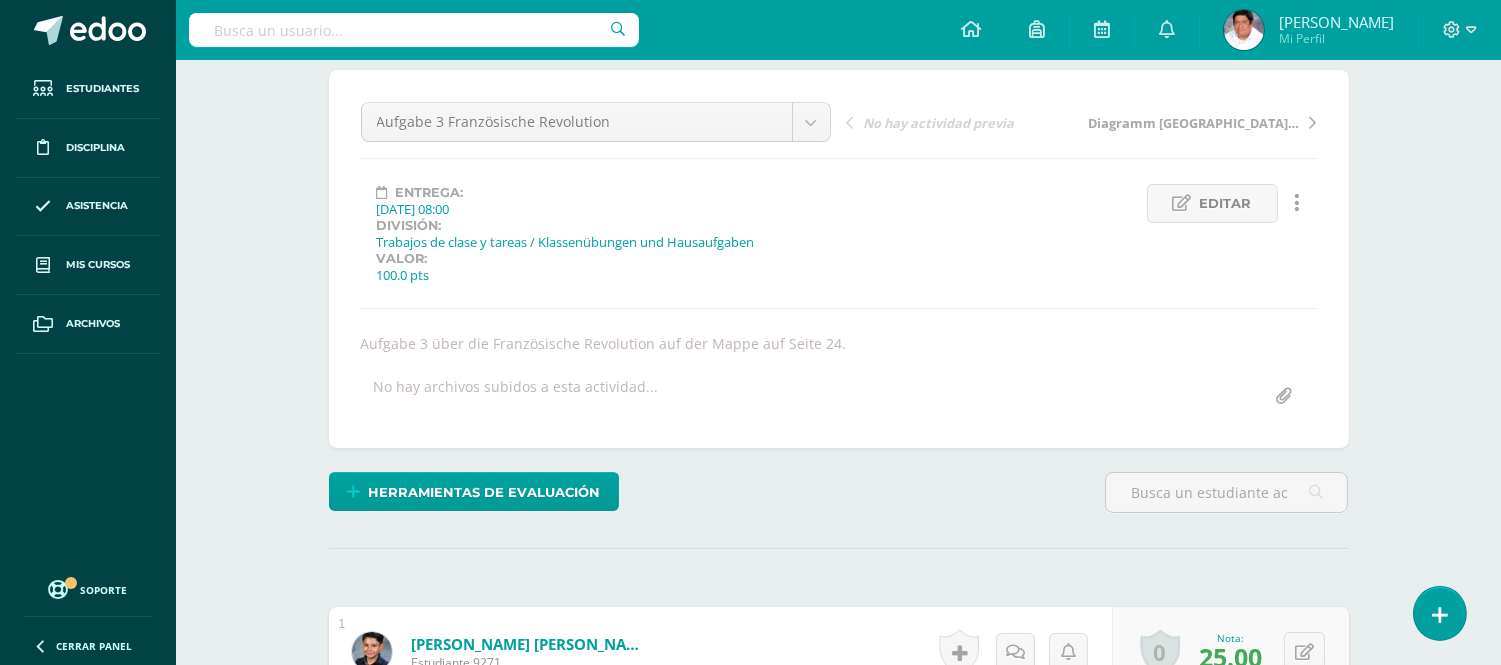 scroll, scrollTop: 468, scrollLeft: 0, axis: vertical 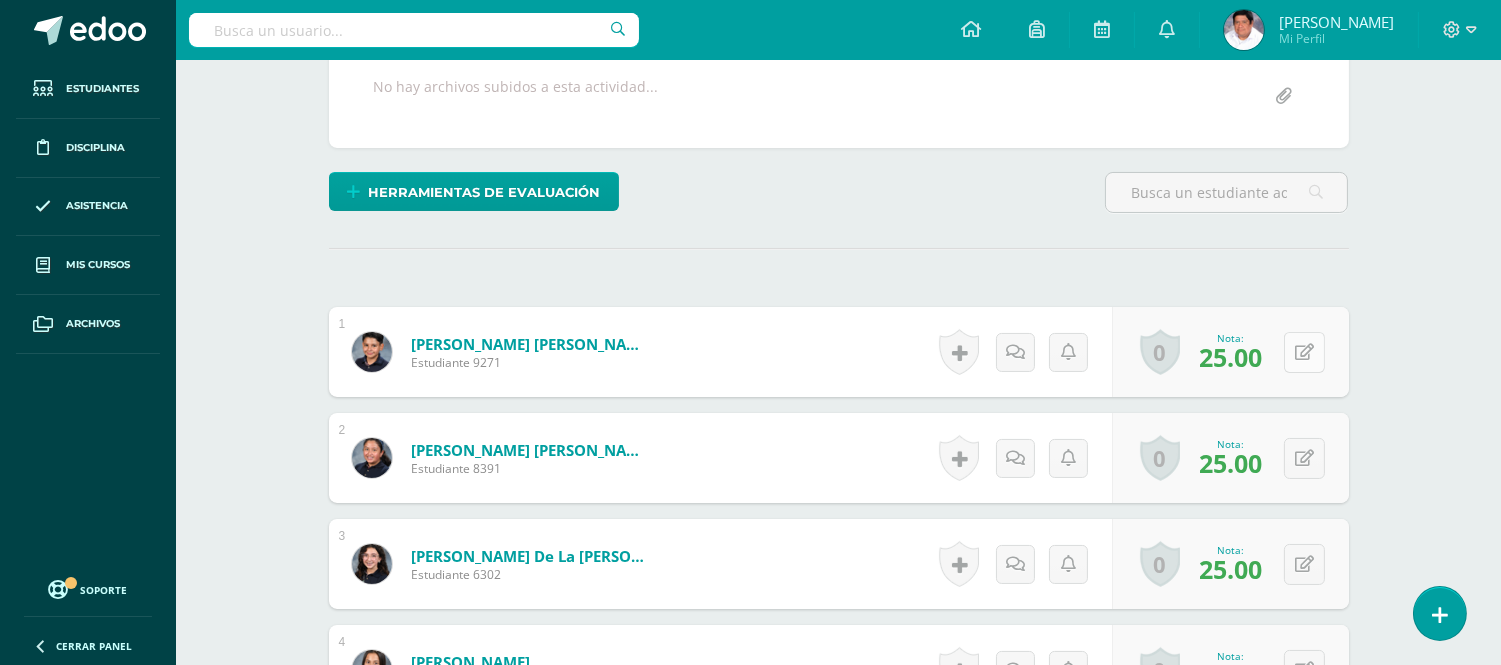 click at bounding box center (1304, 352) 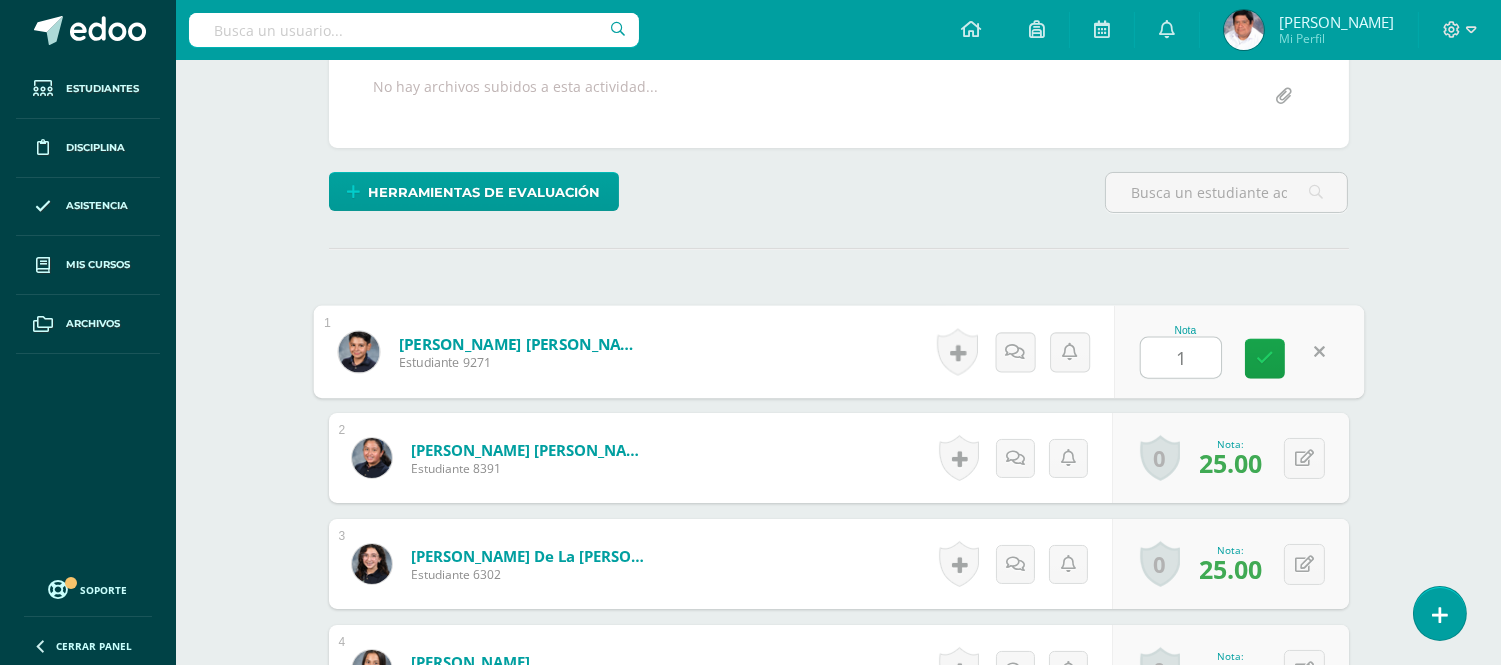 type on "15" 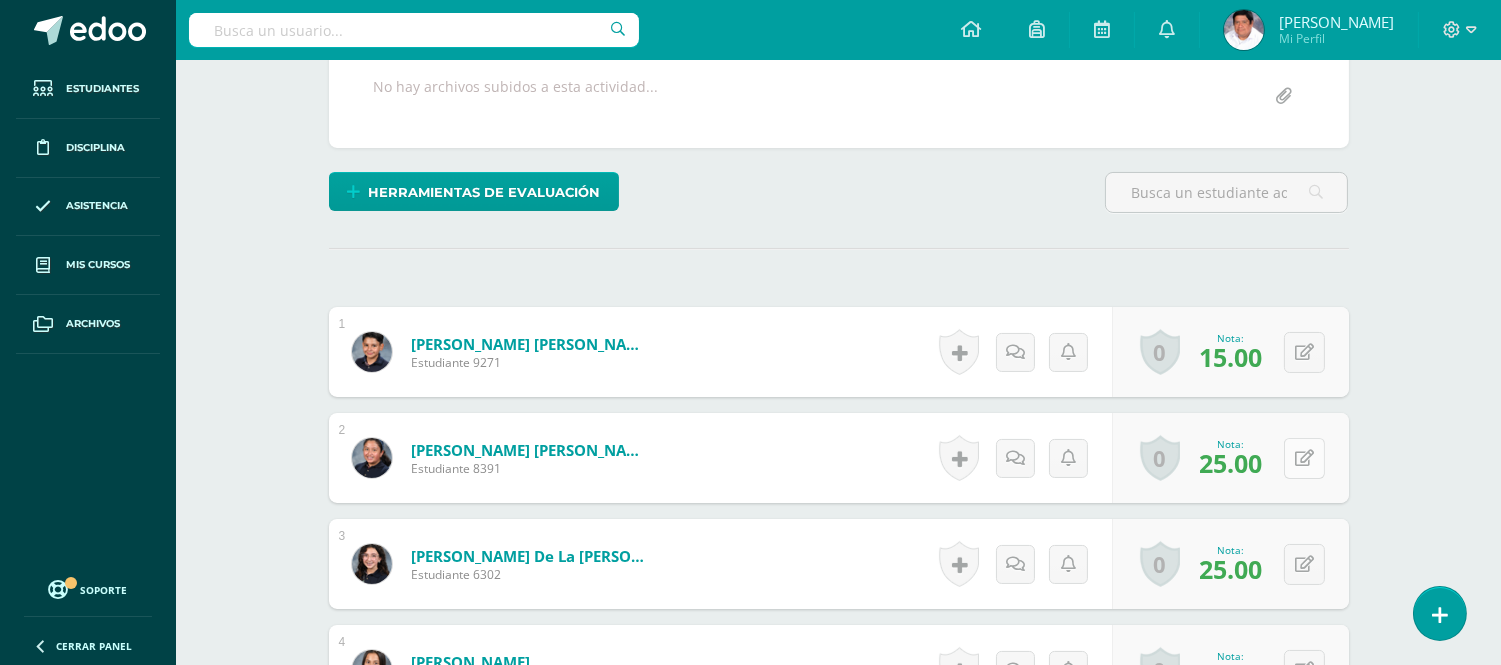 click at bounding box center (1304, 458) 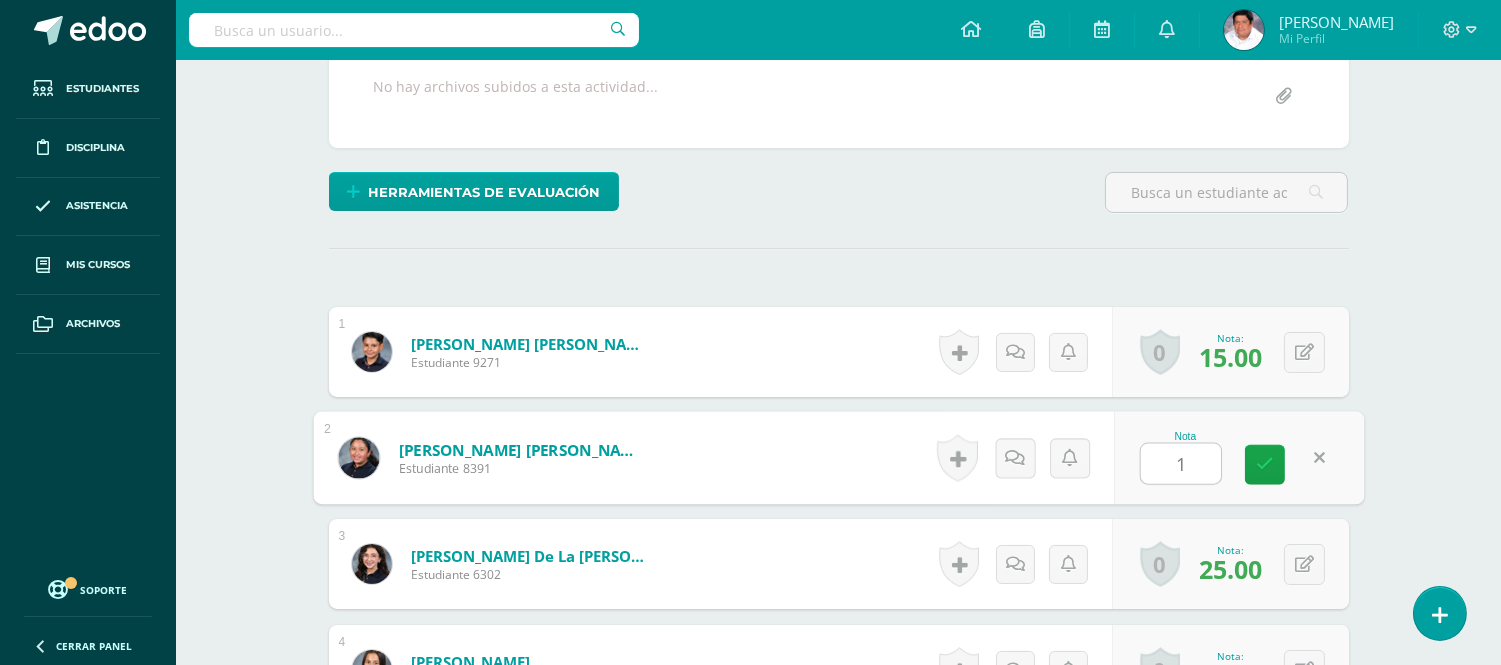 type on "15" 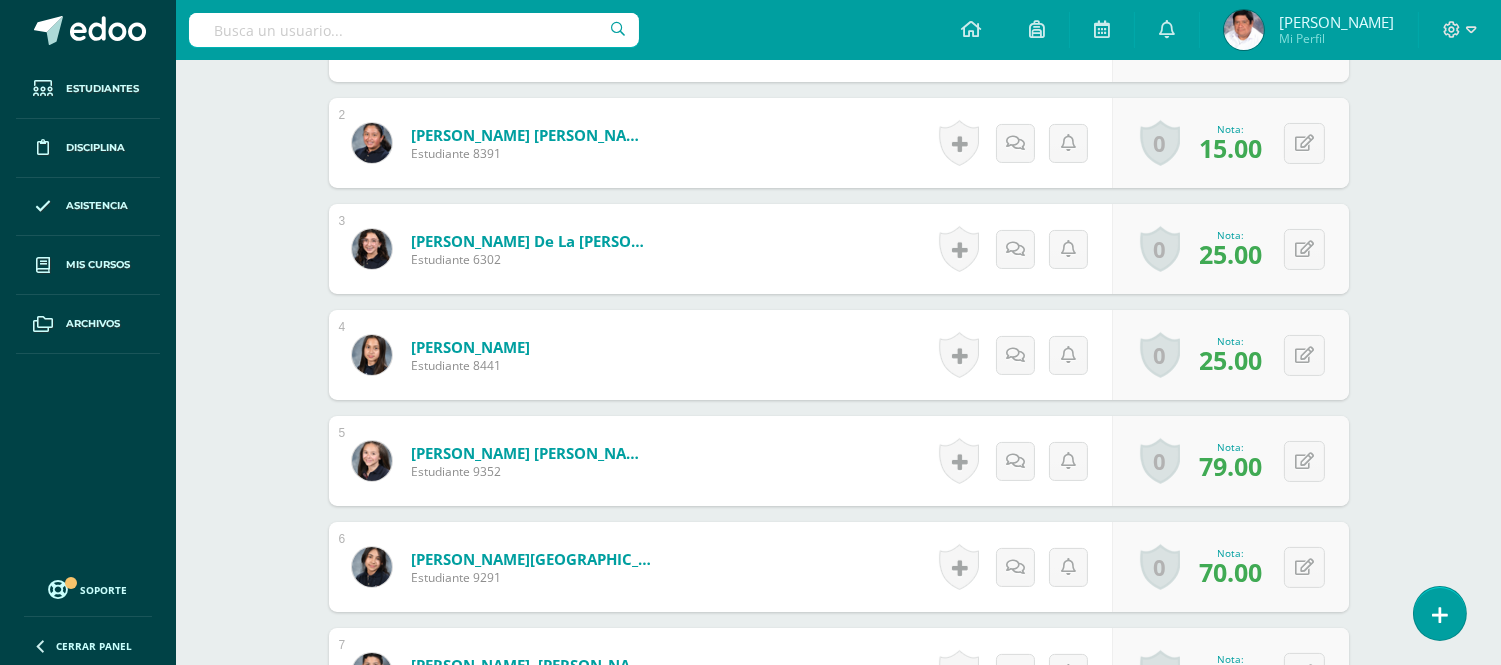 scroll, scrollTop: 802, scrollLeft: 0, axis: vertical 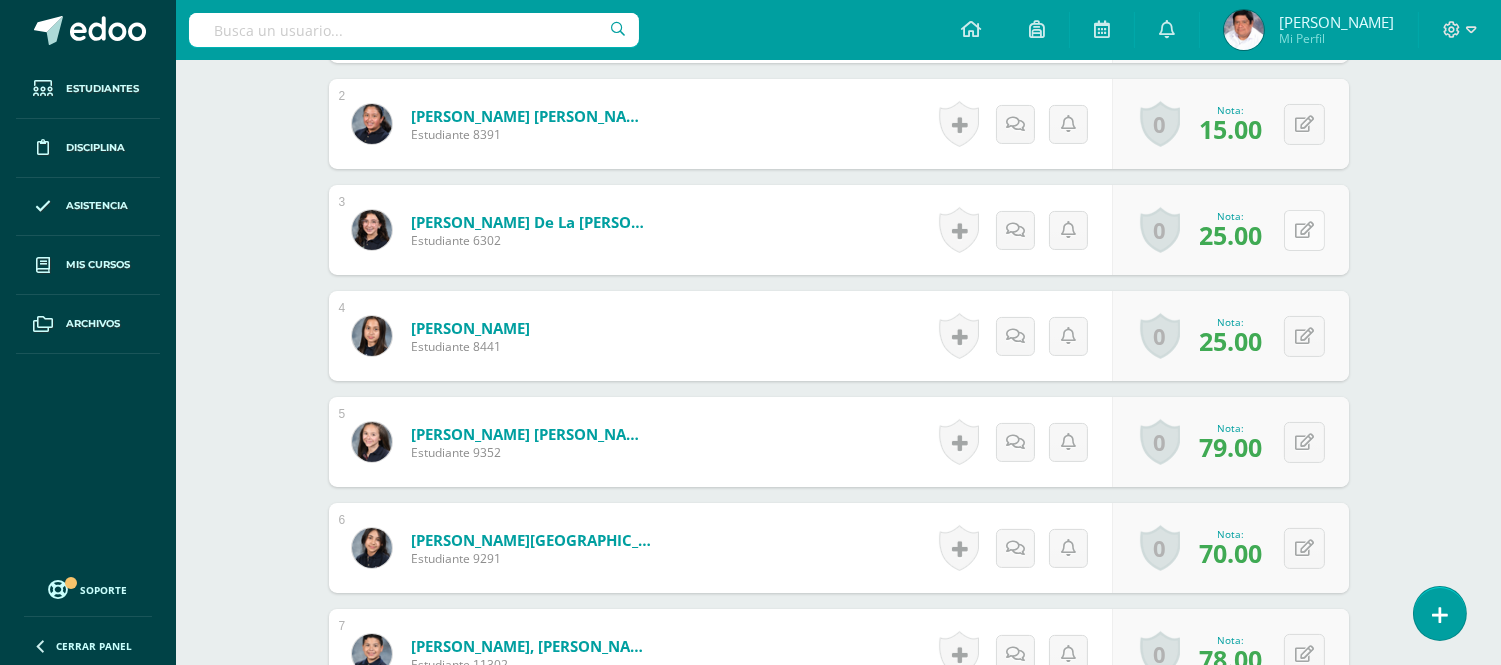 click at bounding box center (1304, 230) 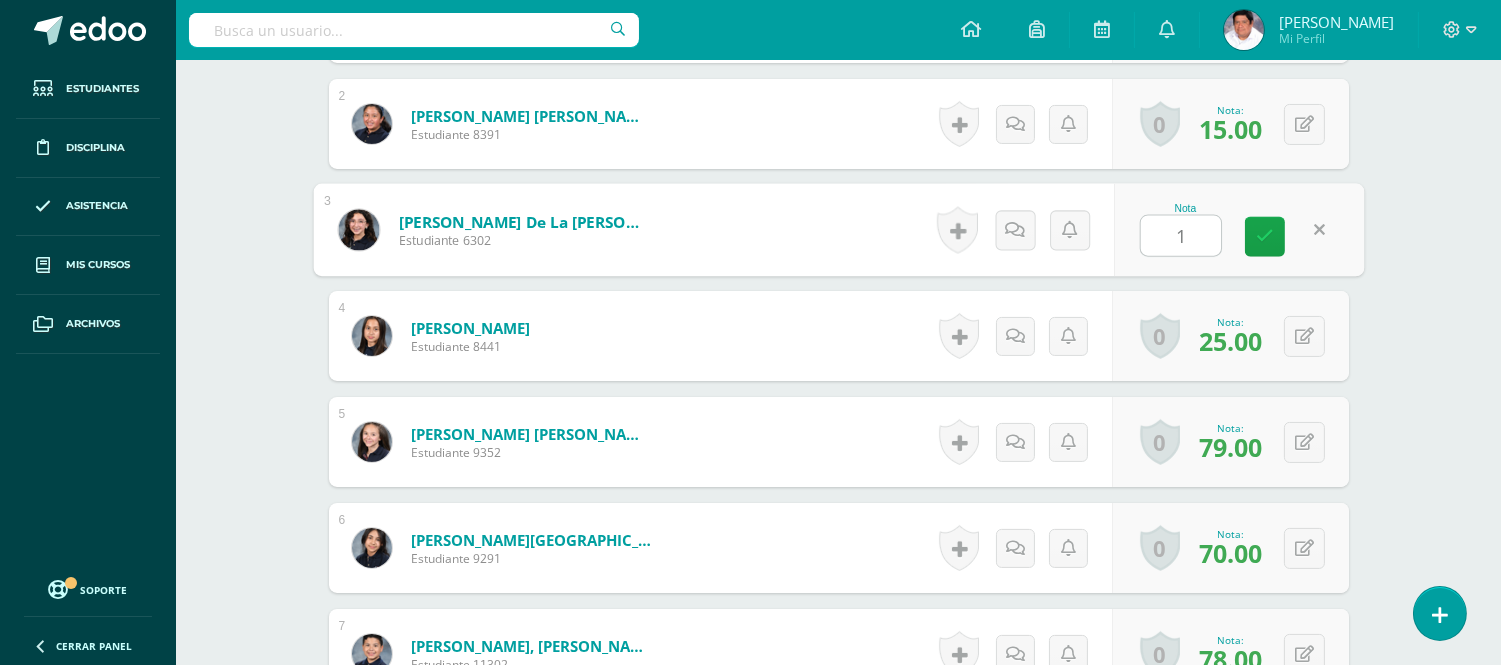 type on "15" 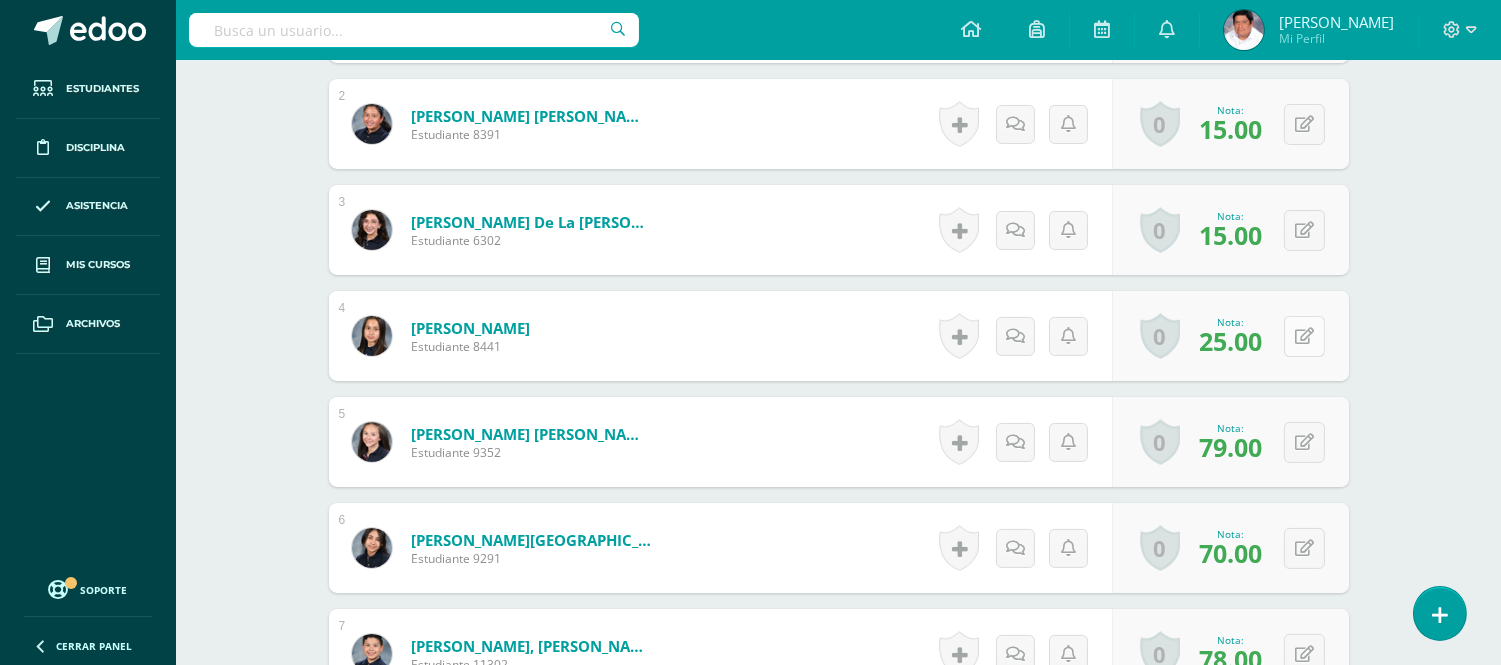 click at bounding box center (1304, 336) 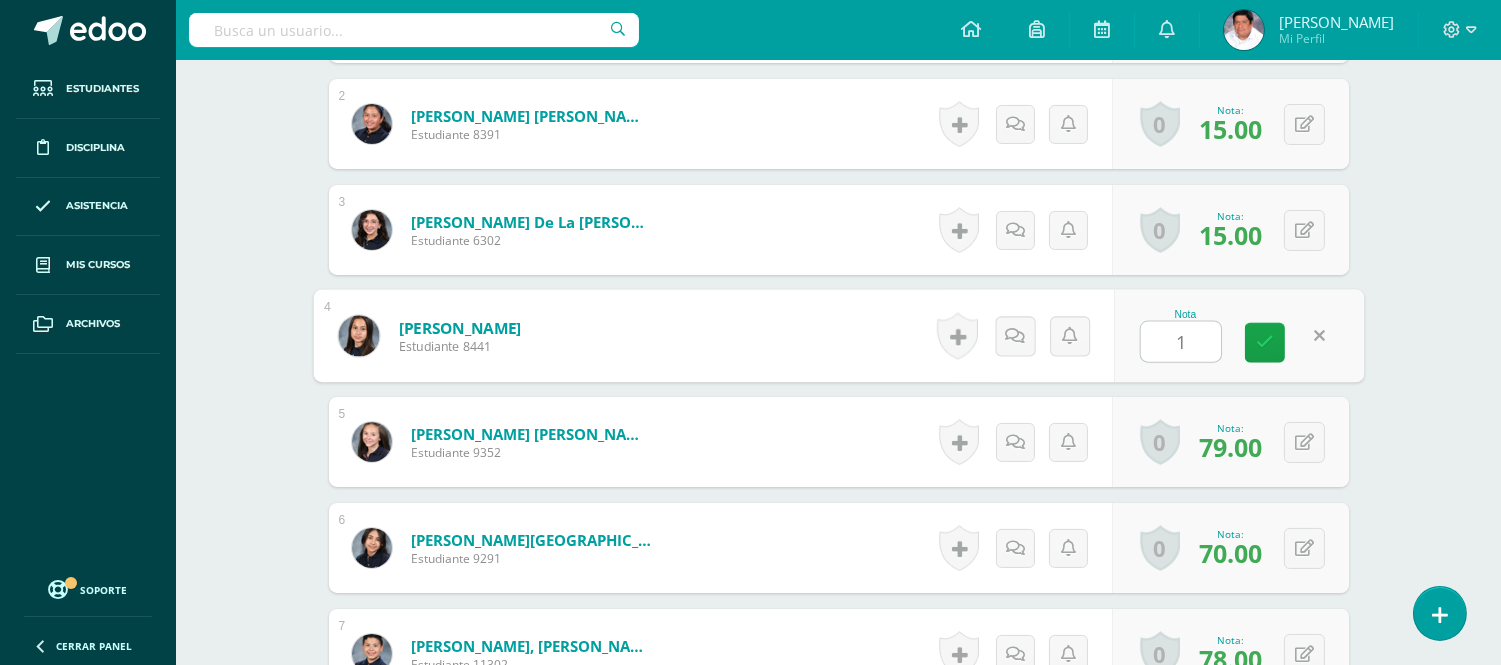 type on "15" 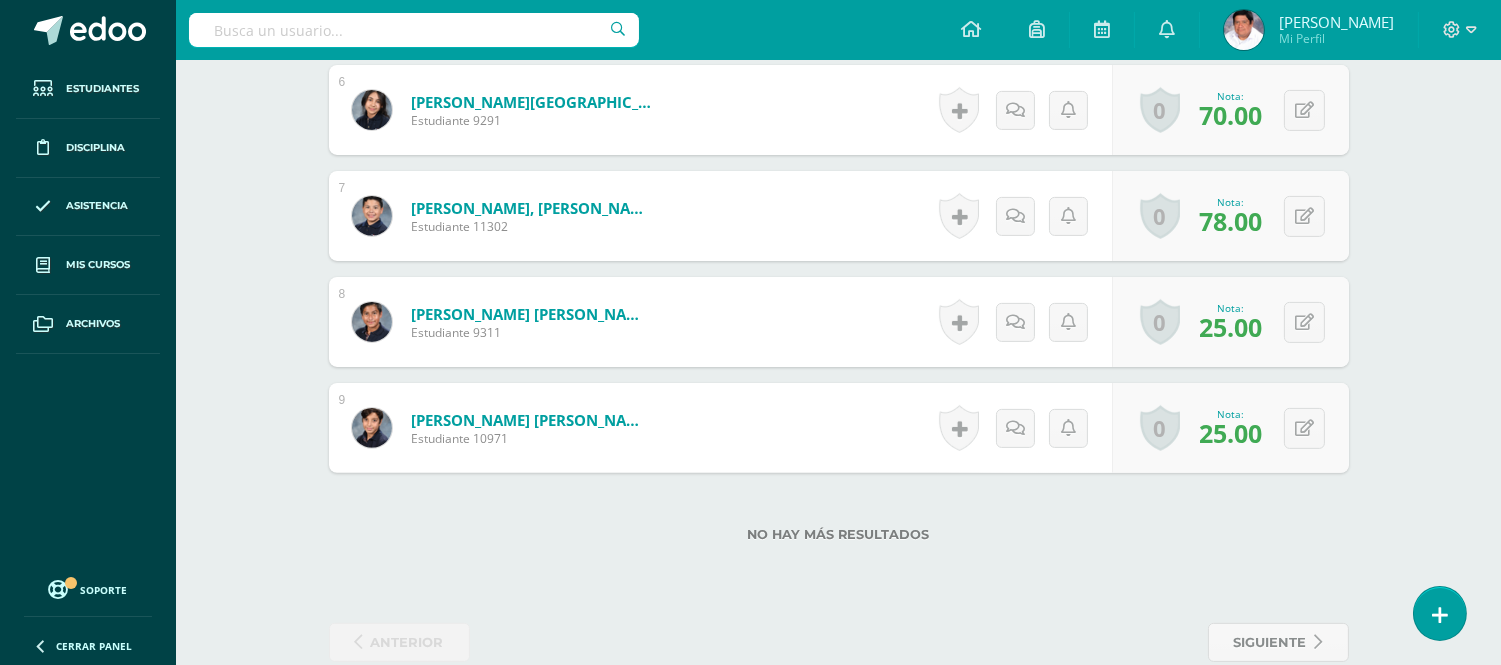 scroll, scrollTop: 1246, scrollLeft: 0, axis: vertical 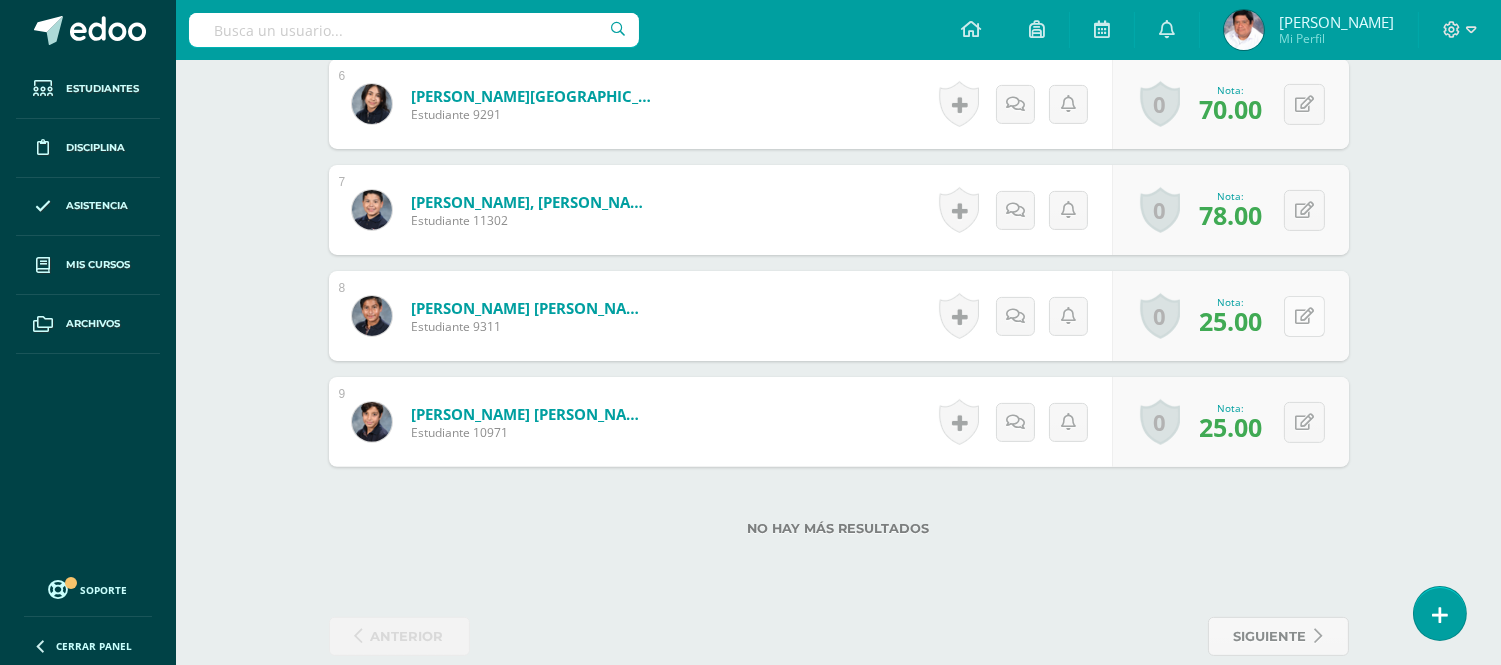 click at bounding box center (1304, 316) 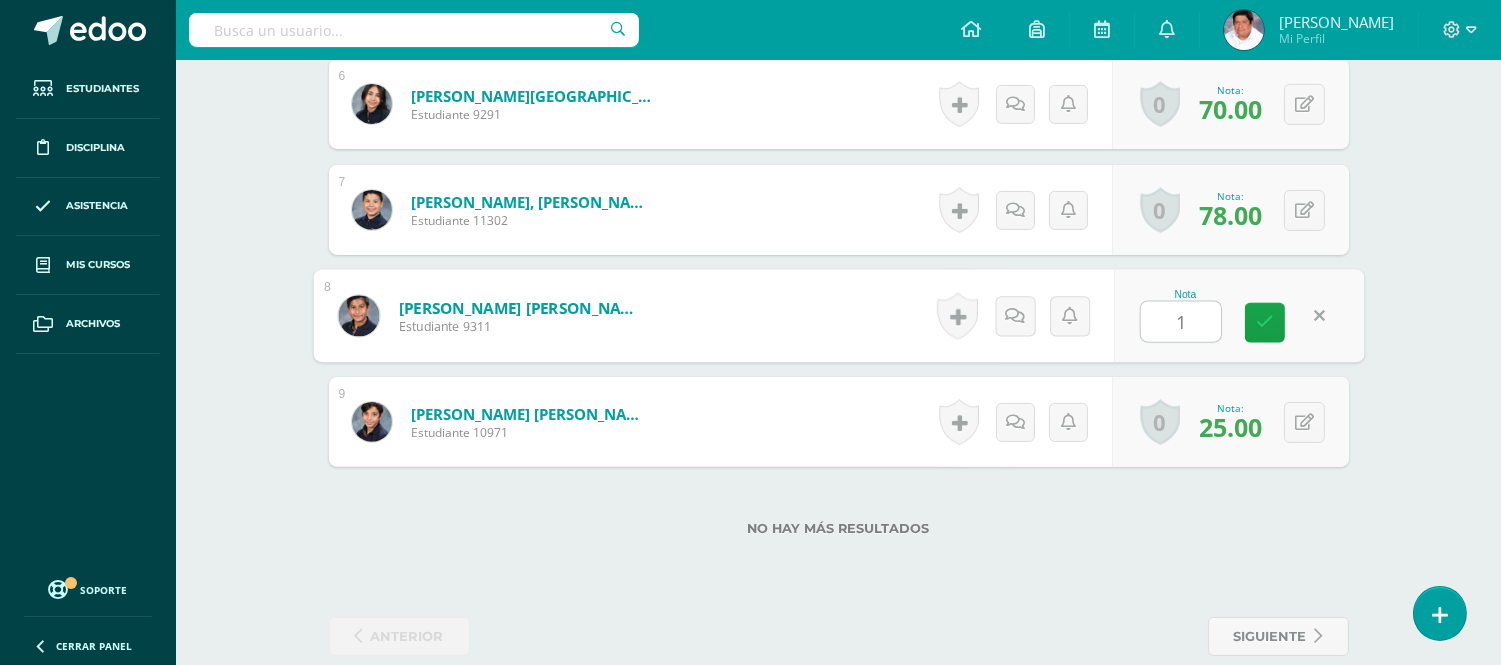type on "15" 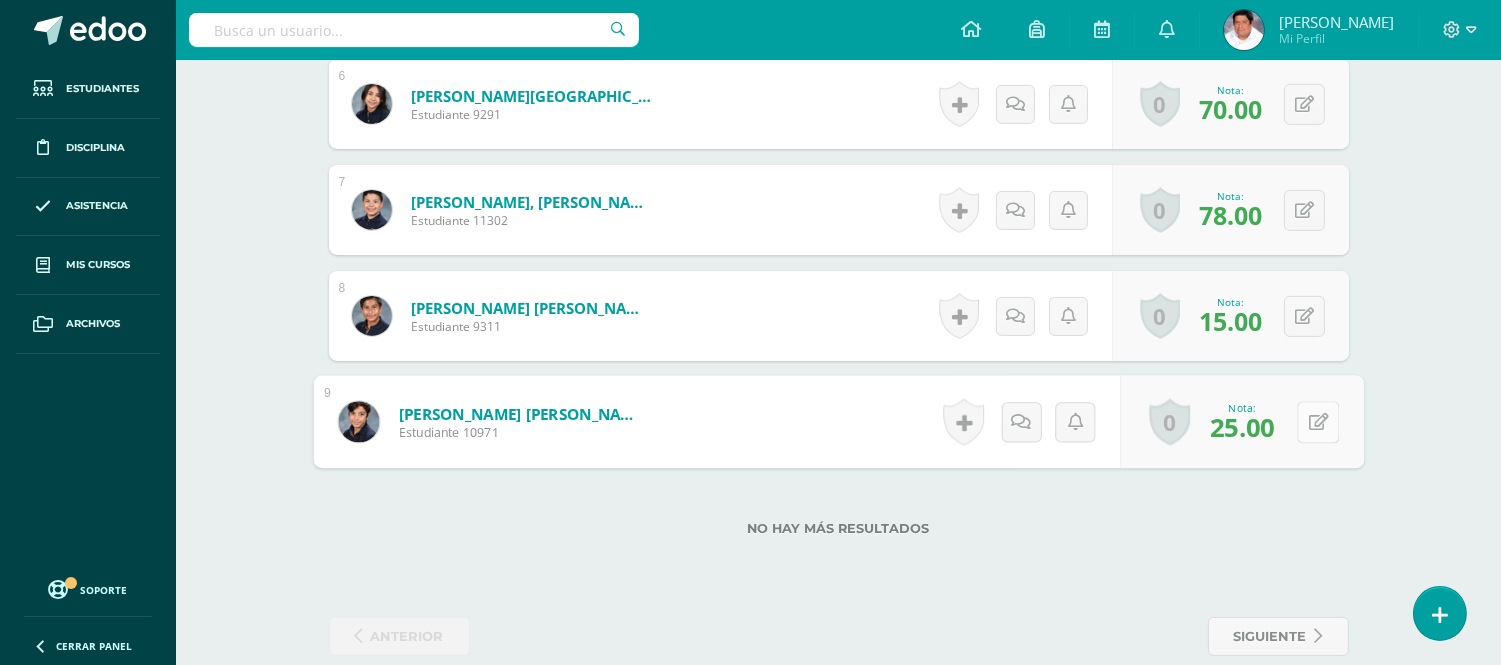 click at bounding box center (1318, 422) 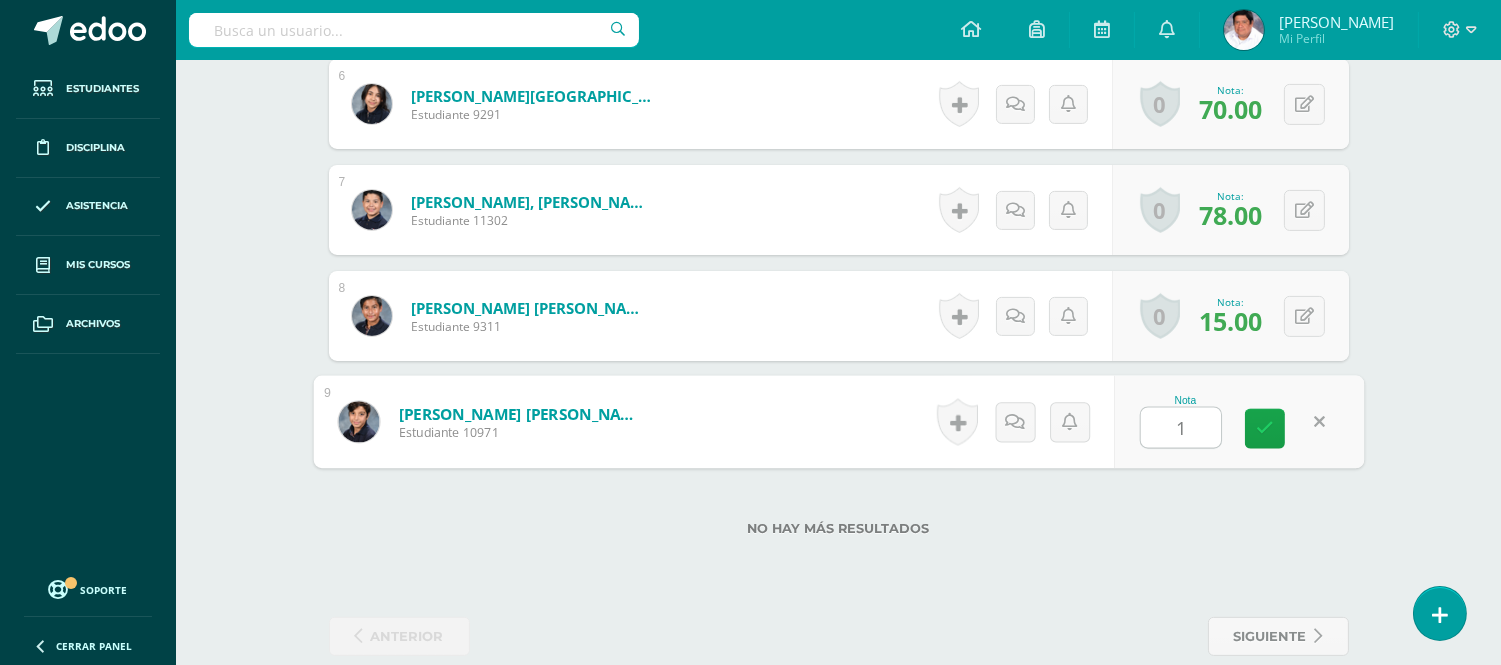 type on "15" 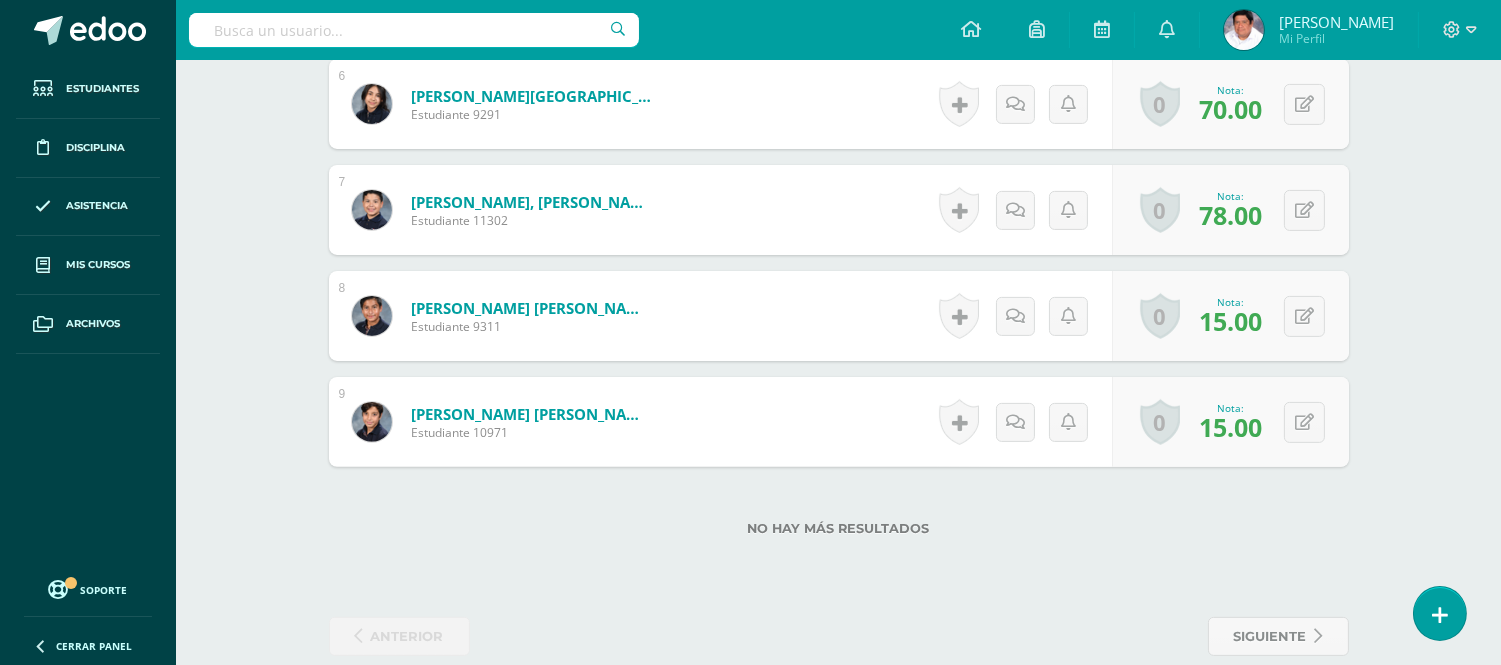 click on "Geschichte
I Curso Secundaria "Alemán 1"
Herramientas
Detalle de asistencias
Actividad
Anuncios
Actividades
Estudiantes
Planificación
Dosificación
¿Estás seguro que quieres  eliminar  esta actividad?
Esto borrará la actividad y cualquier nota que hayas registrado
permanentemente. Esta acción no se puede revertir. Cancelar Eliminar
Administración de escalas de valoración
escala de valoración
Aún no has creado una escala de valoración.
Cancelar Agregar nueva escala de valoración: Cancelar Crear escala de valoración" at bounding box center [838, -245] 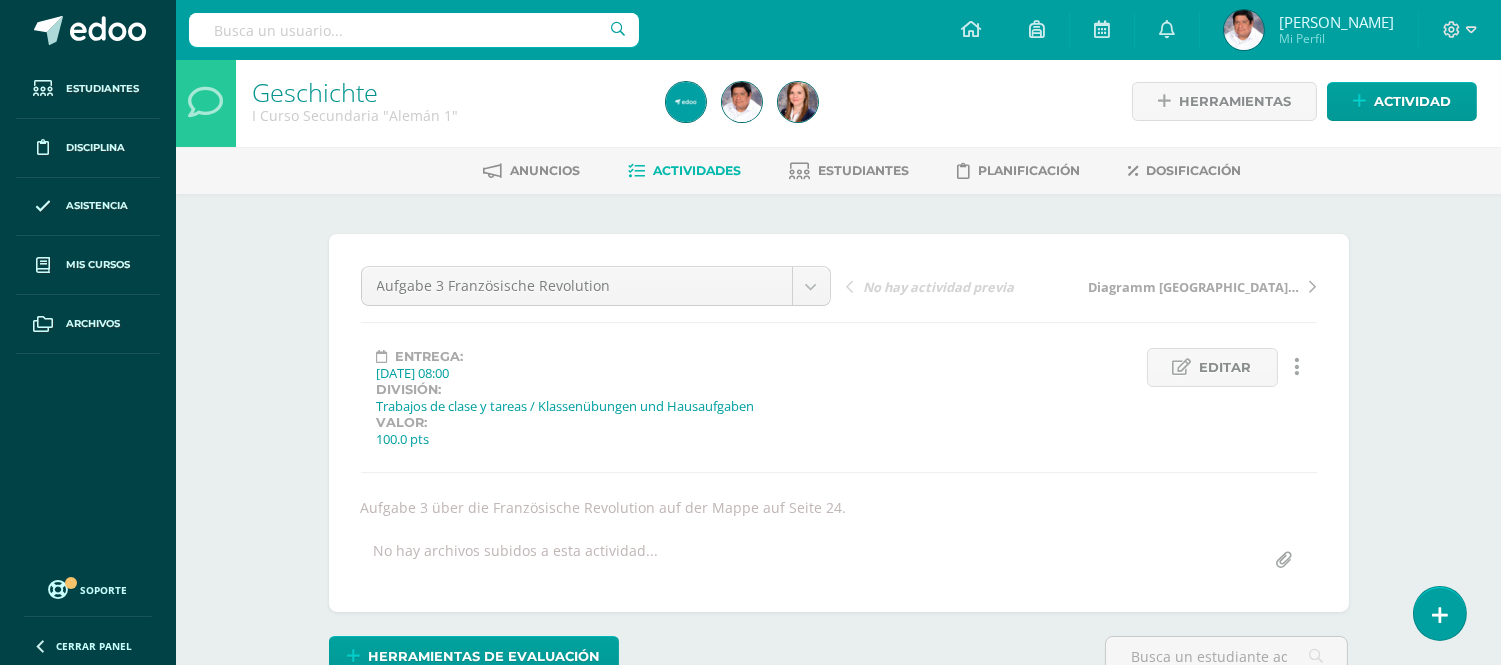 scroll, scrollTop: 0, scrollLeft: 0, axis: both 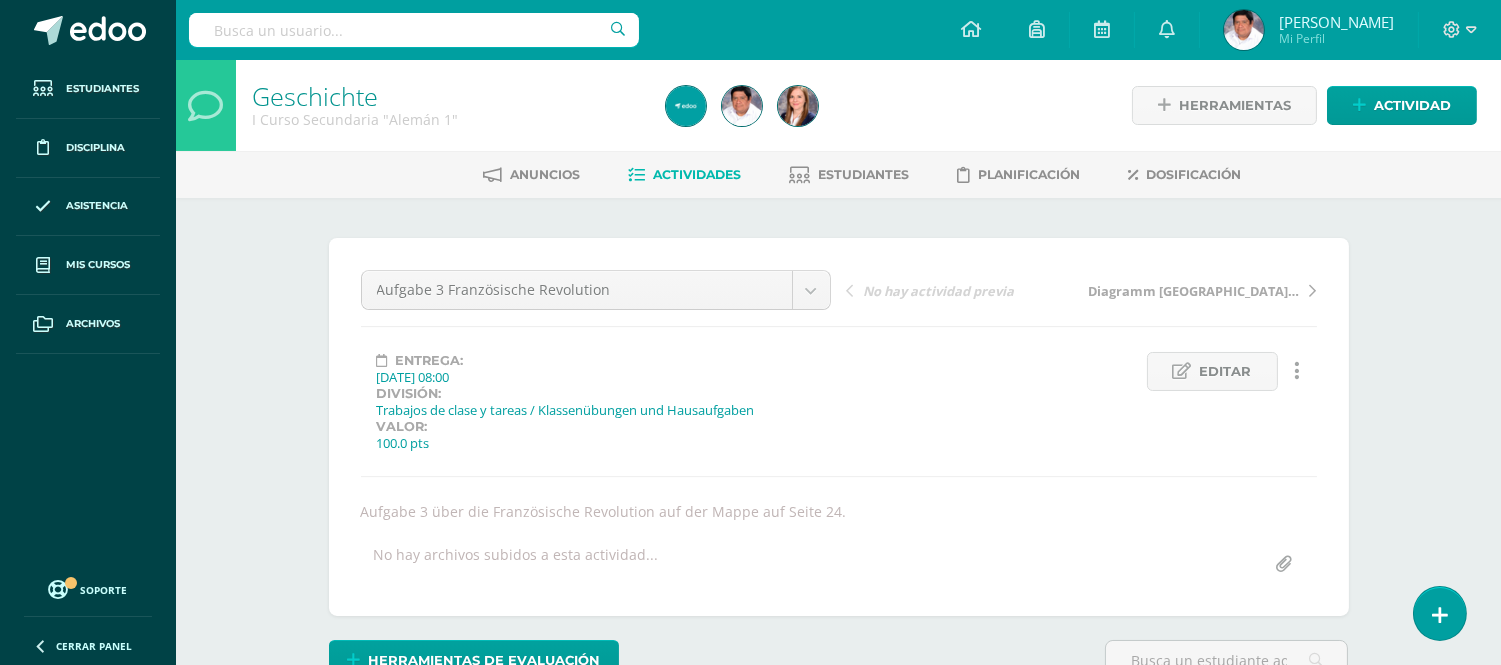 click on "Actividades" at bounding box center [698, 174] 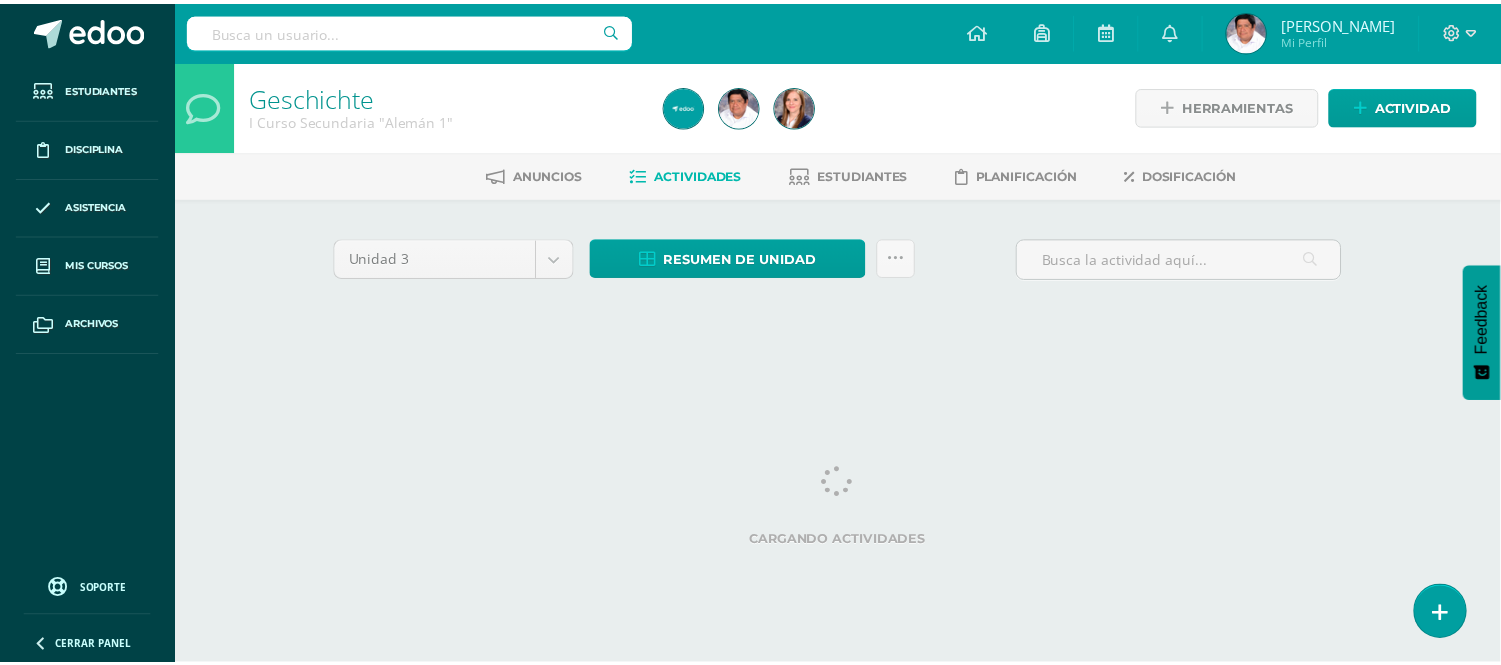 scroll, scrollTop: 0, scrollLeft: 0, axis: both 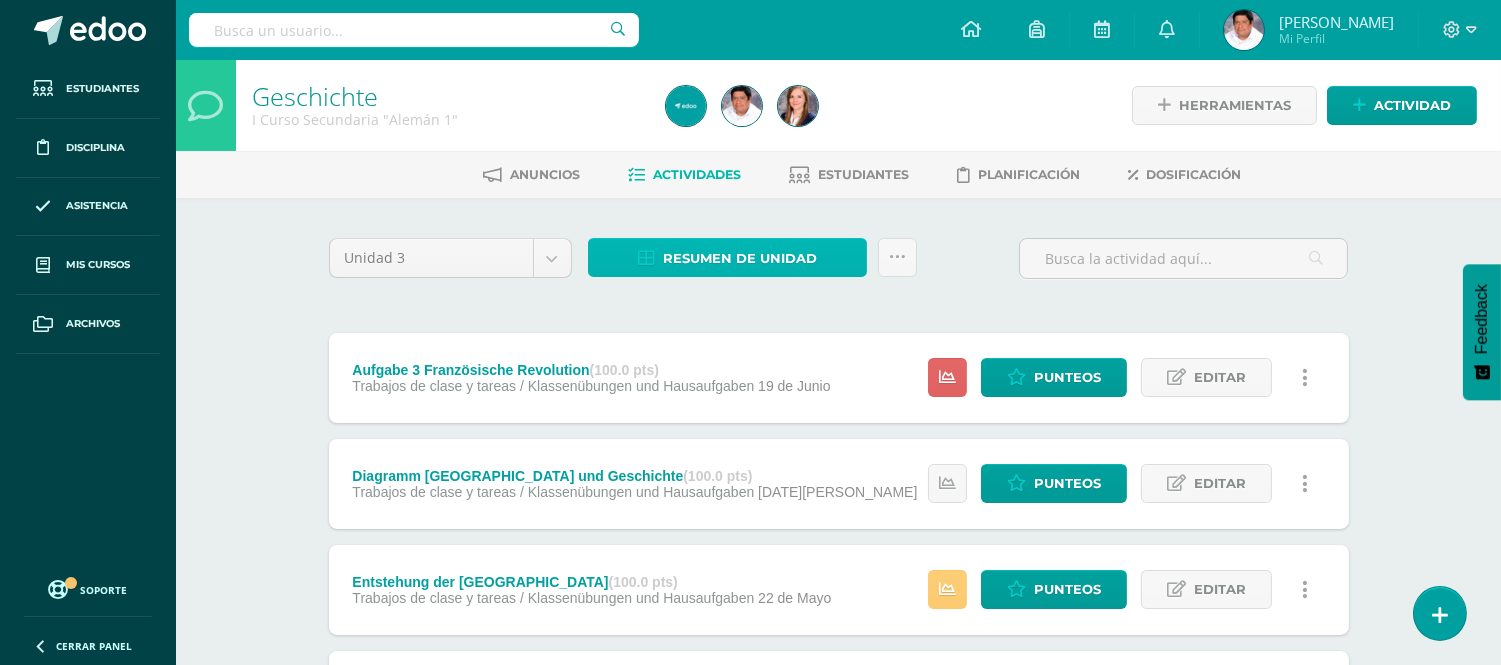 click on "Resumen de unidad" at bounding box center (740, 258) 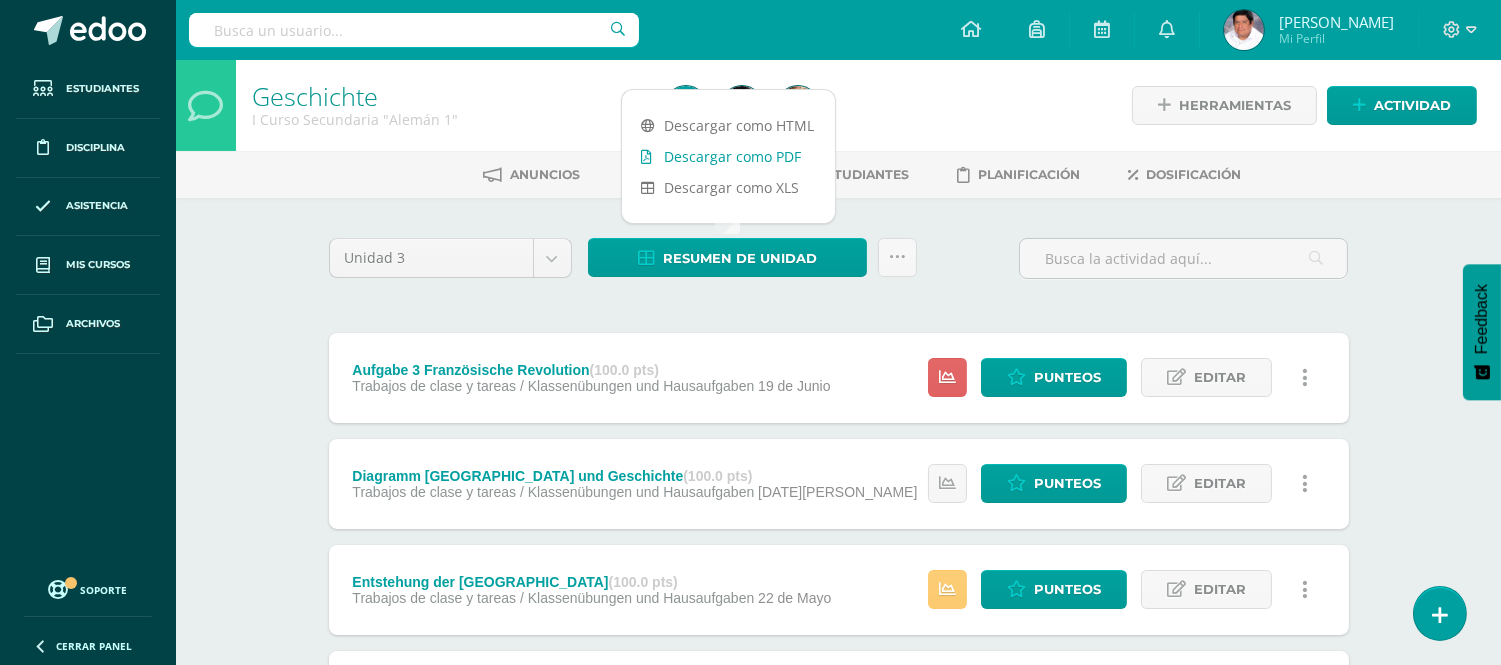 click on "Descargar como PDF" at bounding box center (728, 156) 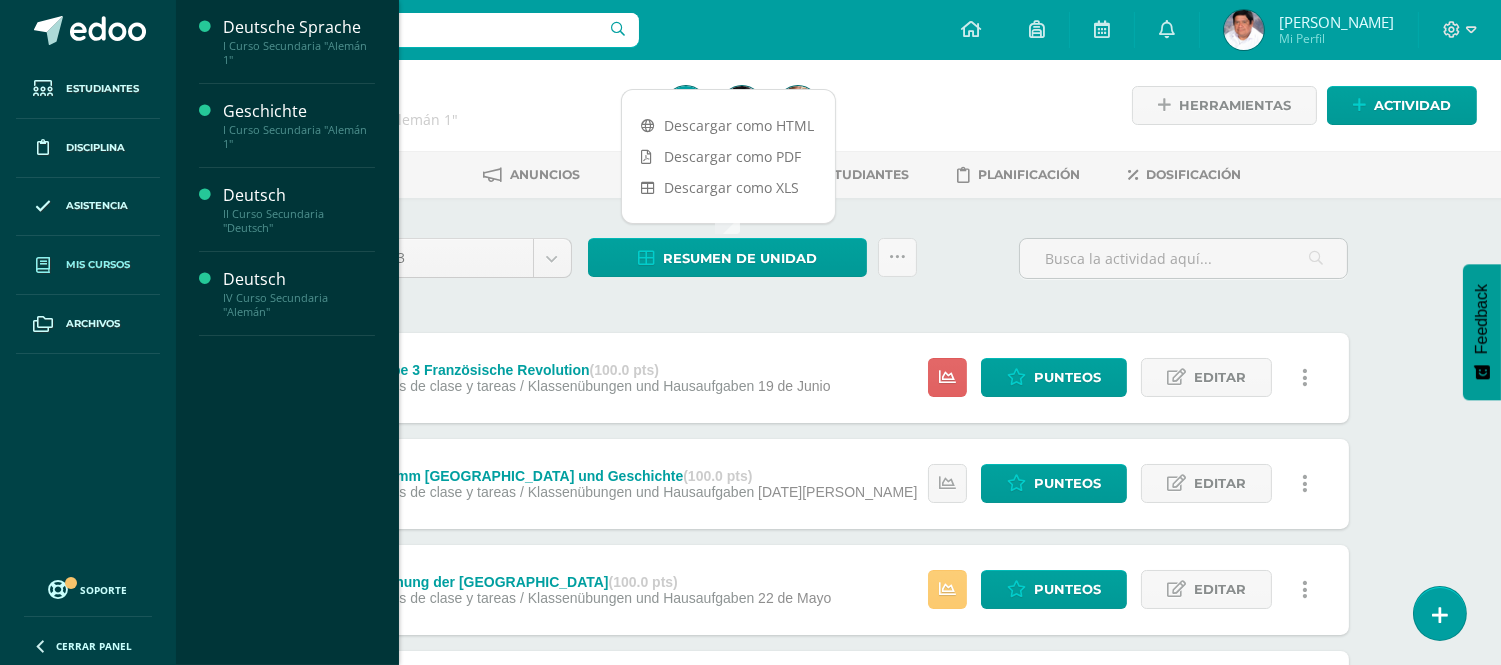 click on "Mis cursos" at bounding box center (88, 265) 